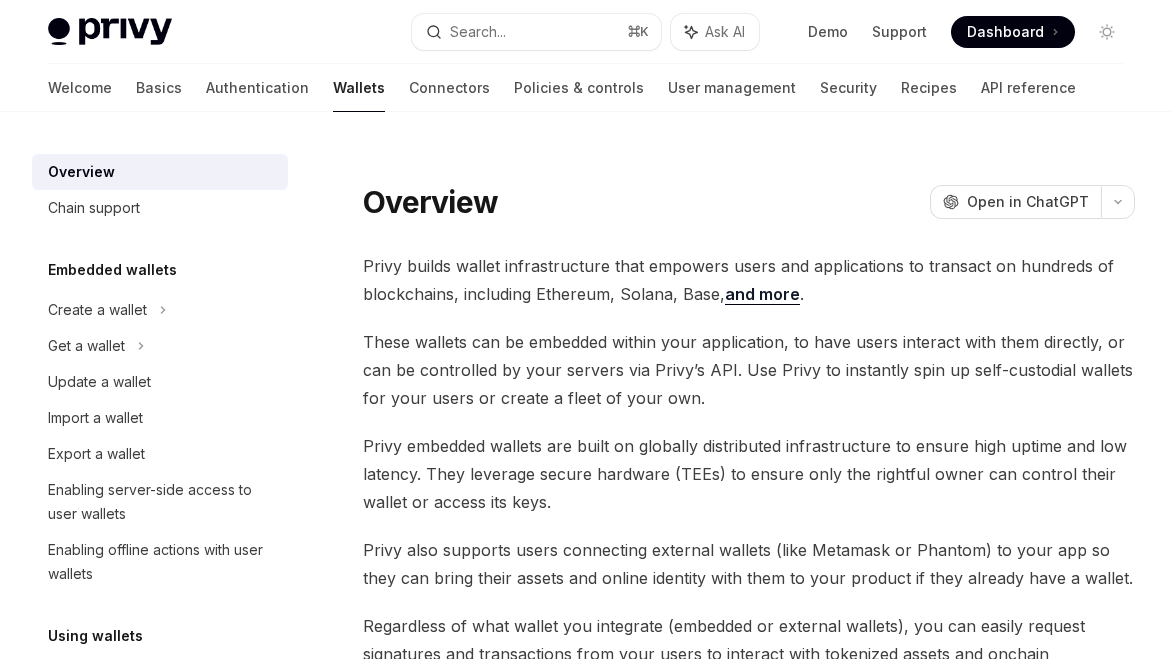 scroll, scrollTop: 0, scrollLeft: 0, axis: both 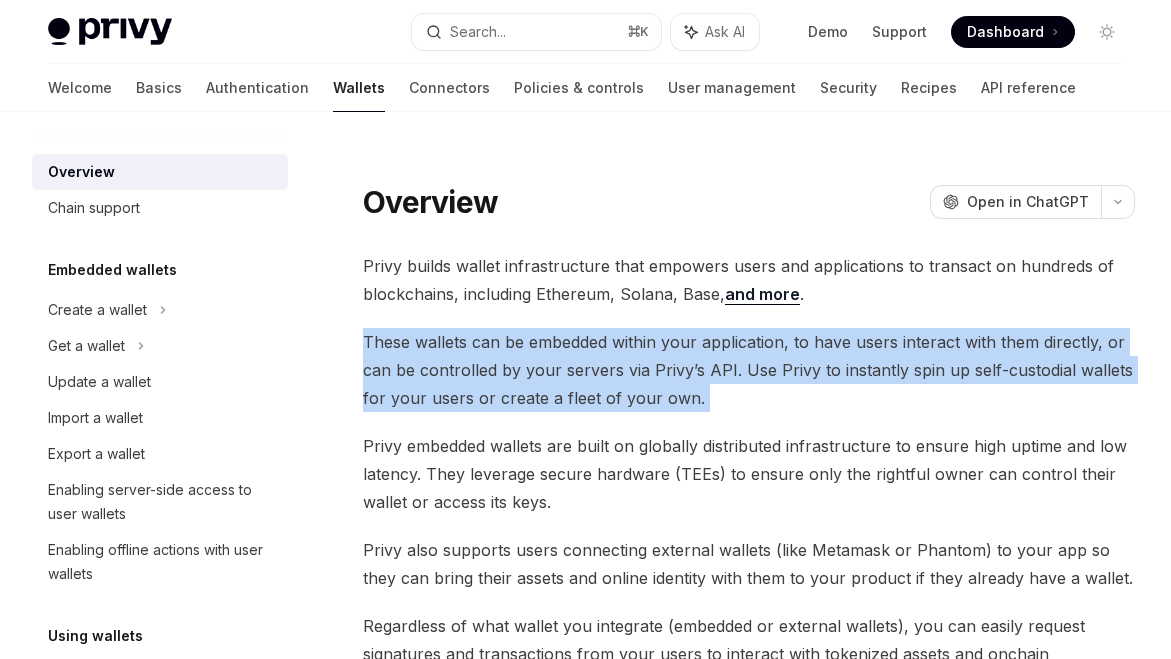 click on "These wallets can be embedded within your application, to have users interact with them directly, or can be controlled by your servers via Privy’s API. Use Privy to instantly spin up self-custodial wallets for your users or create a fleet of your own." at bounding box center (749, 370) 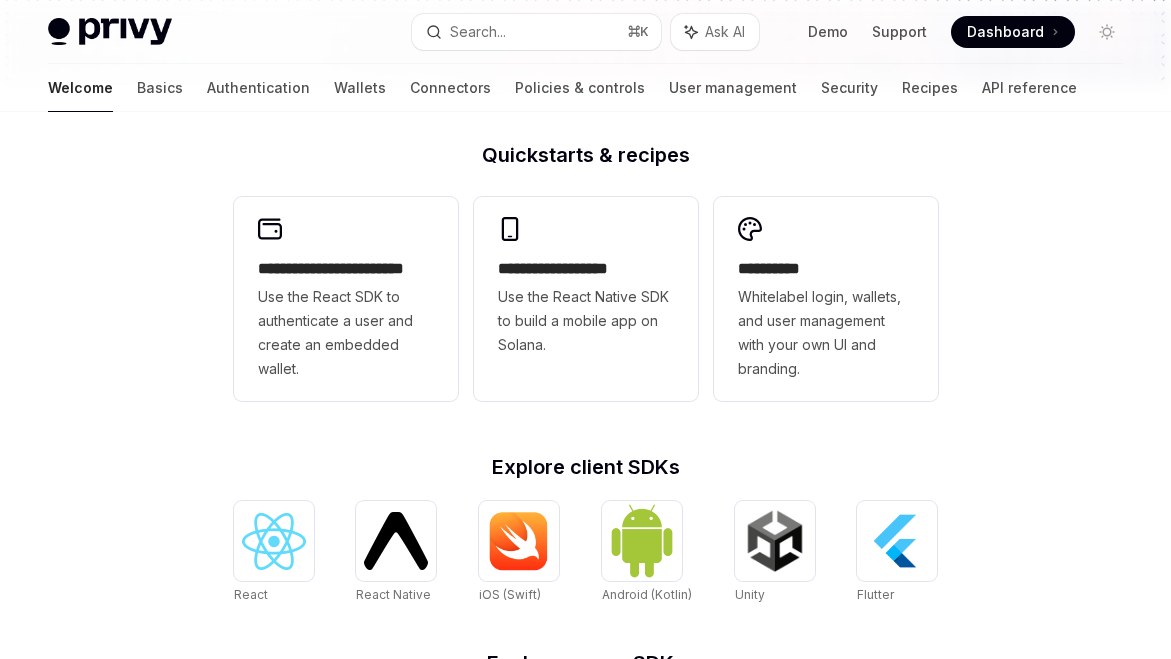 scroll, scrollTop: 0, scrollLeft: 0, axis: both 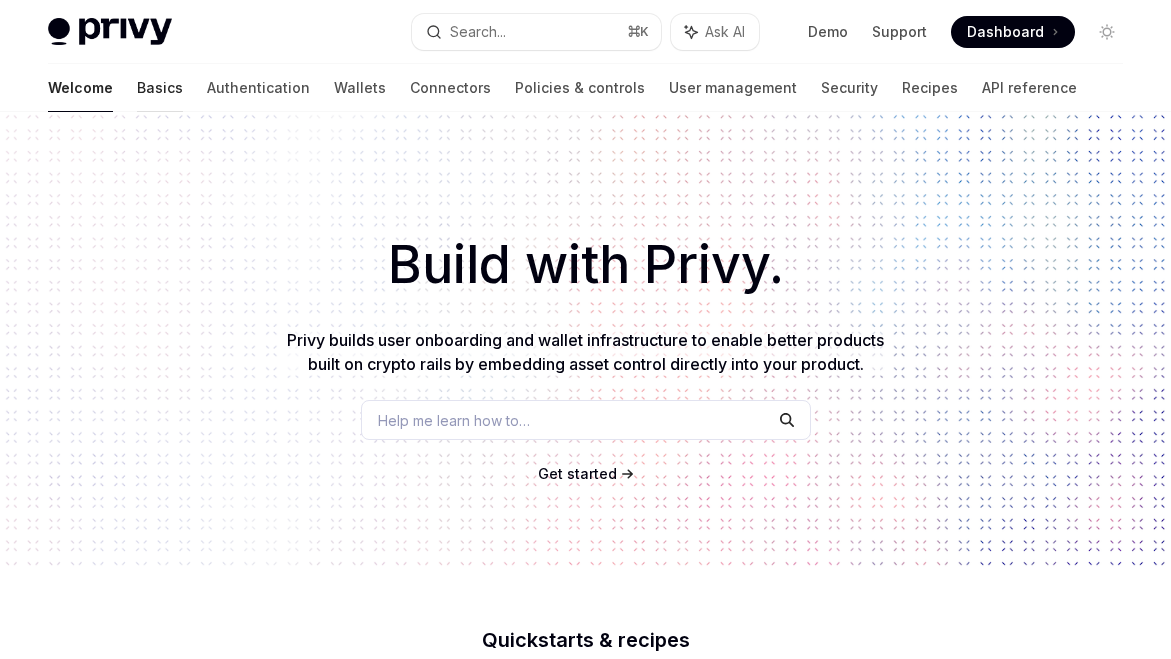 click on "Basics" at bounding box center (160, 88) 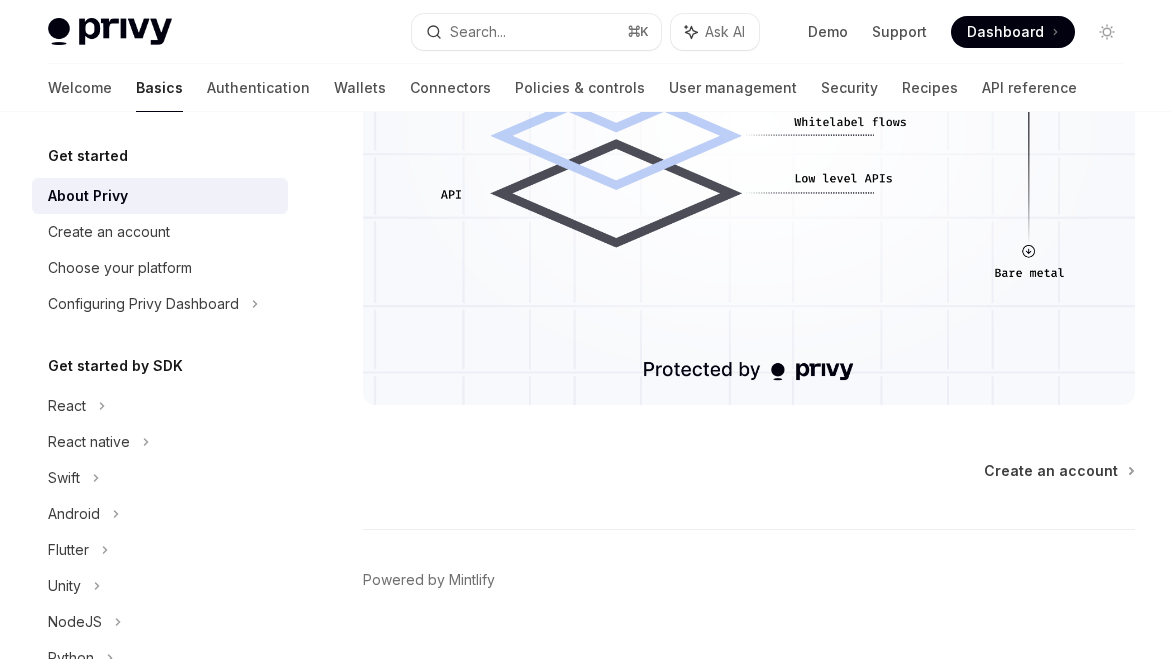 scroll, scrollTop: 1893, scrollLeft: 0, axis: vertical 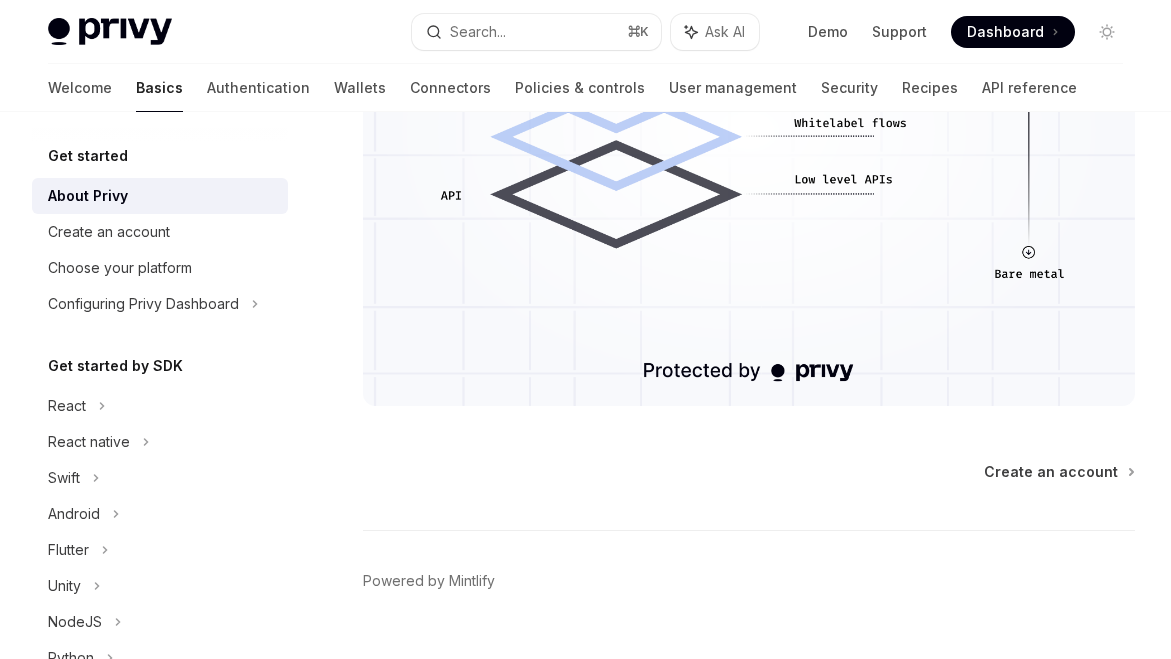 click on "Get started About Privy OpenAI Open in ChatGPT OpenAI Open in ChatGPT Privy builds authentication and wallet infrastructure to enable better products built on
crypto rails. Get started in minutes to onboard users with wallets, spin up self-custodial wallets for users,
and securely sign transactions through your app.
Broadly, Privy enables:
User onboarding  — Privy helps developers onboard users regardless of their experience with crypto-based systems. This means libraries to authenticate them, help them connect their existing wallets and provision self-custodial embedded wallets for them if they don’t already have one.
Wallet infrastructure  — Developers can spin up user-centric wallets from the client or general-purpose wallets from their backend directly to provision and manage cross-chain wallets for any use case.
​ Engineering principles
At Privy, we believe technical decisions are moral decisions. Below are the principles that guide our engineering decisions.
​ Secure
​" at bounding box center [561, -519] 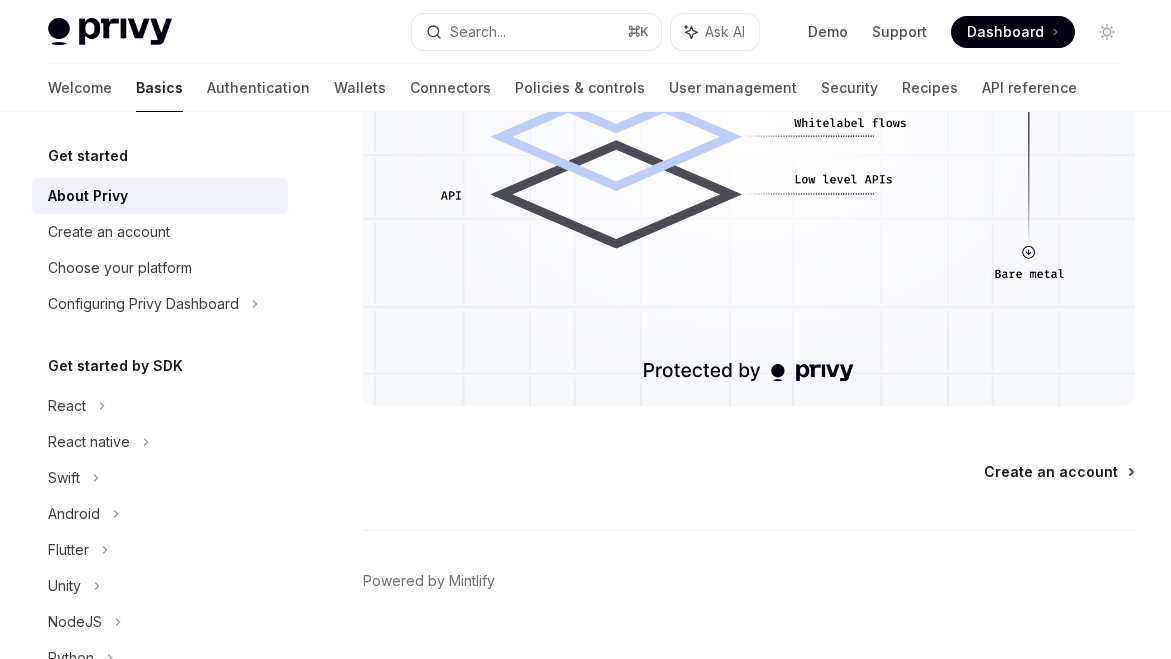 click on "Create an account" at bounding box center [1051, 472] 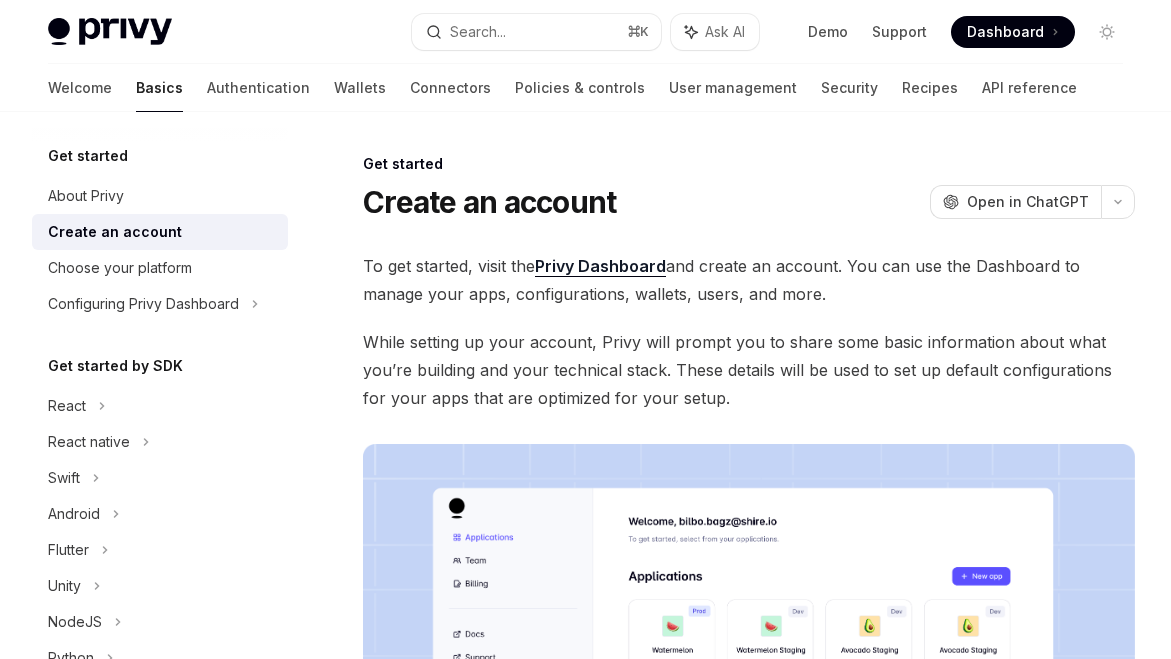 scroll, scrollTop: 0, scrollLeft: 0, axis: both 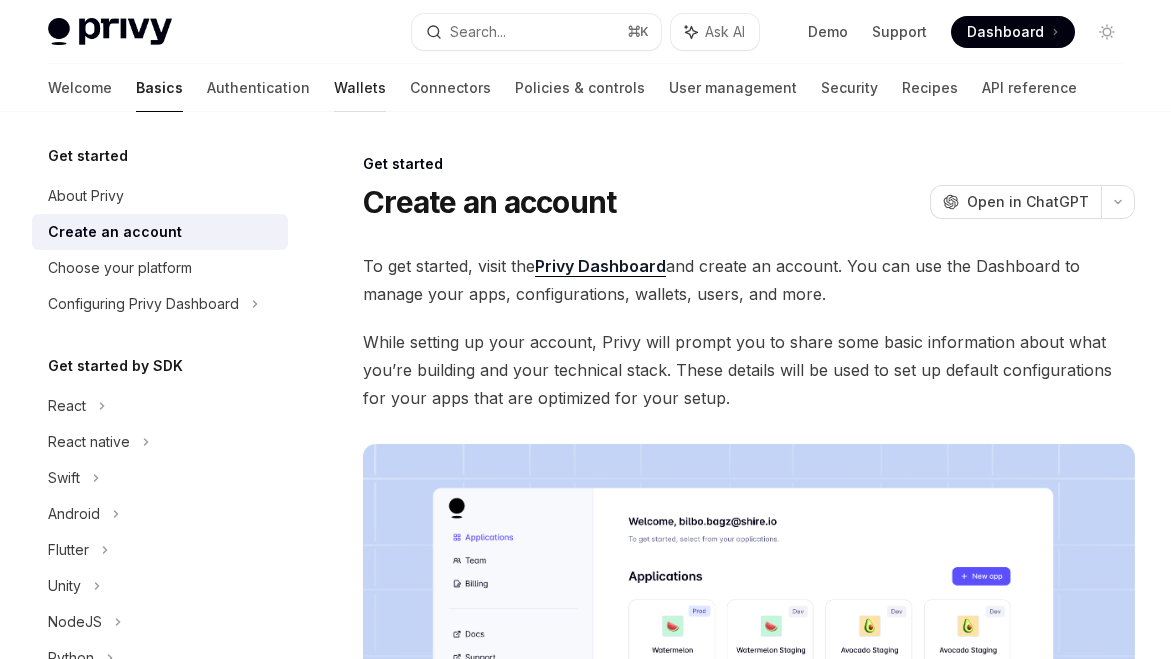 click on "Wallets" at bounding box center [360, 88] 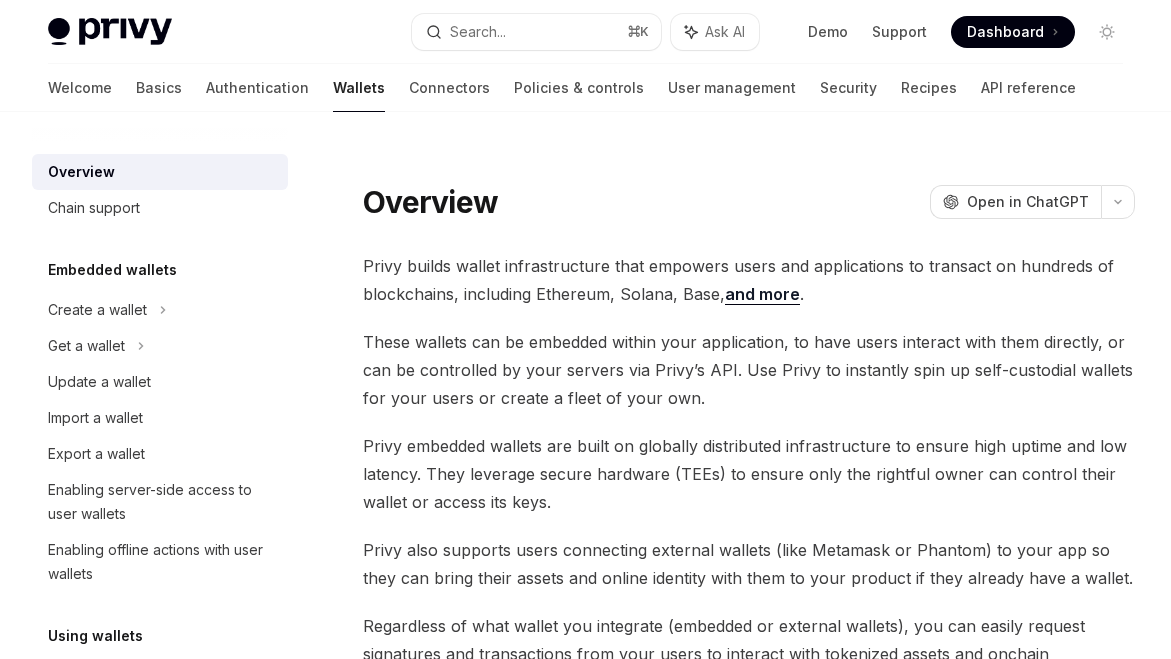 click on "Privy Docs  home page Search... ⌘ K Ask AI Demo Support Dashboard Dashboard Search..." at bounding box center [585, 32] 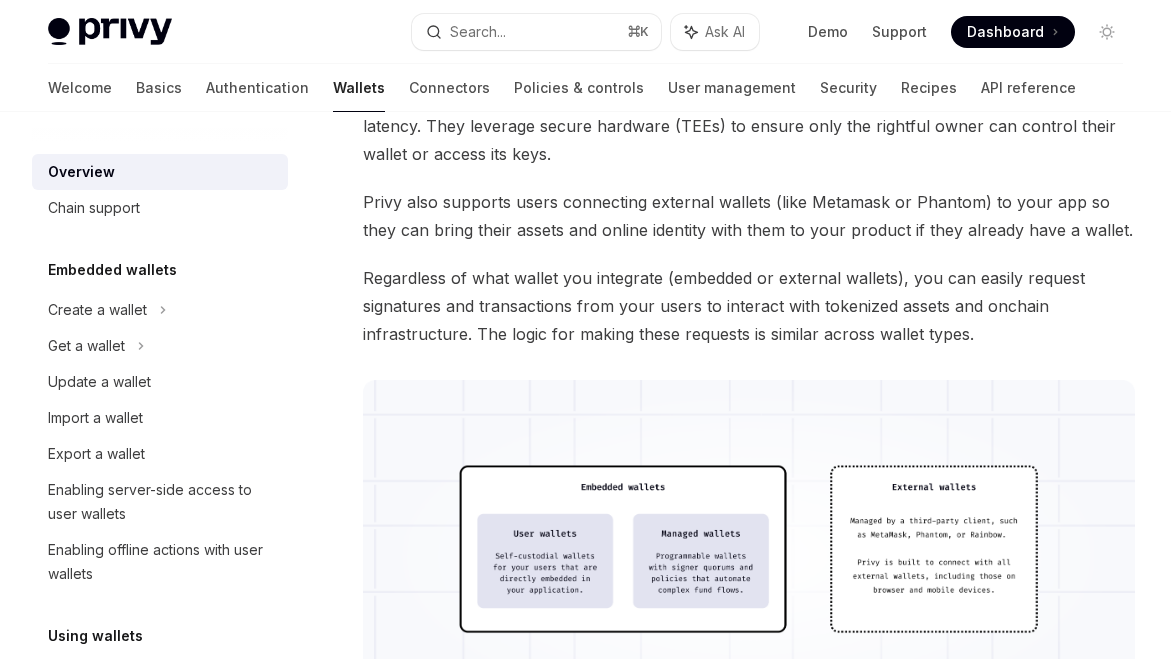 scroll, scrollTop: 0, scrollLeft: 0, axis: both 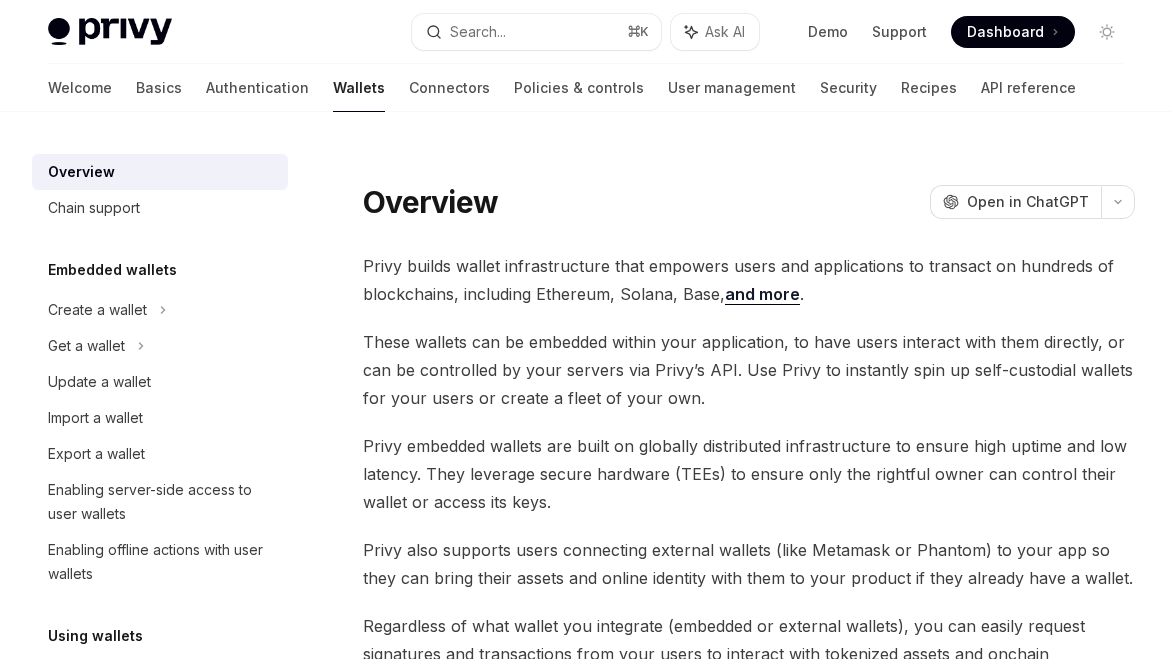 click on "Privy Docs  home page Search... ⌘ K Ask AI Demo Support Dashboard Dashboard Search..." at bounding box center (585, 32) 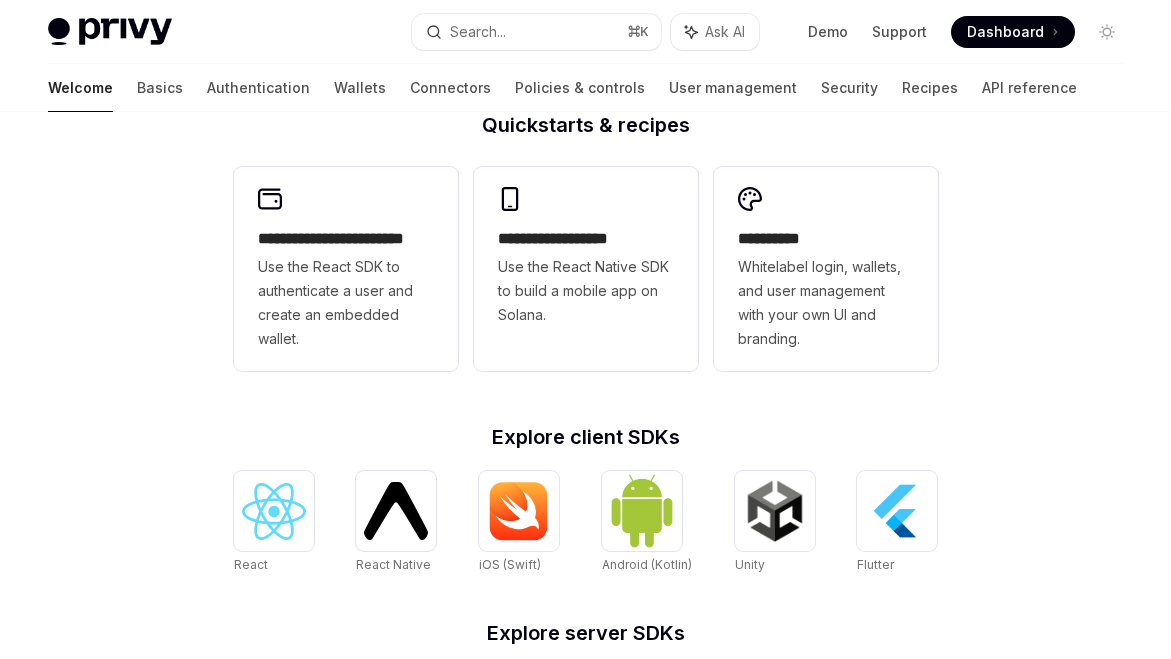 scroll, scrollTop: 188, scrollLeft: 0, axis: vertical 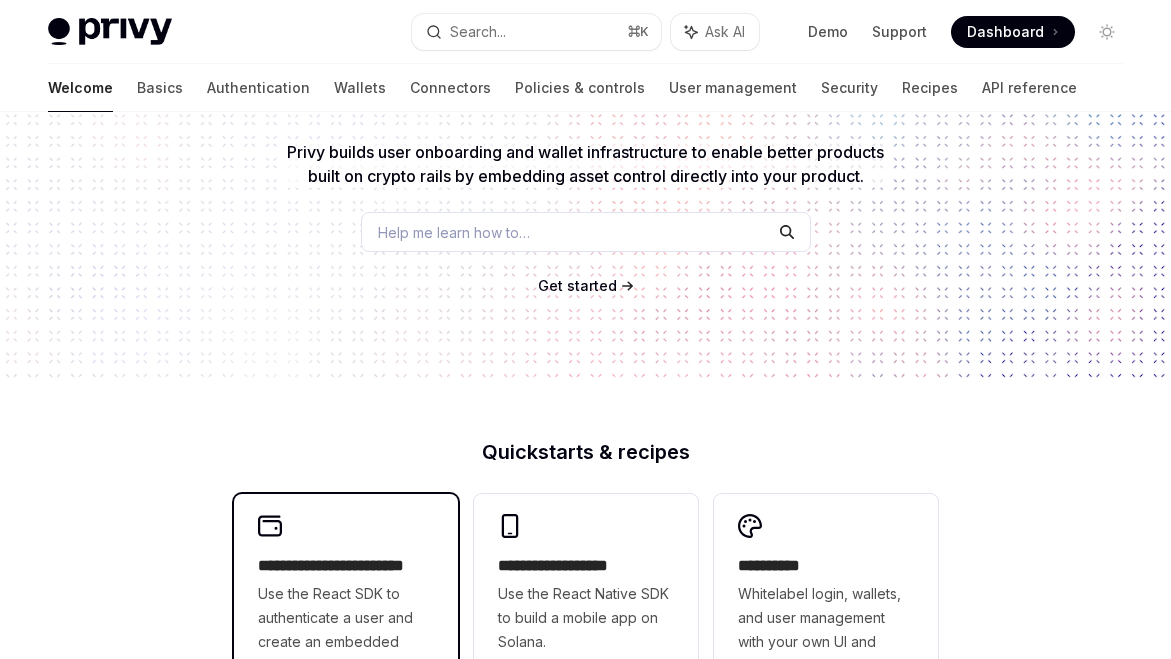 click on "Use the React SDK to authenticate a user and create an embedded wallet." at bounding box center [346, 630] 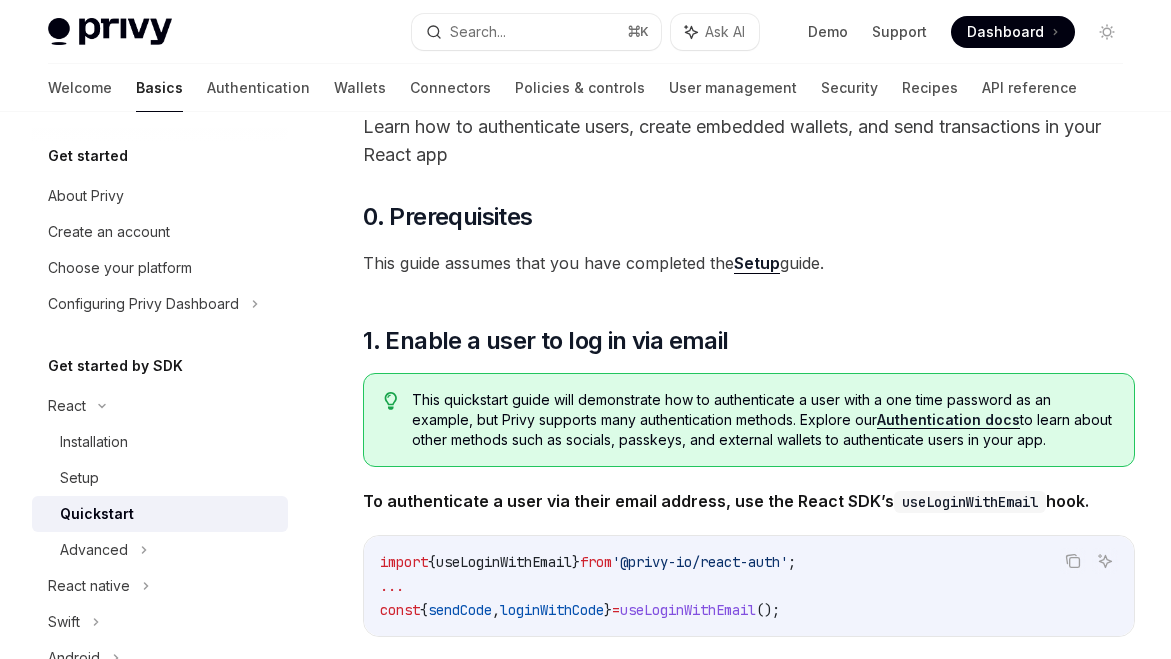 scroll, scrollTop: 56, scrollLeft: 0, axis: vertical 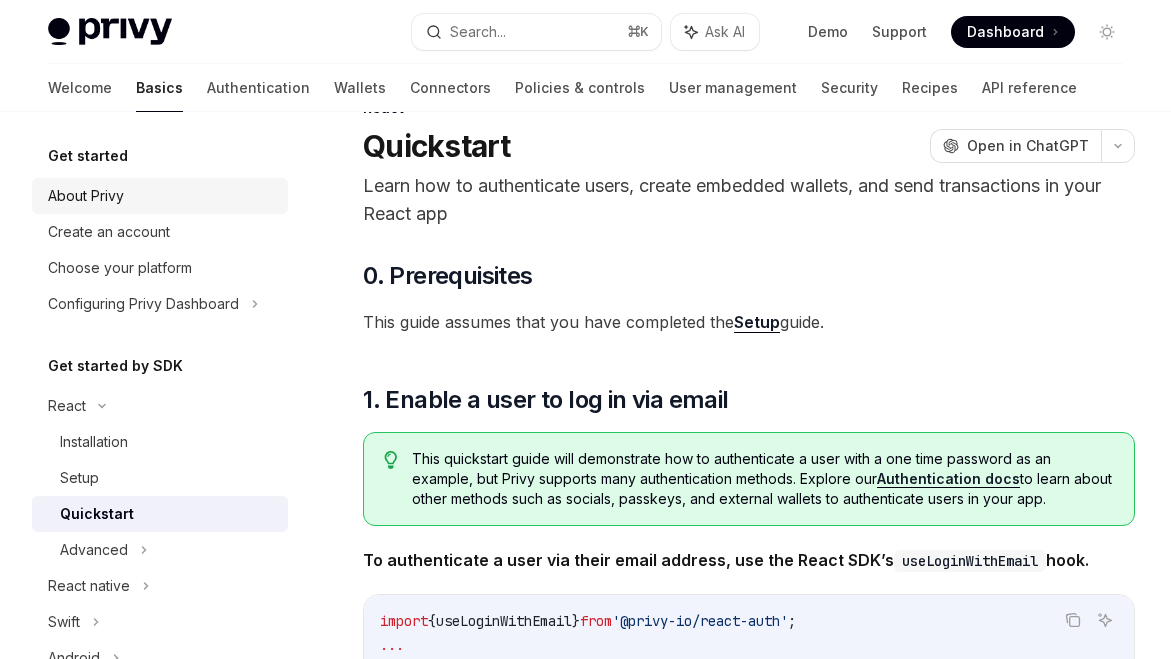 click on "About Privy" at bounding box center (86, 196) 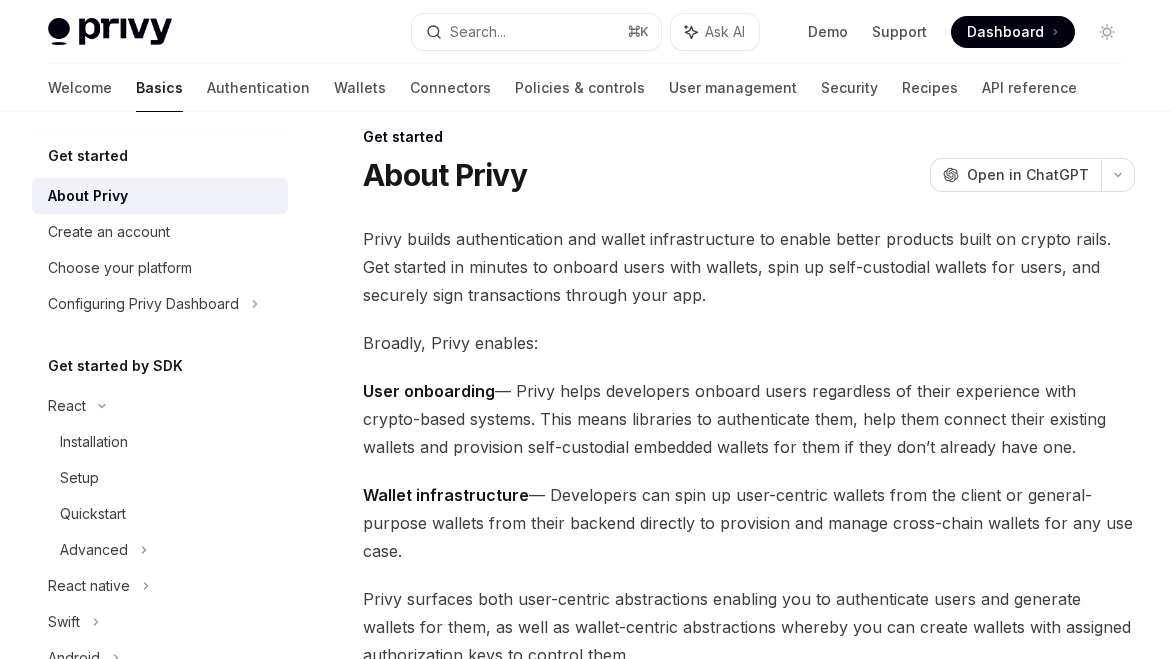 scroll, scrollTop: 0, scrollLeft: 0, axis: both 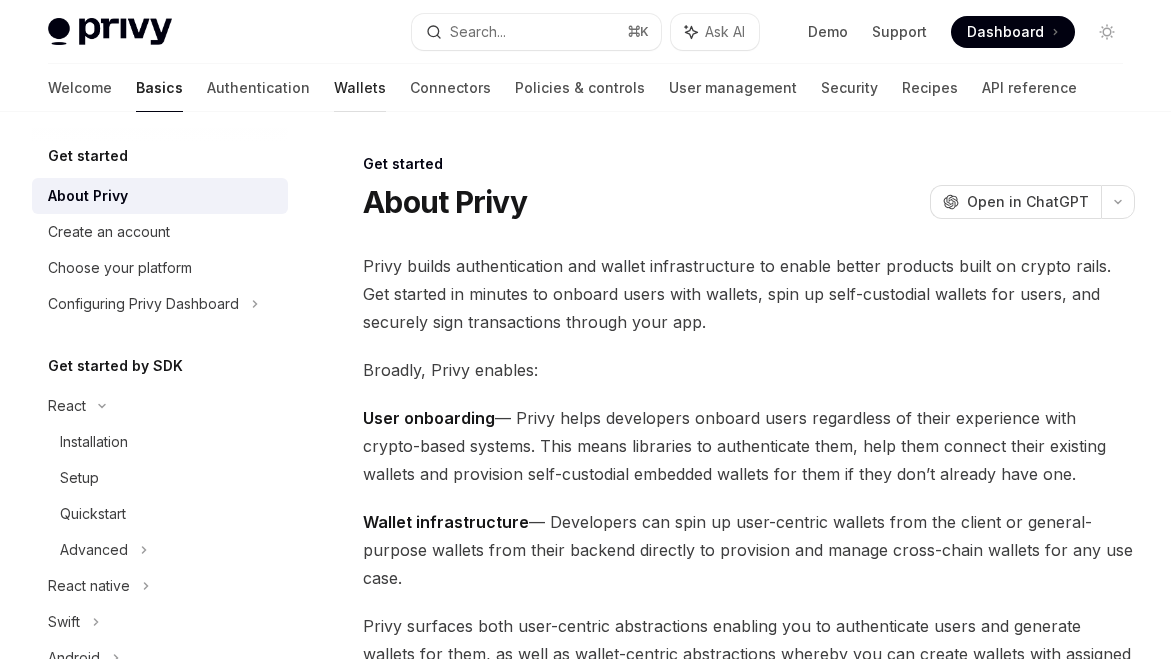 click on "Wallets" at bounding box center [360, 88] 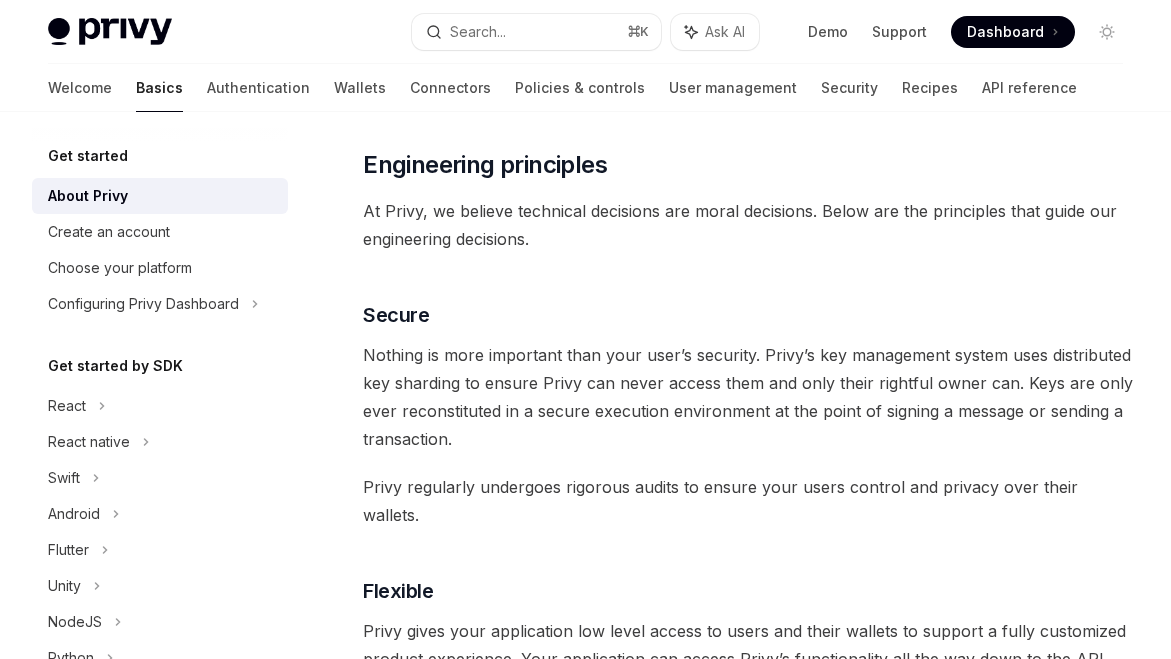 scroll, scrollTop: 604, scrollLeft: 0, axis: vertical 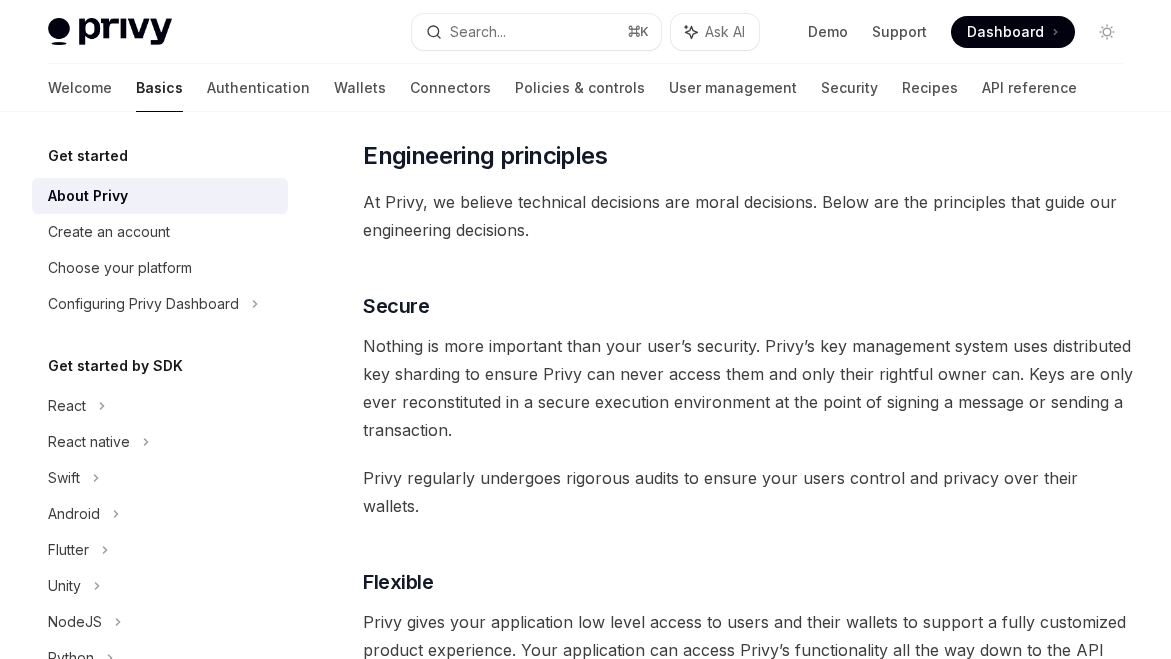 click on "Nothing is more important than your user’s security. Privy’s key management system uses distributed key sharding to ensure Privy can never access them and only their rightful owner can. Keys are only ever reconstituted in a secure execution environment at the point of signing a message or sending a transaction." at bounding box center (749, 388) 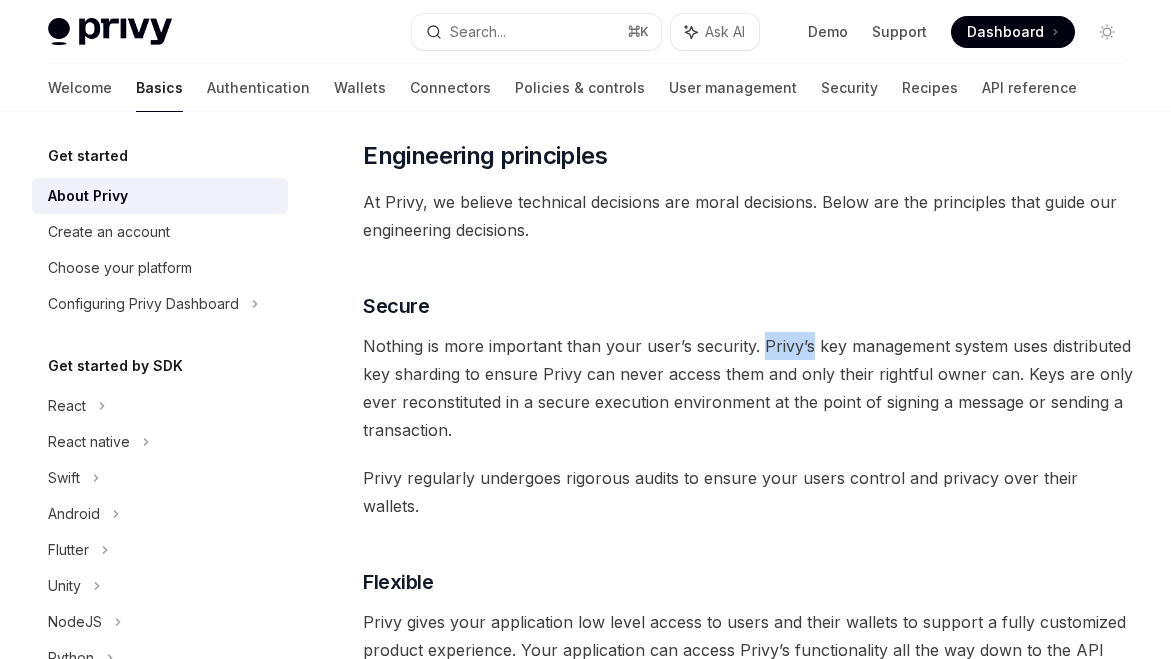 click on "Nothing is more important than your user’s security. Privy’s key management system uses distributed key sharding to ensure Privy can never access them and only their rightful owner can. Keys are only ever reconstituted in a secure execution environment at the point of signing a message or sending a transaction." at bounding box center [749, 388] 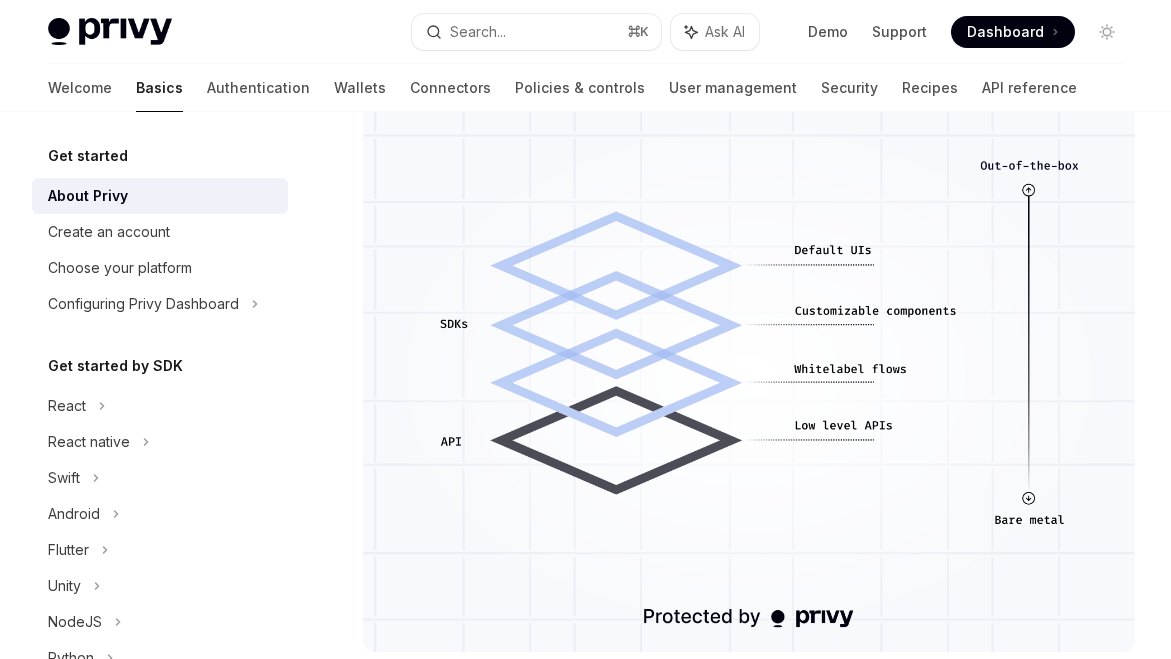scroll, scrollTop: 1909, scrollLeft: 0, axis: vertical 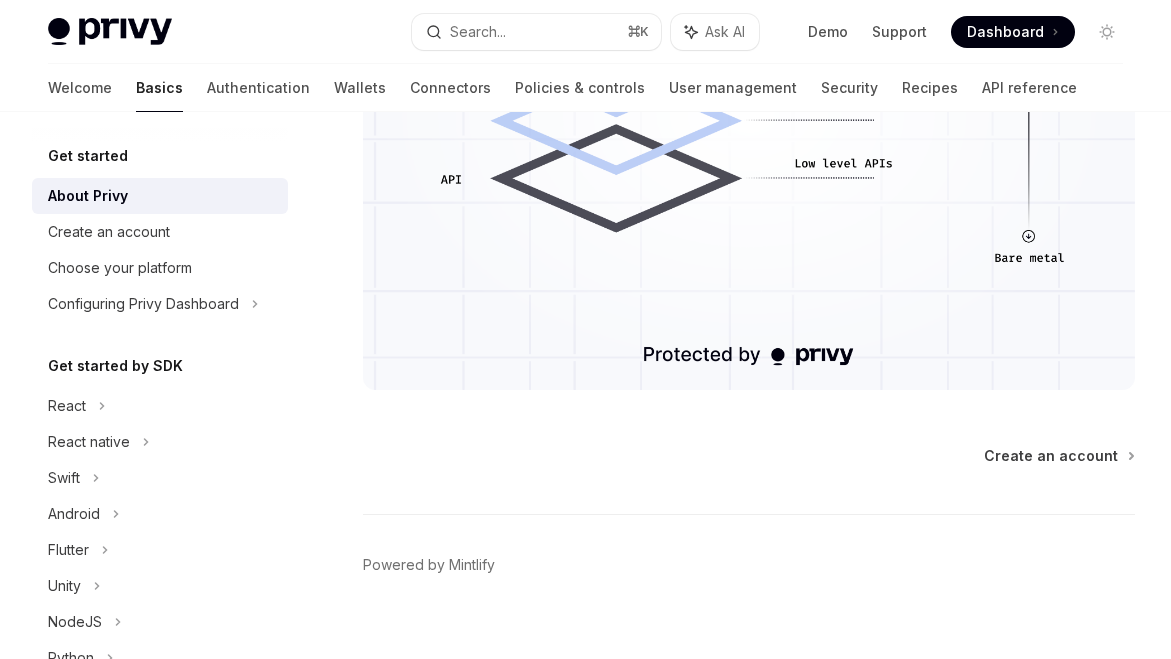 click on "Get started About Privy OpenAI Open in ChatGPT OpenAI Open in ChatGPT Privy builds authentication and wallet infrastructure to enable better products built on
crypto rails. Get started in minutes to onboard users with wallets, spin up self-custodial wallets for users,
and securely sign transactions through your app.
Broadly, Privy enables:
User onboarding  — Privy helps developers onboard users regardless of their experience with crypto-based systems. This means libraries to authenticate them, help them connect their existing wallets and provision self-custodial embedded wallets for them if they don’t already have one.
Wallet infrastructure  — Developers can spin up user-centric wallets from the client or general-purpose wallets from their backend directly to provision and manage cross-chain wallets for any use case.
​ Engineering principles
At Privy, we believe technical decisions are moral decisions. Below are the principles that guide our engineering decisions.
​ Secure
​" at bounding box center [561, -535] 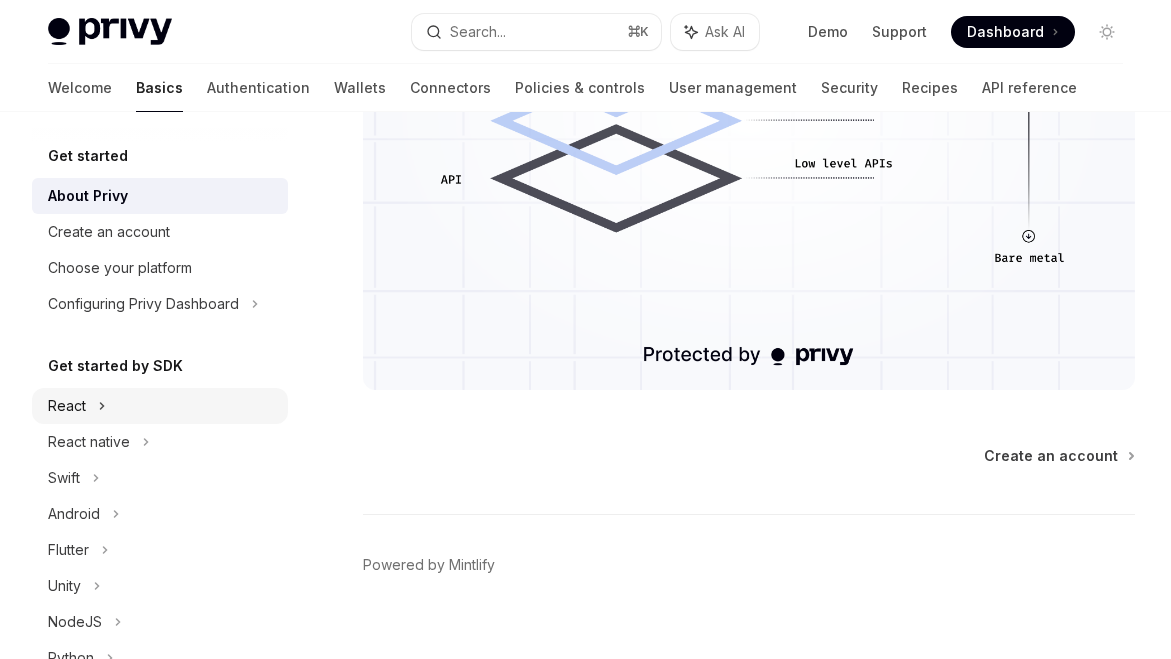click on "React" at bounding box center (160, 406) 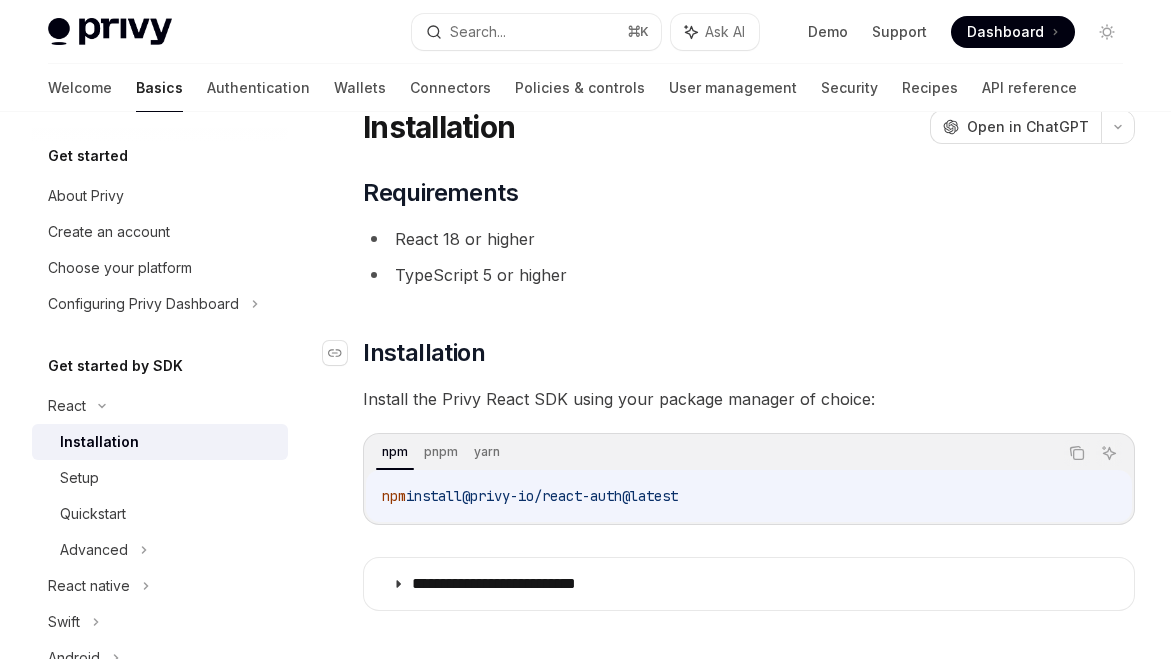 scroll, scrollTop: 324, scrollLeft: 0, axis: vertical 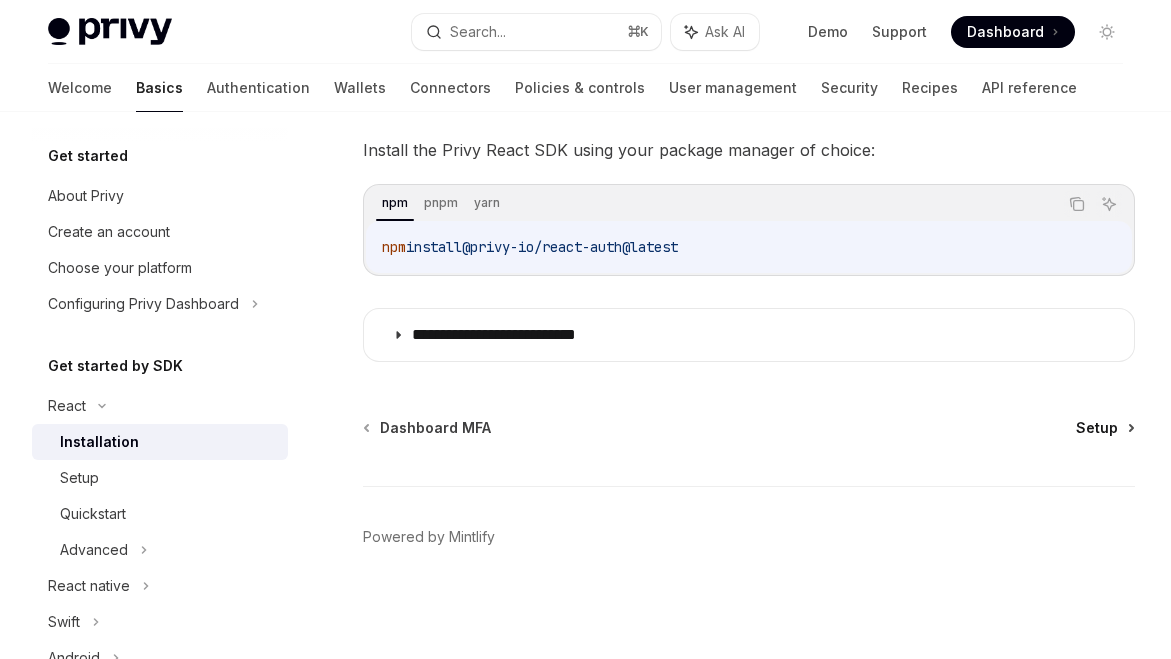 click on "Setup" at bounding box center (1104, 428) 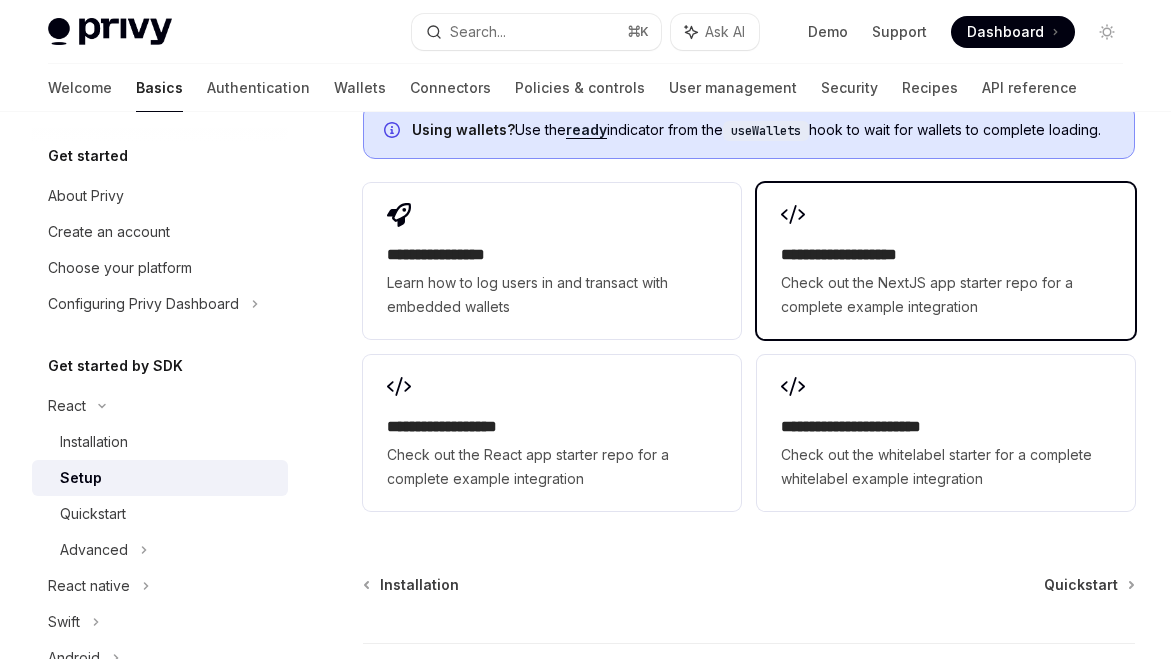 scroll, scrollTop: 2782, scrollLeft: 0, axis: vertical 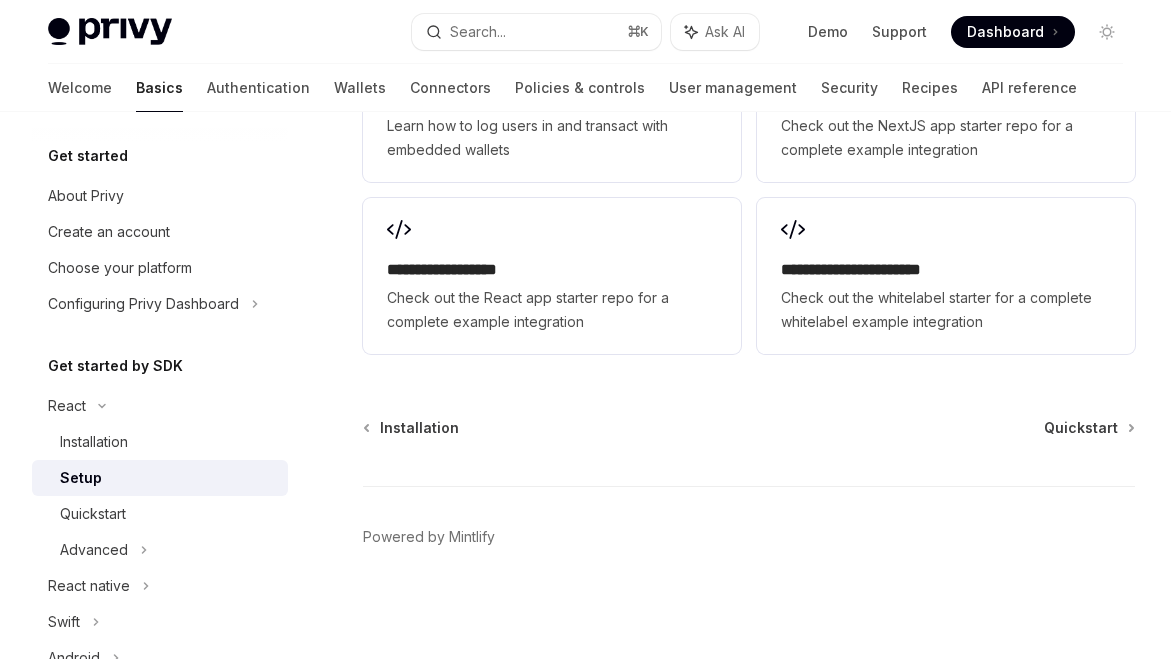 click on "Installation Quickstart Powered by Mintlify" at bounding box center [749, 538] 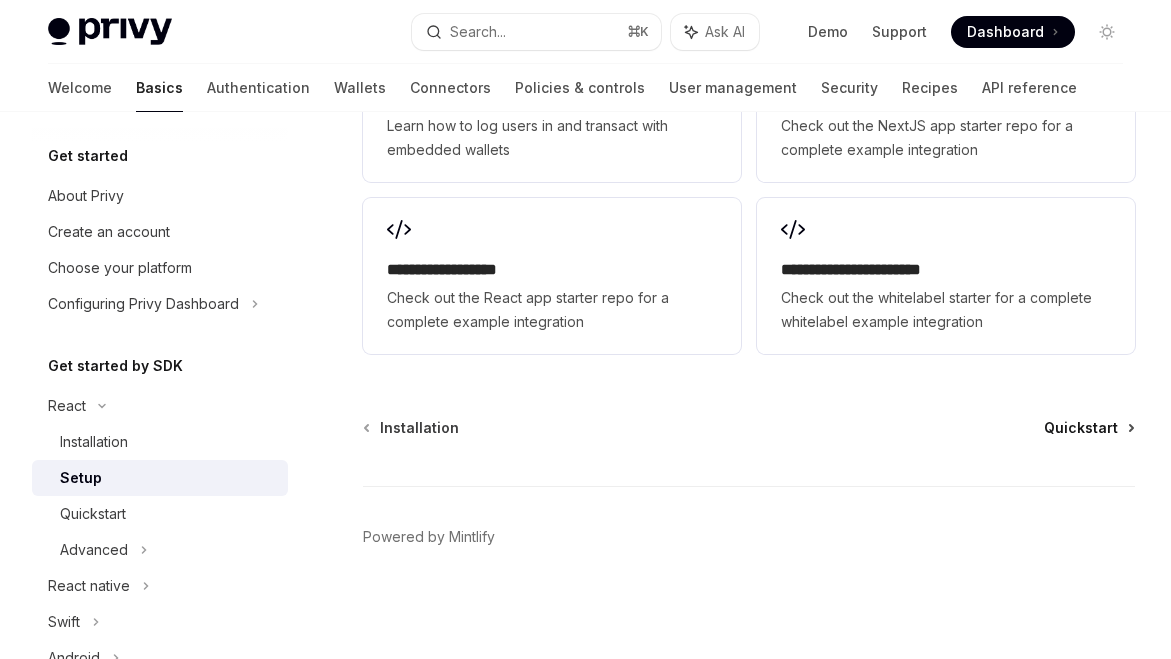 click on "Quickstart" at bounding box center [1081, 428] 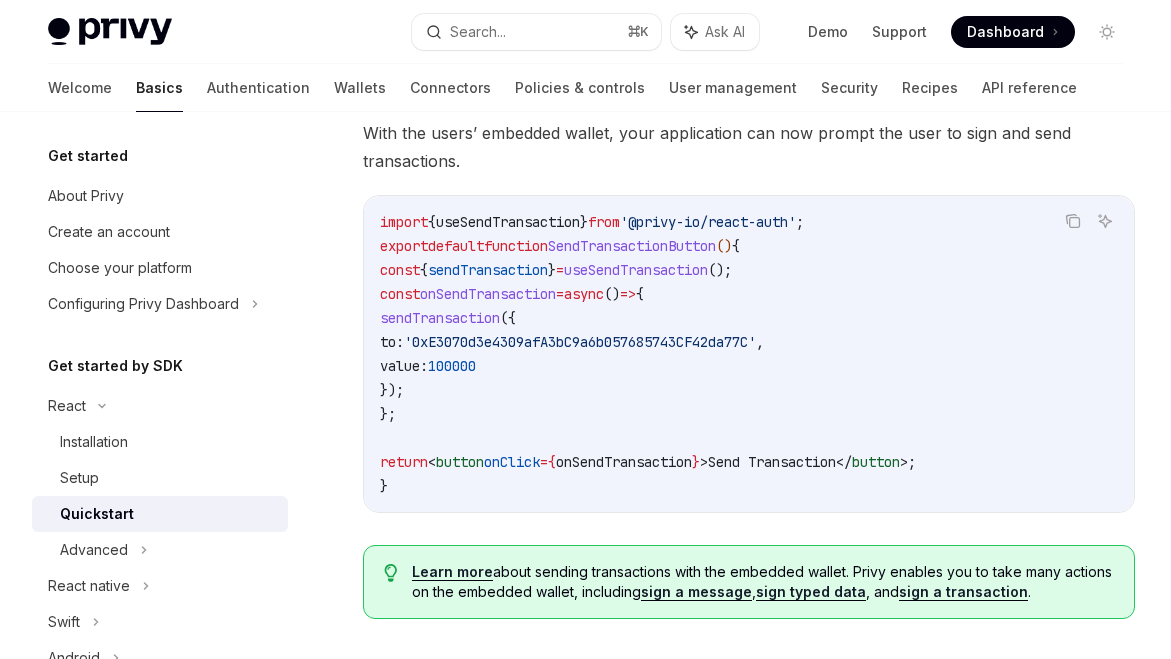 scroll, scrollTop: 2144, scrollLeft: 0, axis: vertical 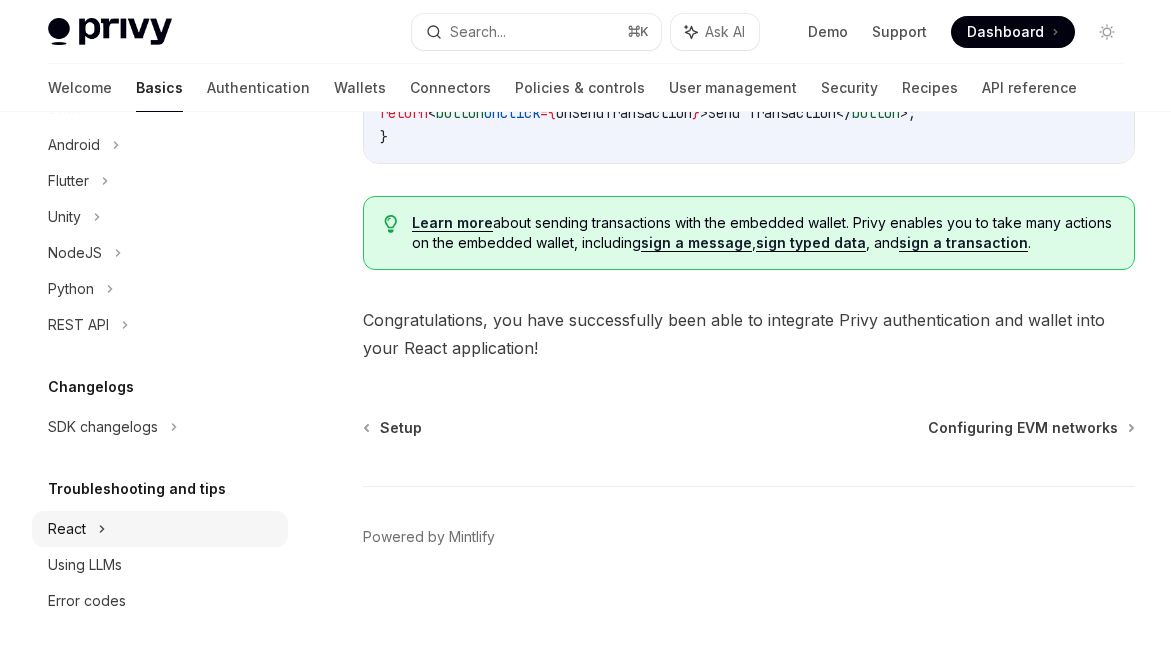 click on "React" at bounding box center (67, -107) 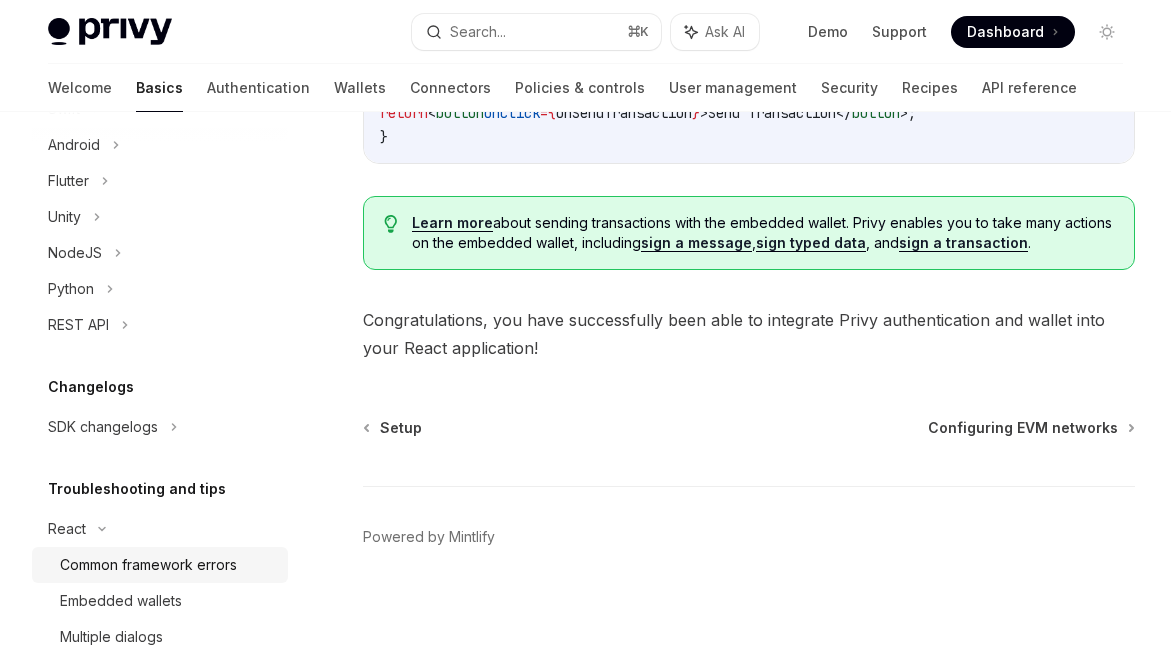 click on "Common framework errors" at bounding box center (148, 565) 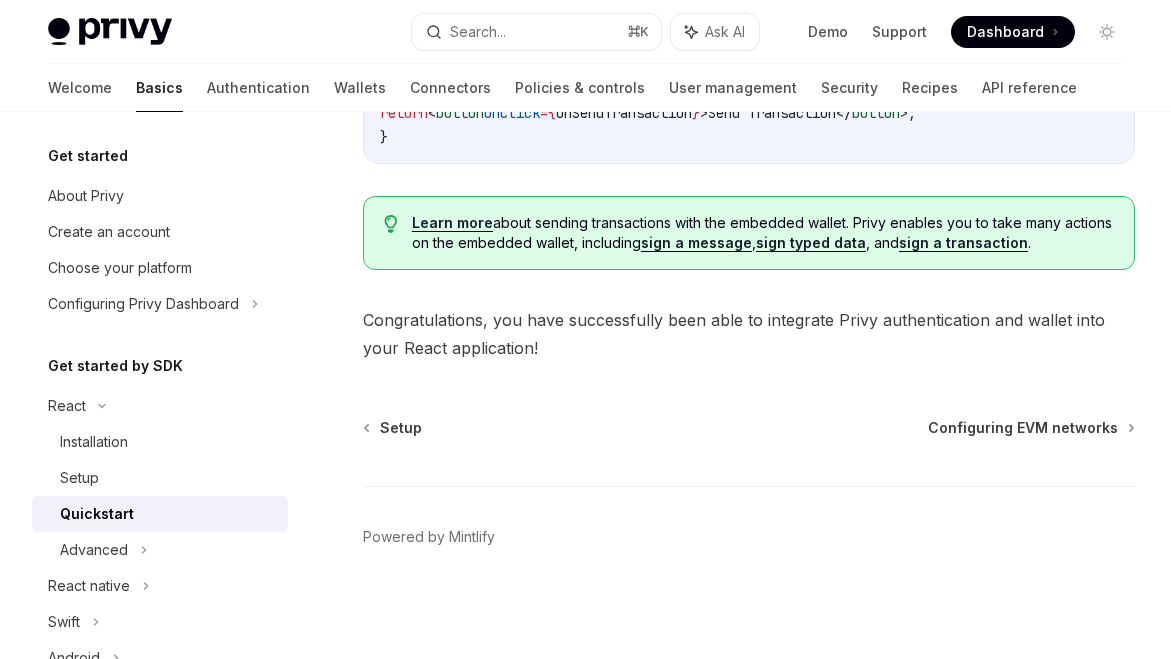 type on "*" 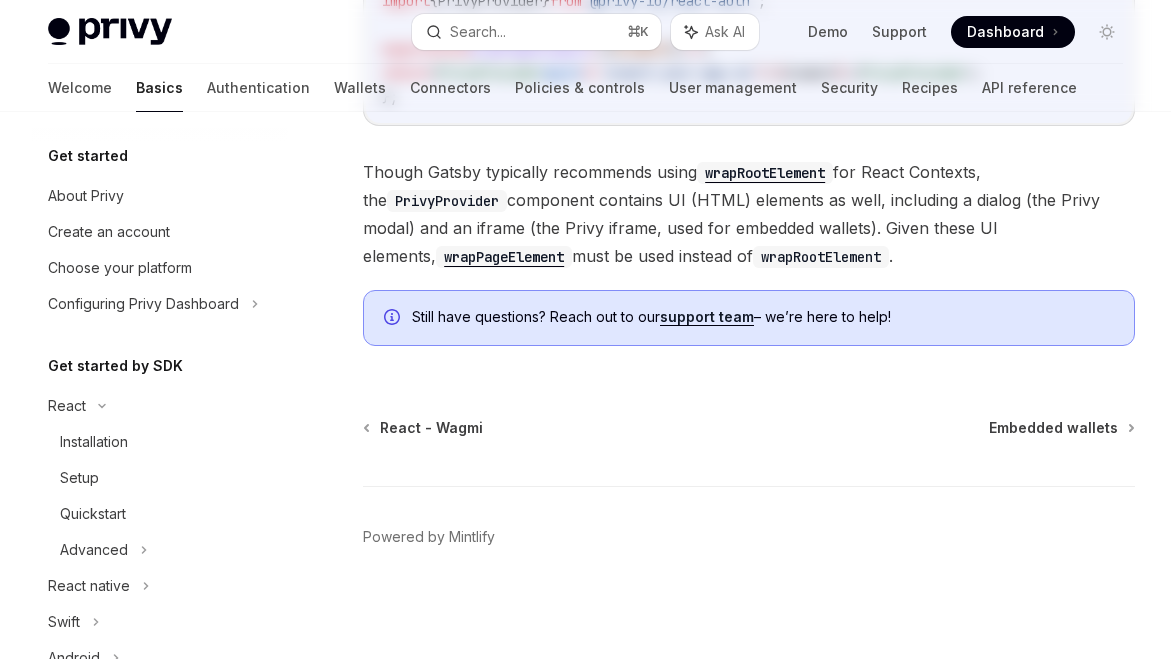 scroll, scrollTop: 0, scrollLeft: 0, axis: both 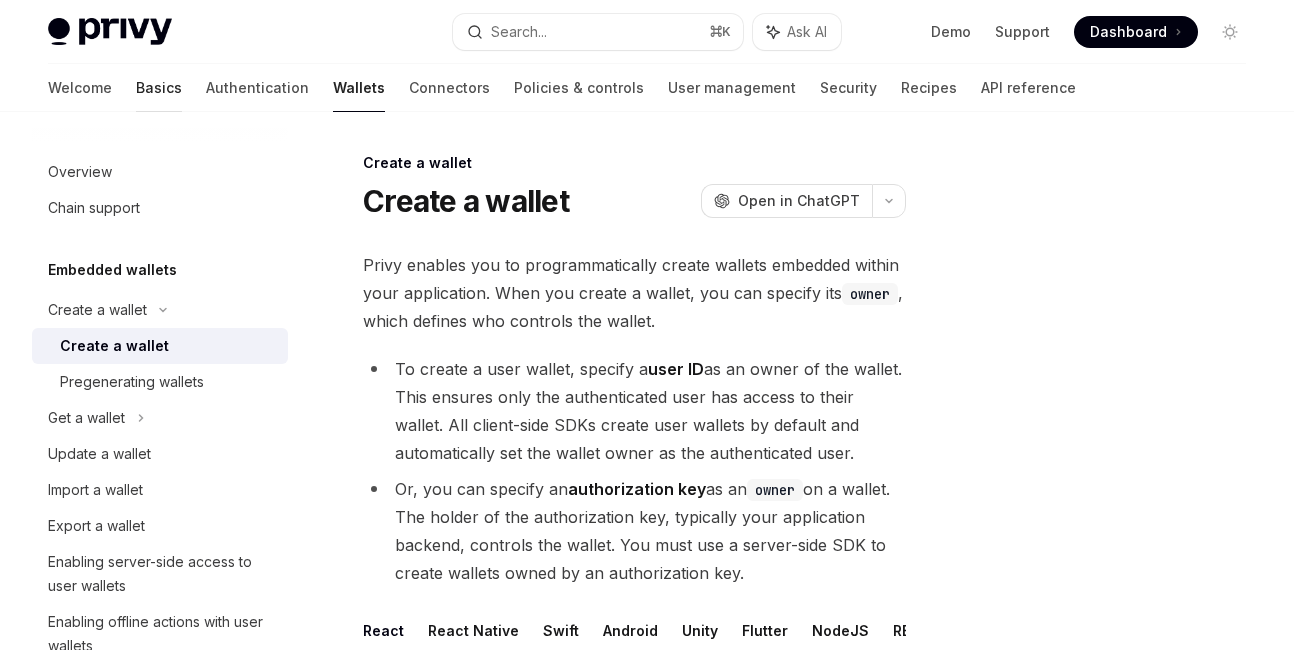 click on "Basics" at bounding box center [159, 88] 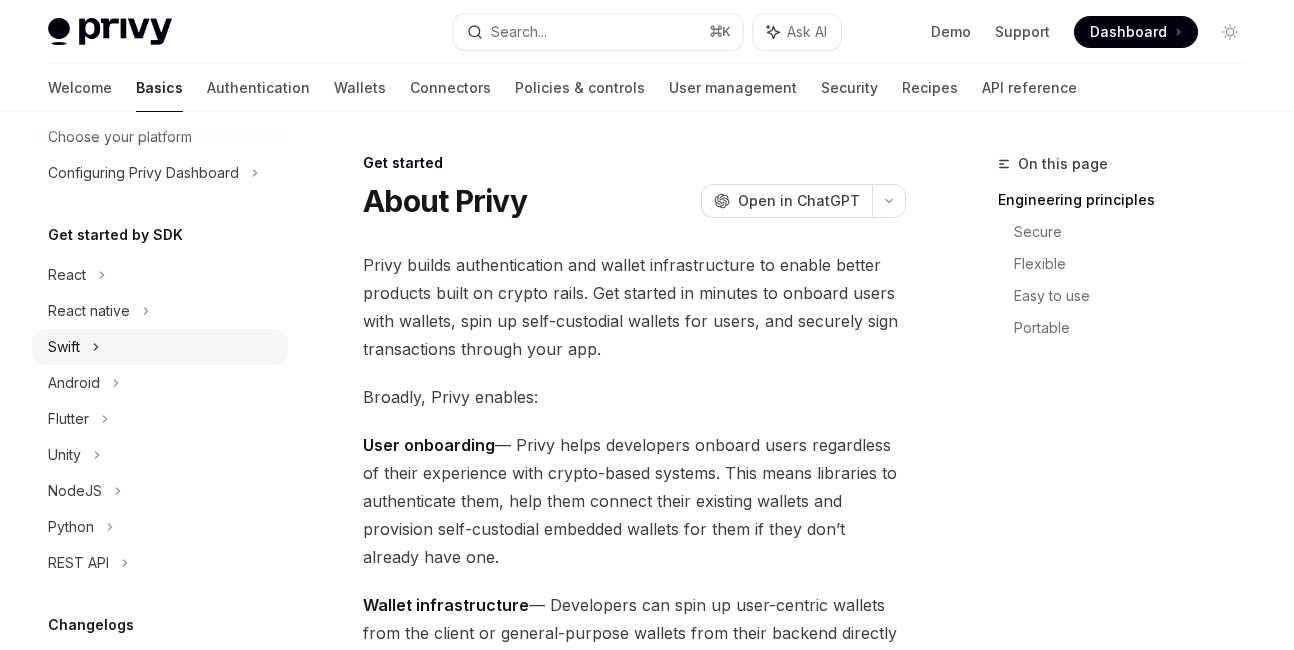 scroll, scrollTop: 132, scrollLeft: 0, axis: vertical 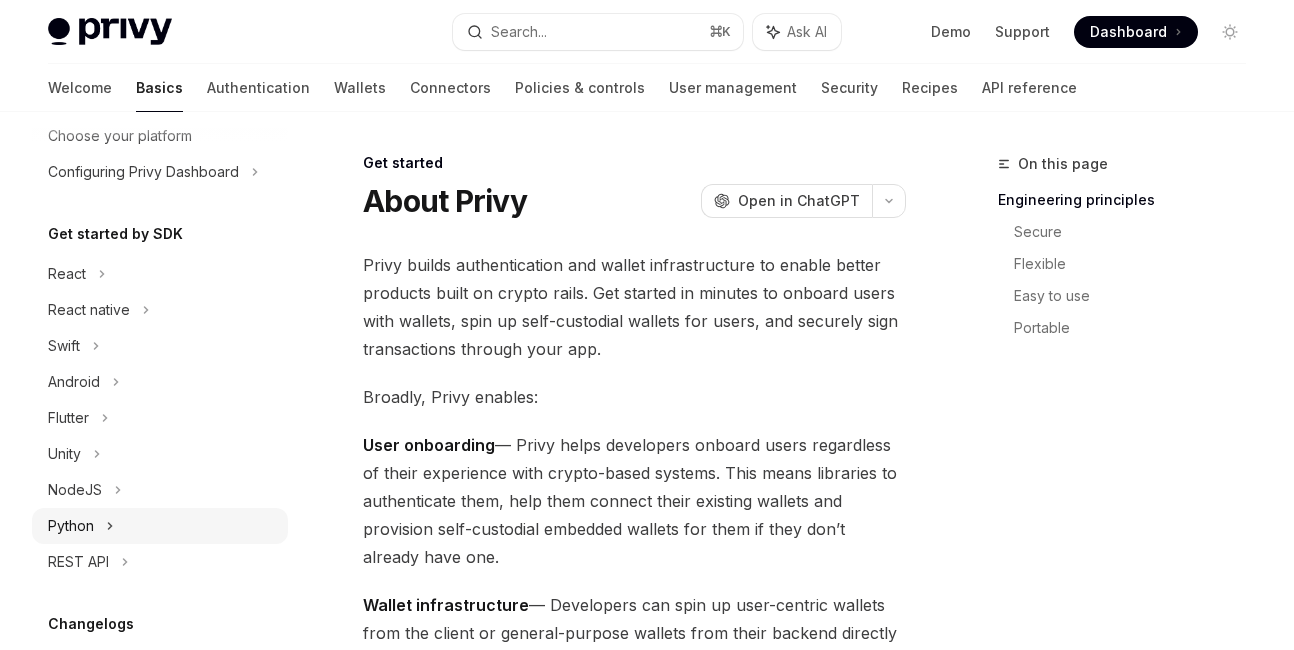 click on "Python" at bounding box center [160, 526] 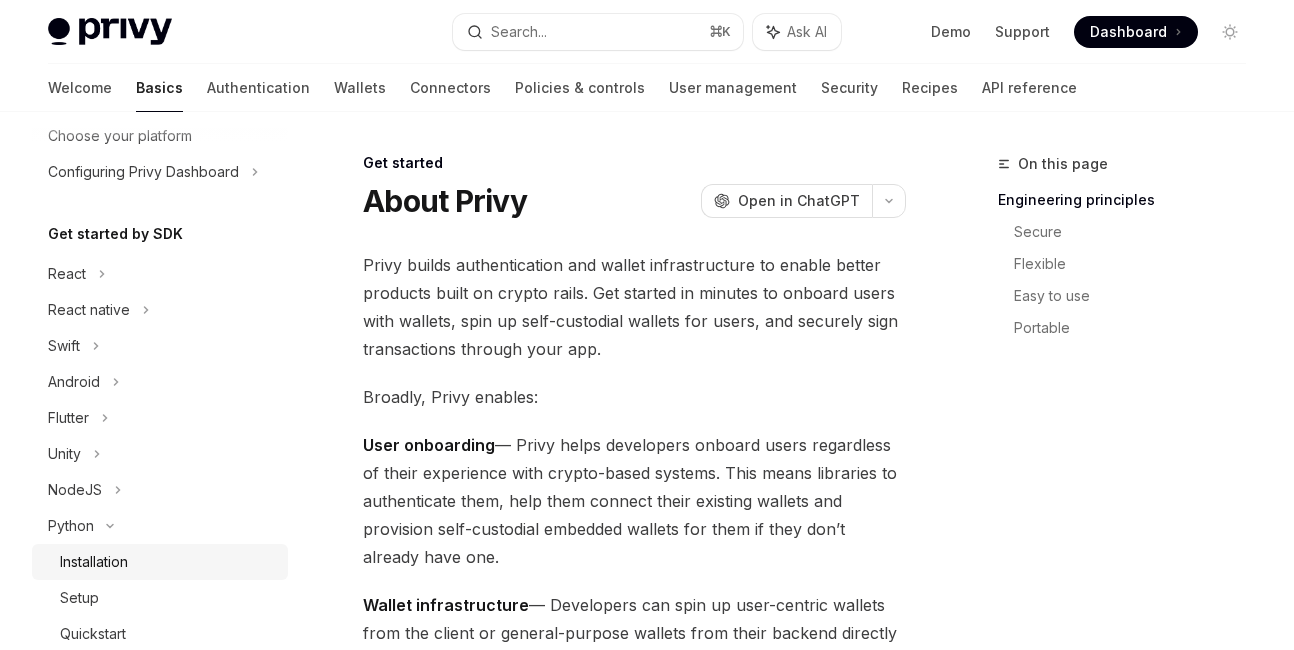 click on "Installation" at bounding box center [168, 562] 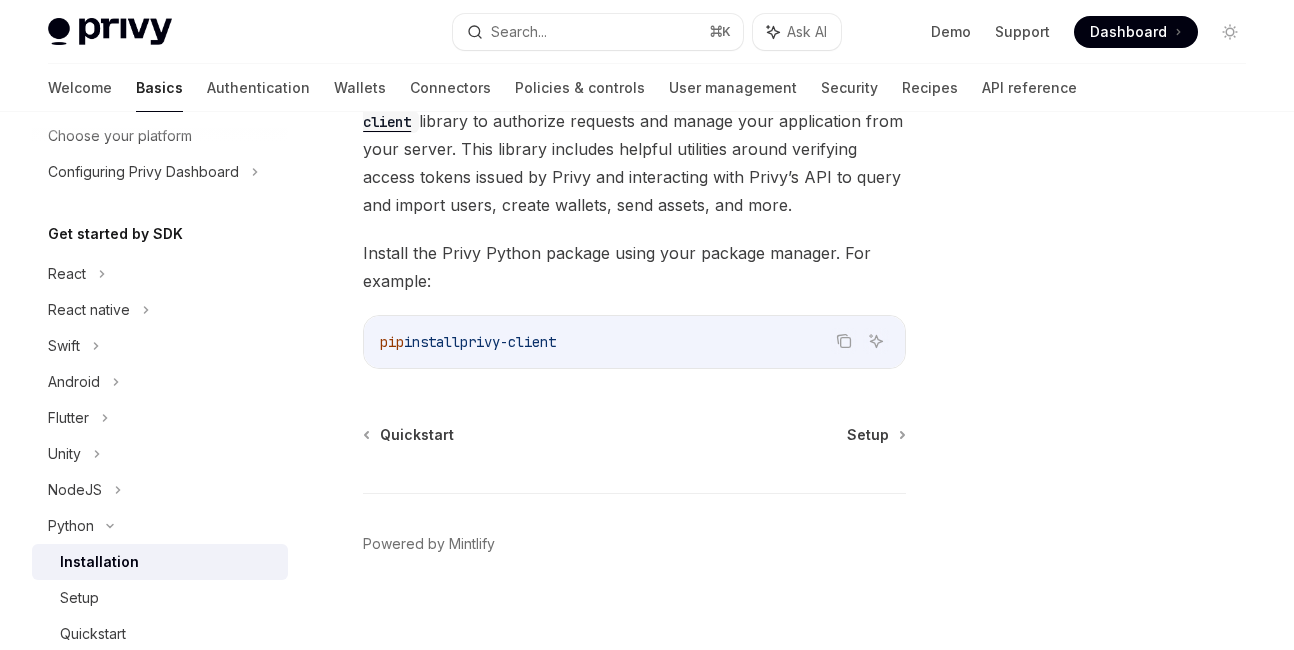 scroll, scrollTop: 189, scrollLeft: 0, axis: vertical 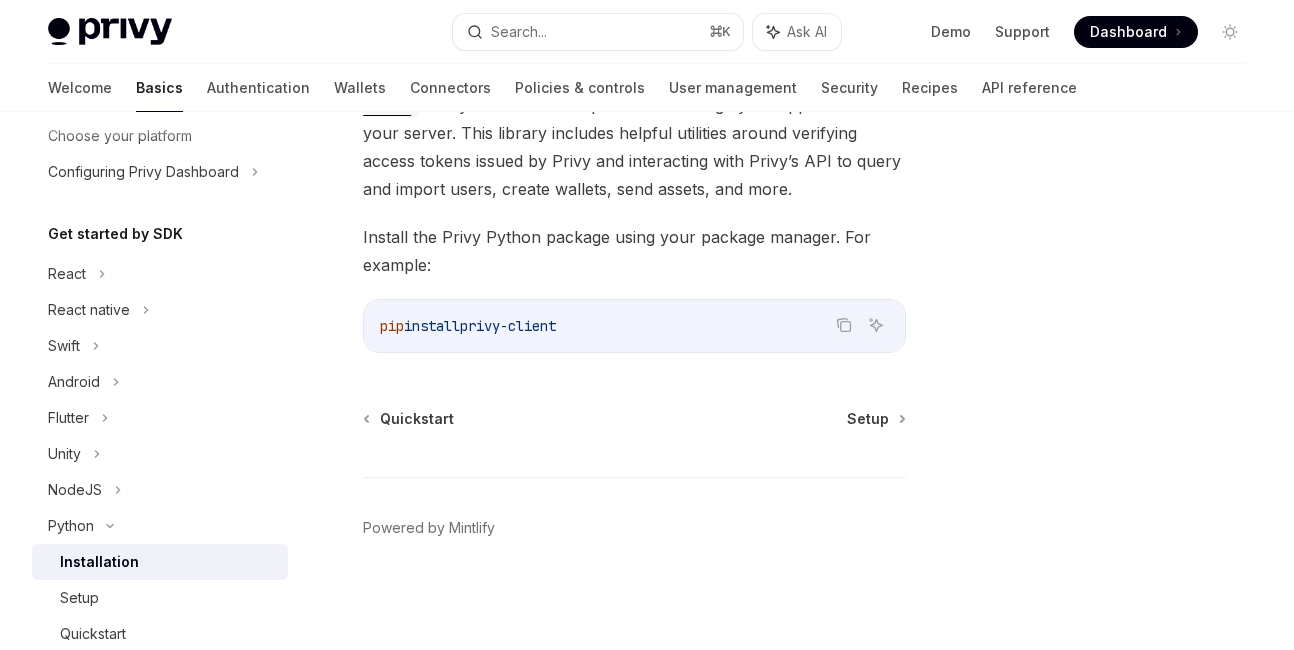 click on "Quickstart Setup Powered by Mintlify" at bounding box center (634, 529) 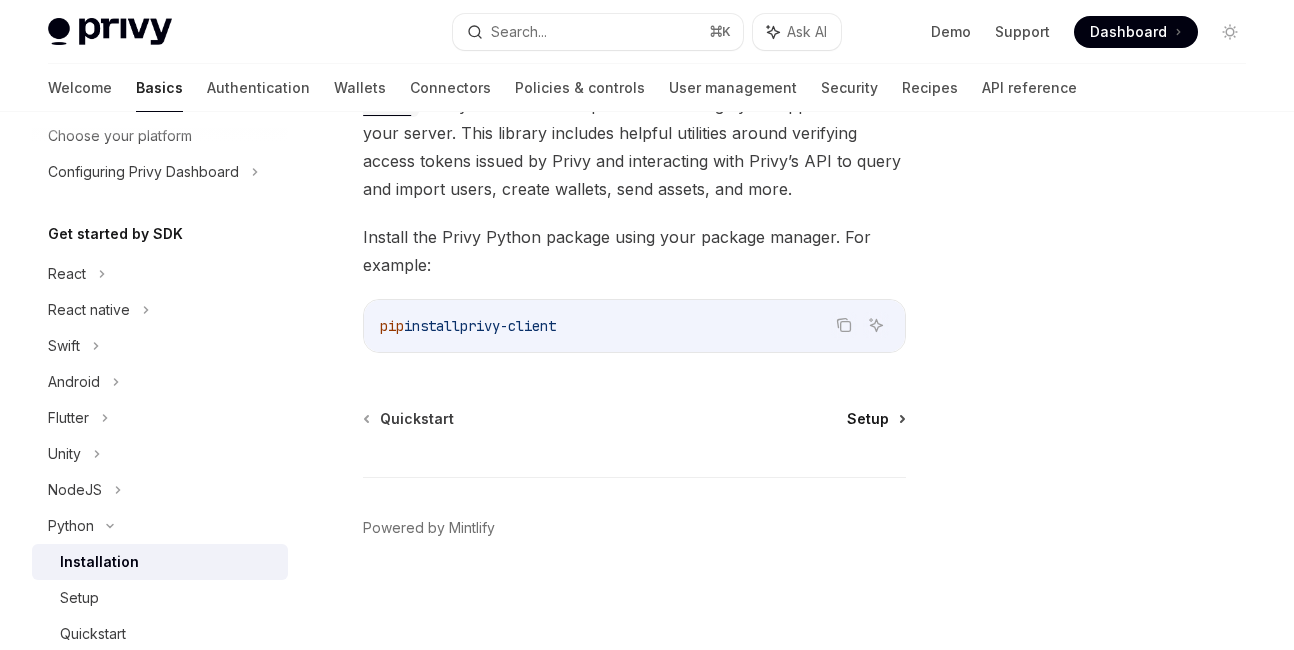 click on "Setup" at bounding box center (868, 419) 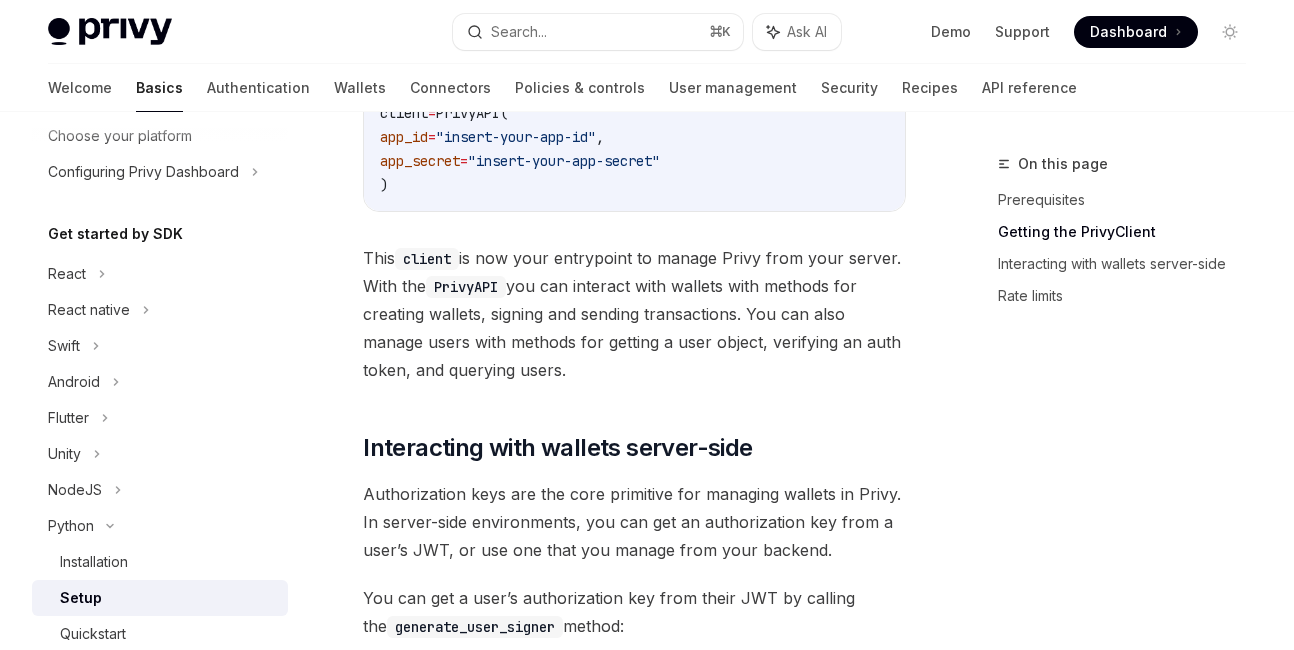 scroll, scrollTop: 0, scrollLeft: 0, axis: both 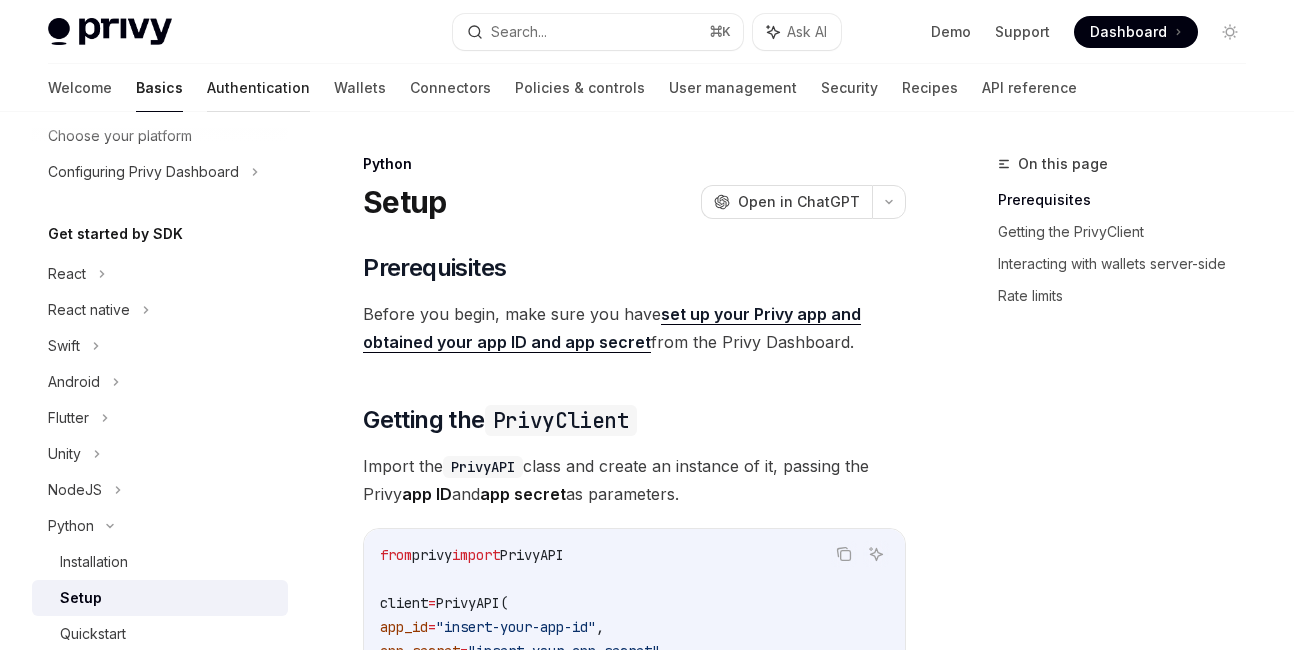 click on "Authentication" at bounding box center [258, 88] 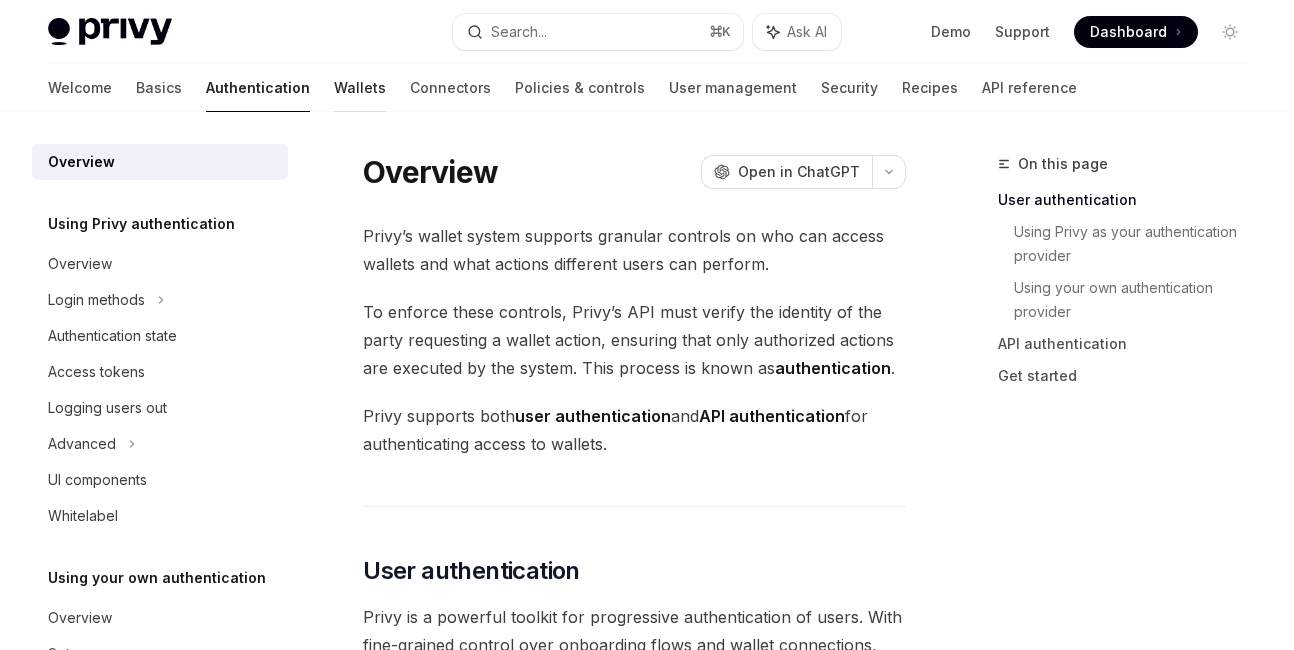 click on "Wallets" at bounding box center [360, 88] 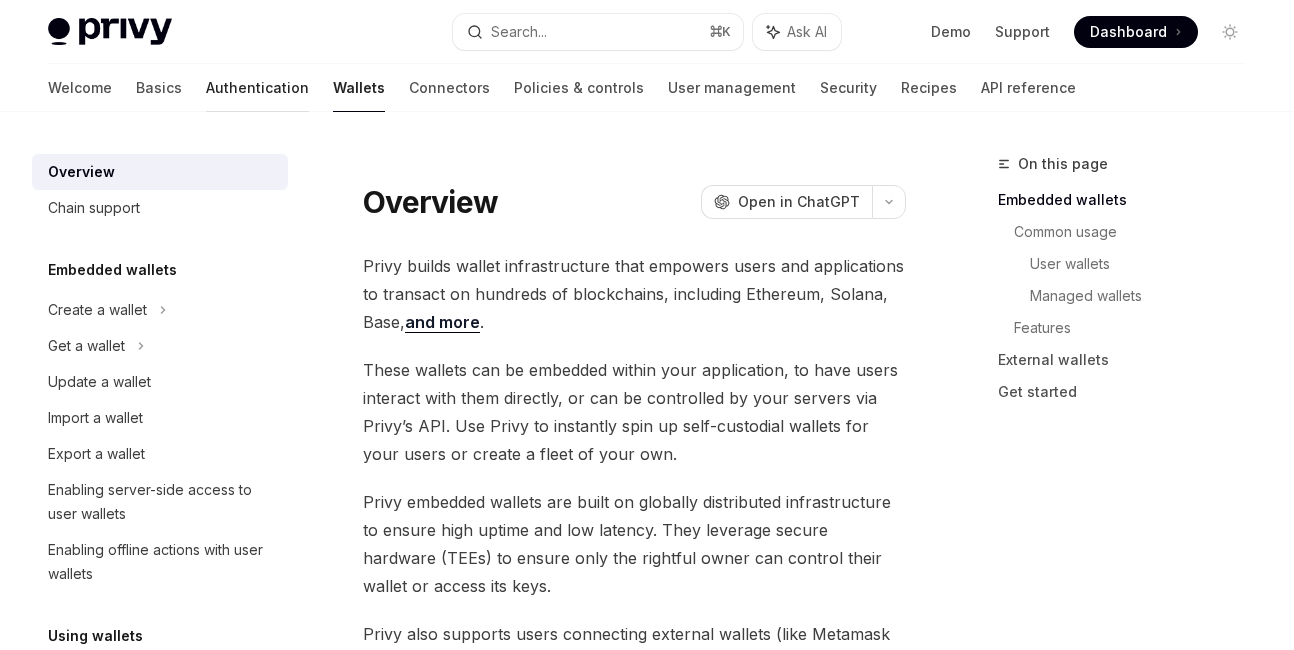 click on "Authentication" at bounding box center [257, 88] 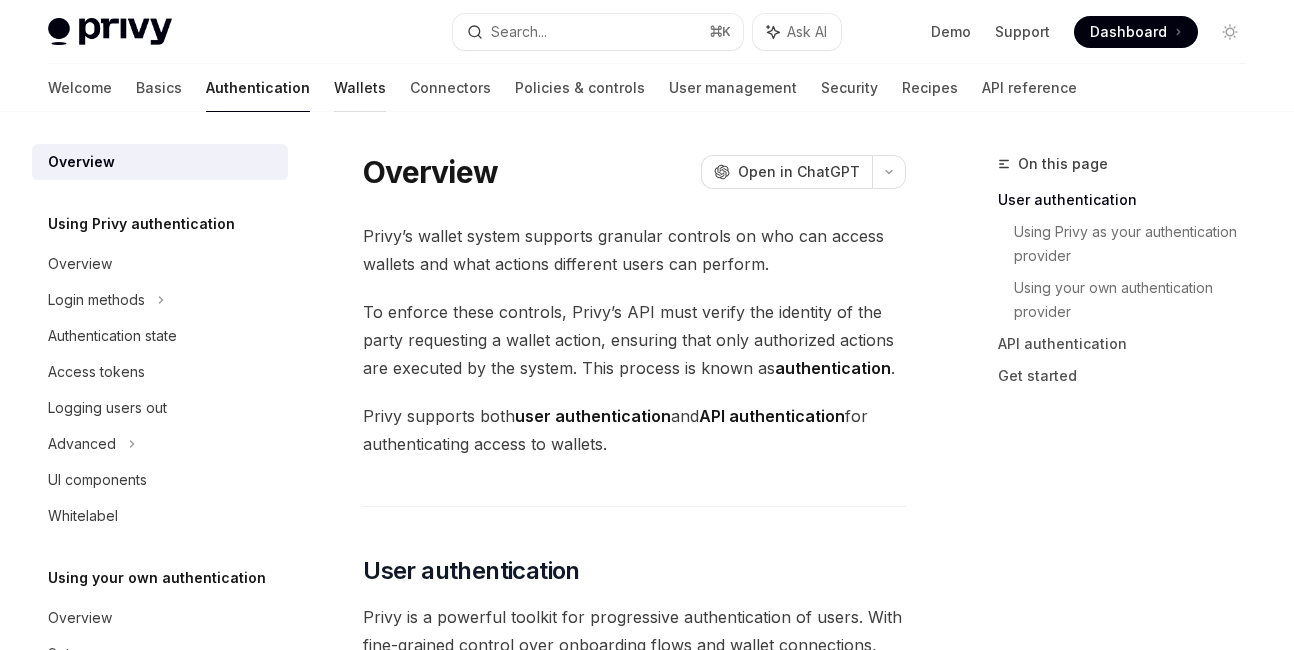 click on "Wallets" at bounding box center [360, 88] 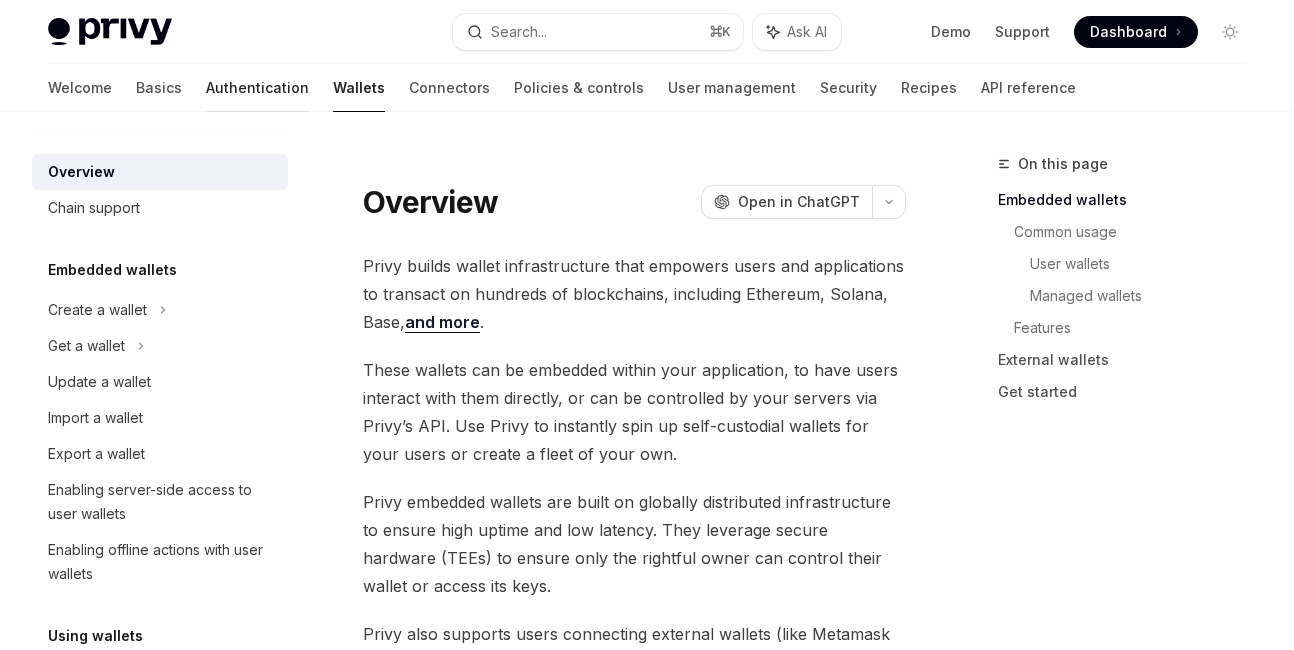 click on "Authentication" at bounding box center (257, 88) 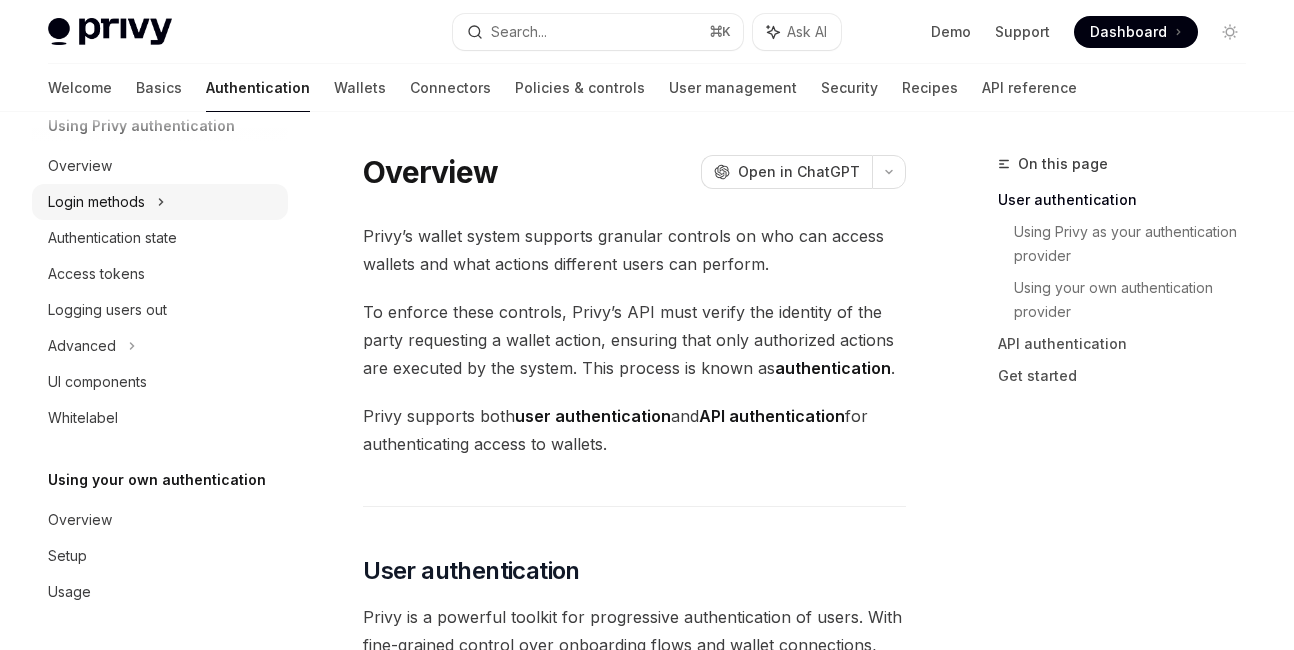 scroll, scrollTop: 0, scrollLeft: 0, axis: both 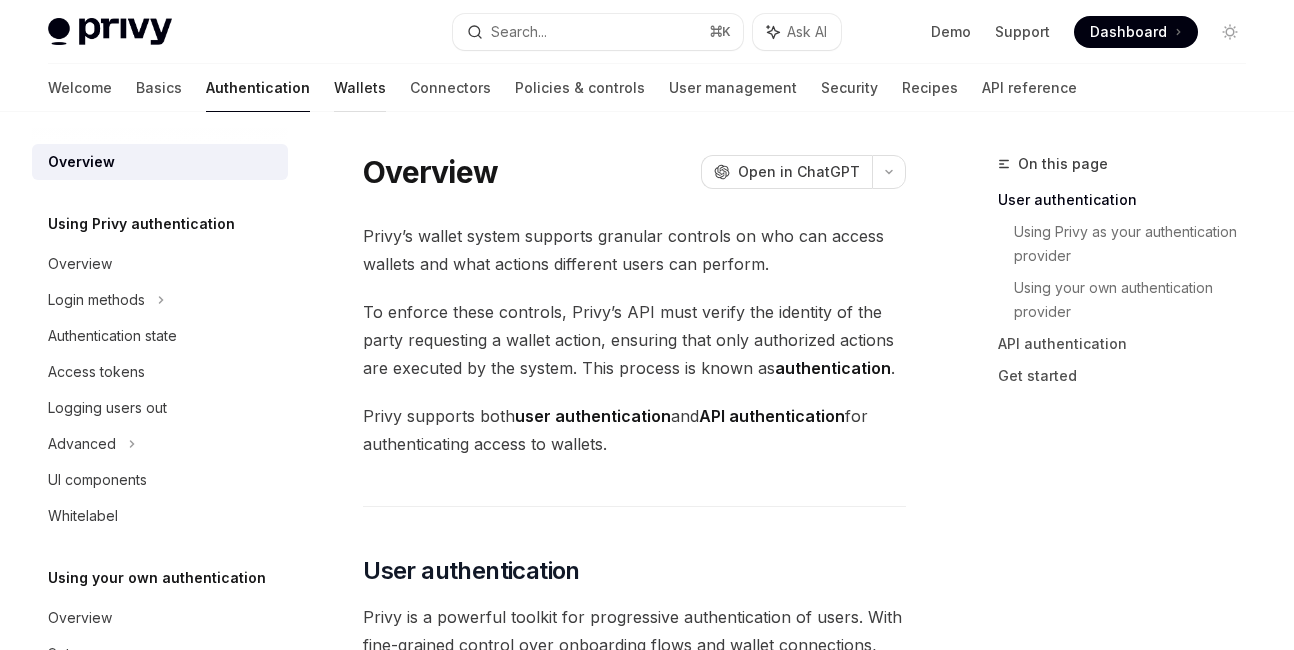 click on "Wallets" at bounding box center (360, 88) 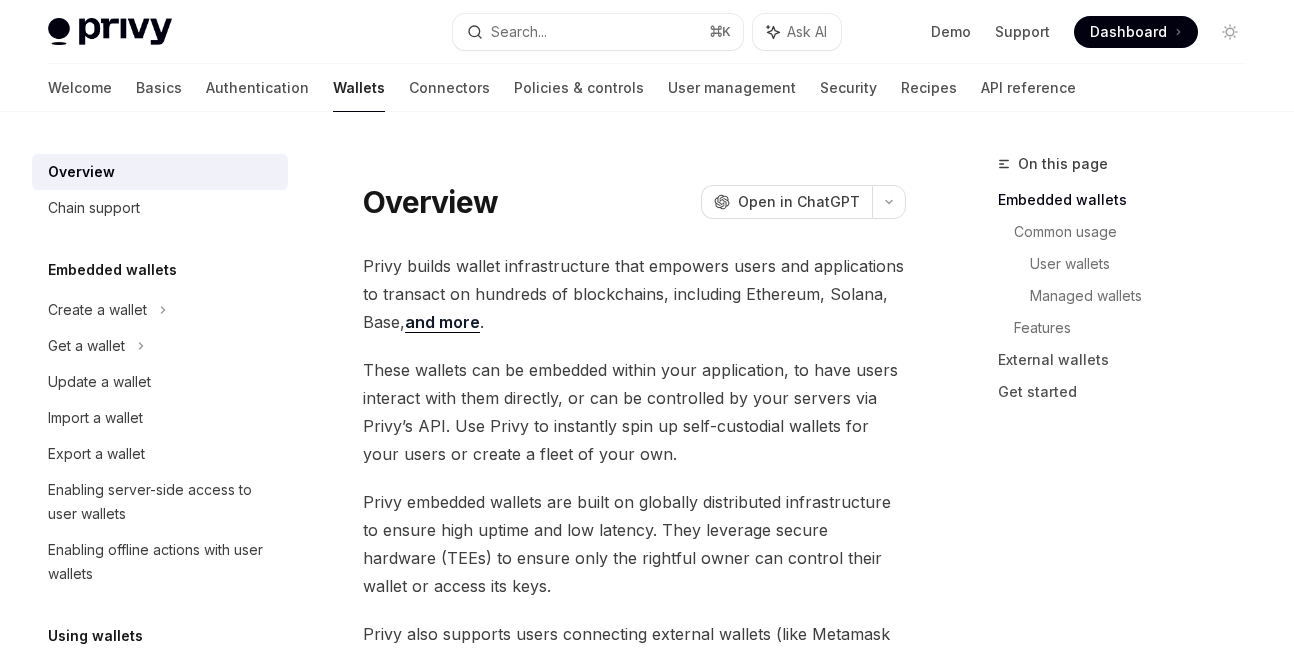 click on "Privy builds wallet infrastructure that empowers users and applications to transact on hundreds of blockchains, including Ethereum, Solana, Base,  and more ." at bounding box center [634, 294] 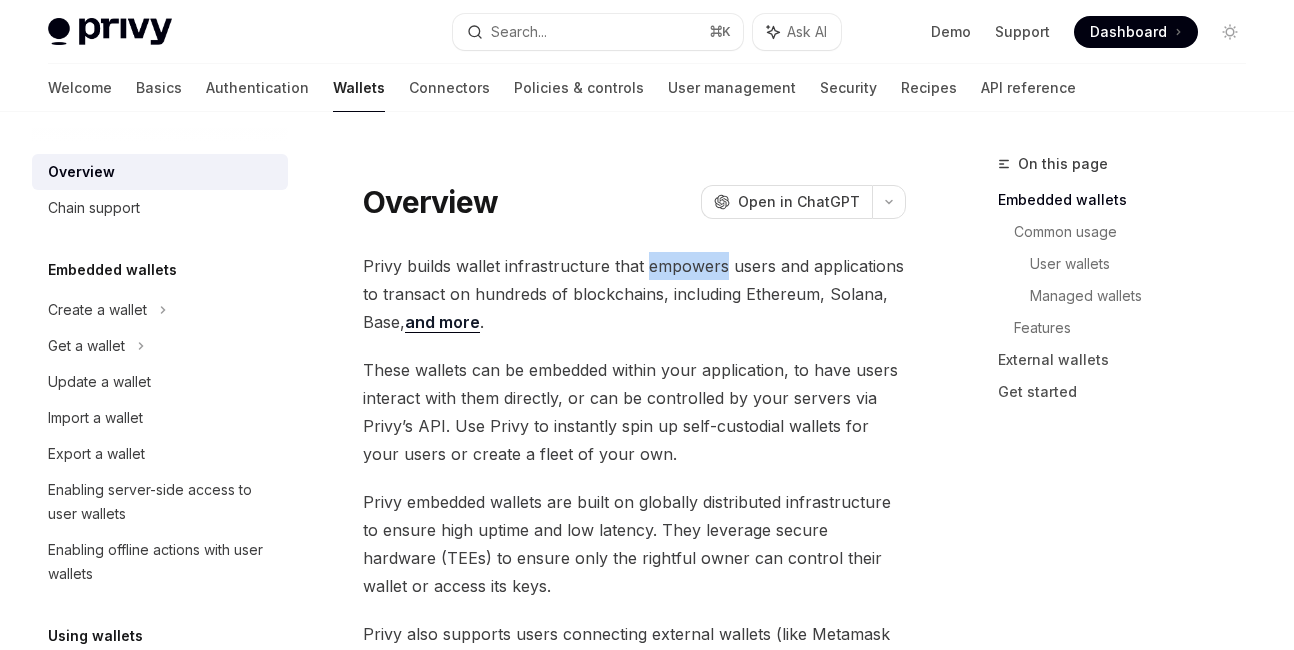 click on "Privy builds wallet infrastructure that empowers users and applications to transact on hundreds of blockchains, including Ethereum, Solana, Base,  and more ." at bounding box center (634, 294) 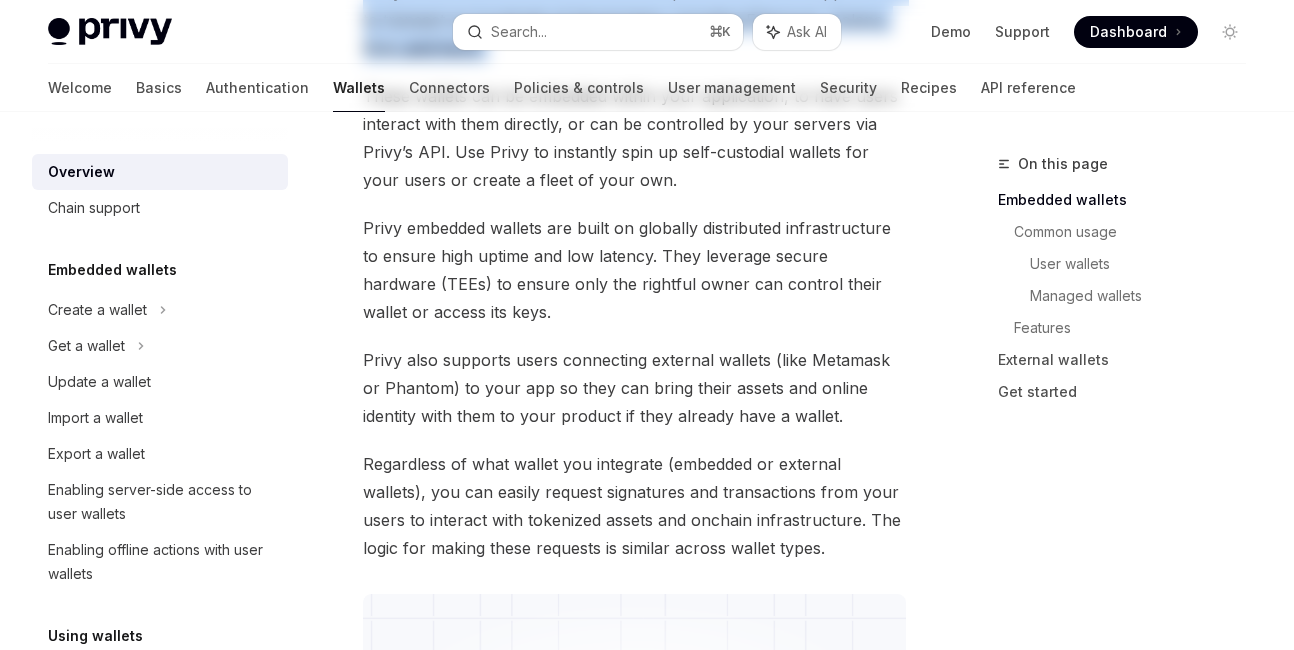 scroll, scrollTop: 0, scrollLeft: 0, axis: both 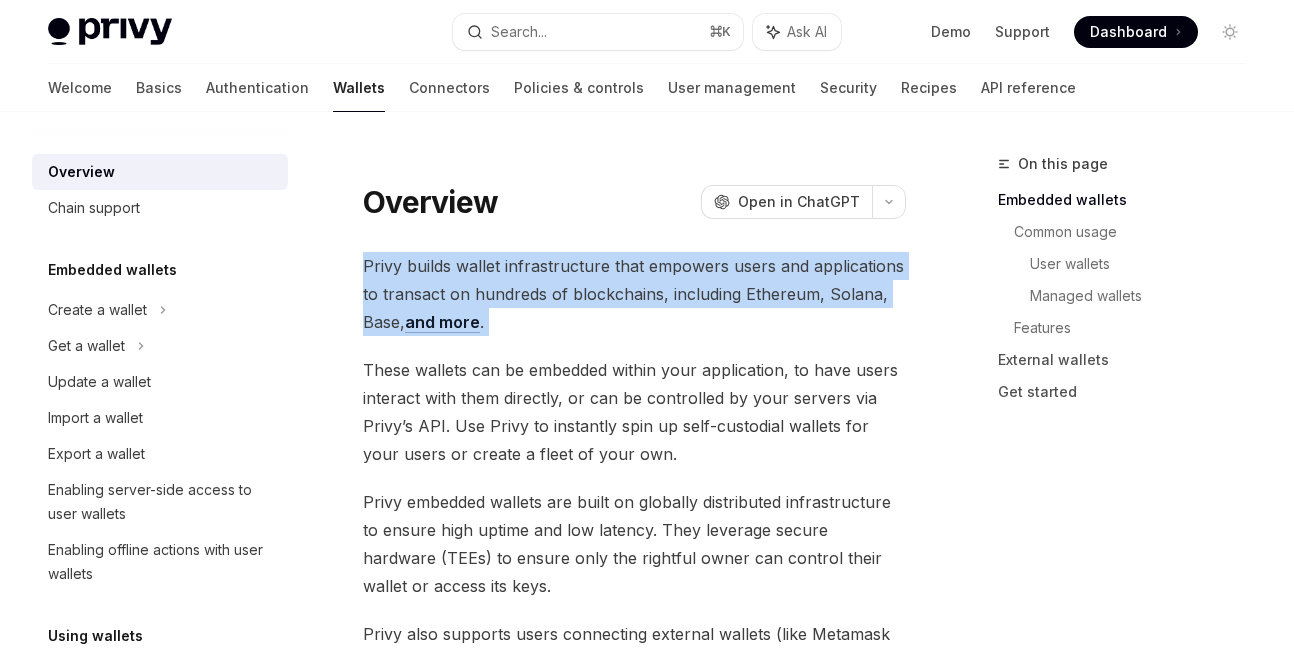 click on "These wallets can be embedded within your application, to have users interact with them directly, or can be controlled by your servers via Privy’s API. Use Privy to instantly spin up self-custodial wallets for your users or create a fleet of your own." at bounding box center [634, 412] 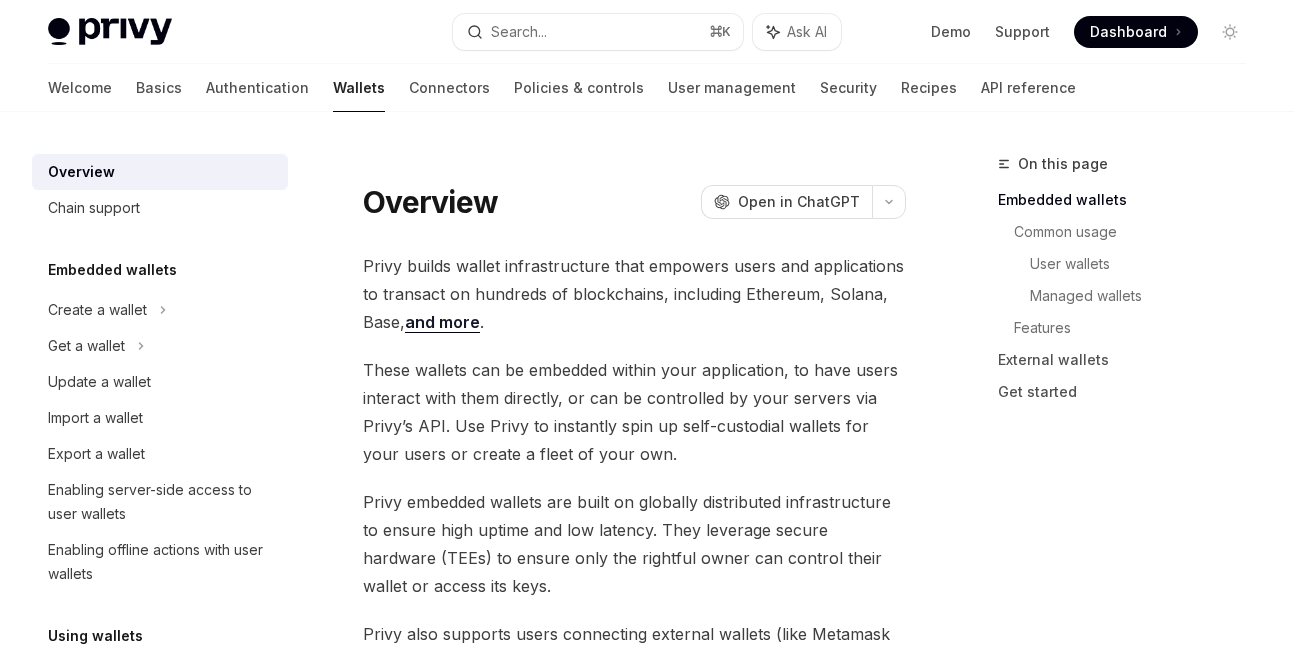 click on "These wallets can be embedded within your application, to have users interact with them directly, or can be controlled by your servers via Privy’s API. Use Privy to instantly spin up self-custodial wallets for your users or create a fleet of your own." at bounding box center (634, 412) 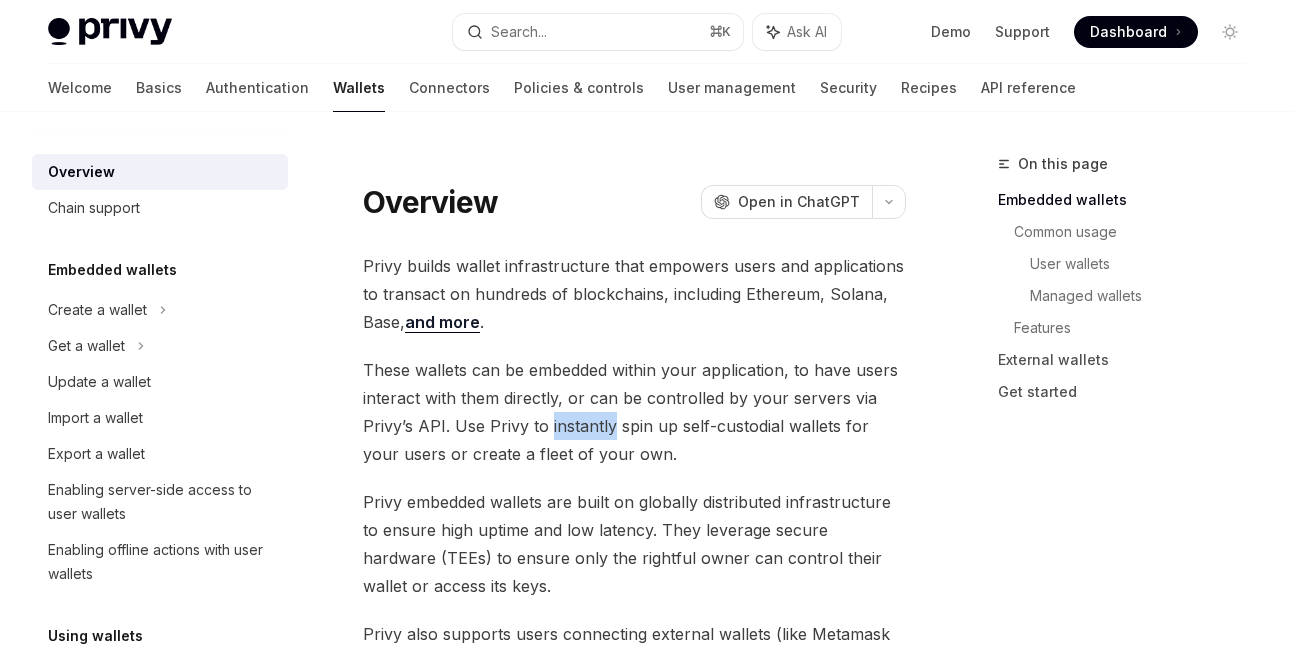 click on "These wallets can be embedded within your application, to have users interact with them directly, or can be controlled by your servers via Privy’s API. Use Privy to instantly spin up self-custodial wallets for your users or create a fleet of your own." at bounding box center (634, 412) 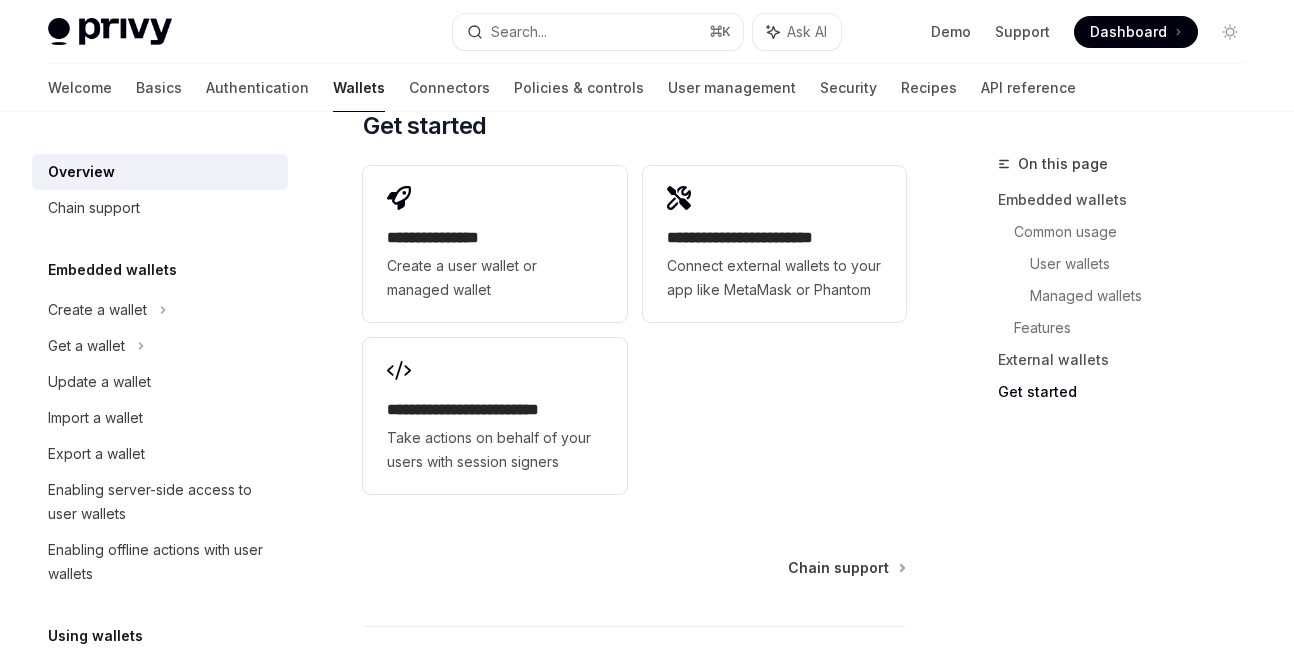 scroll, scrollTop: 3770, scrollLeft: 0, axis: vertical 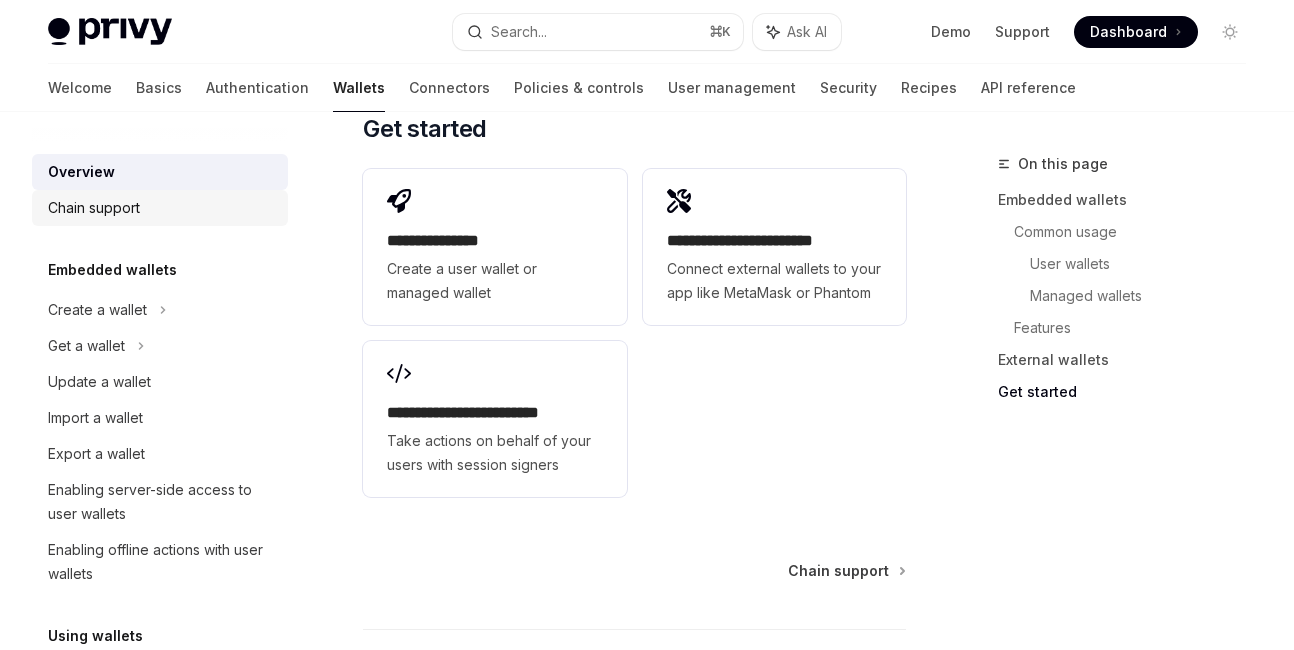 click on "Chain support" at bounding box center [94, 208] 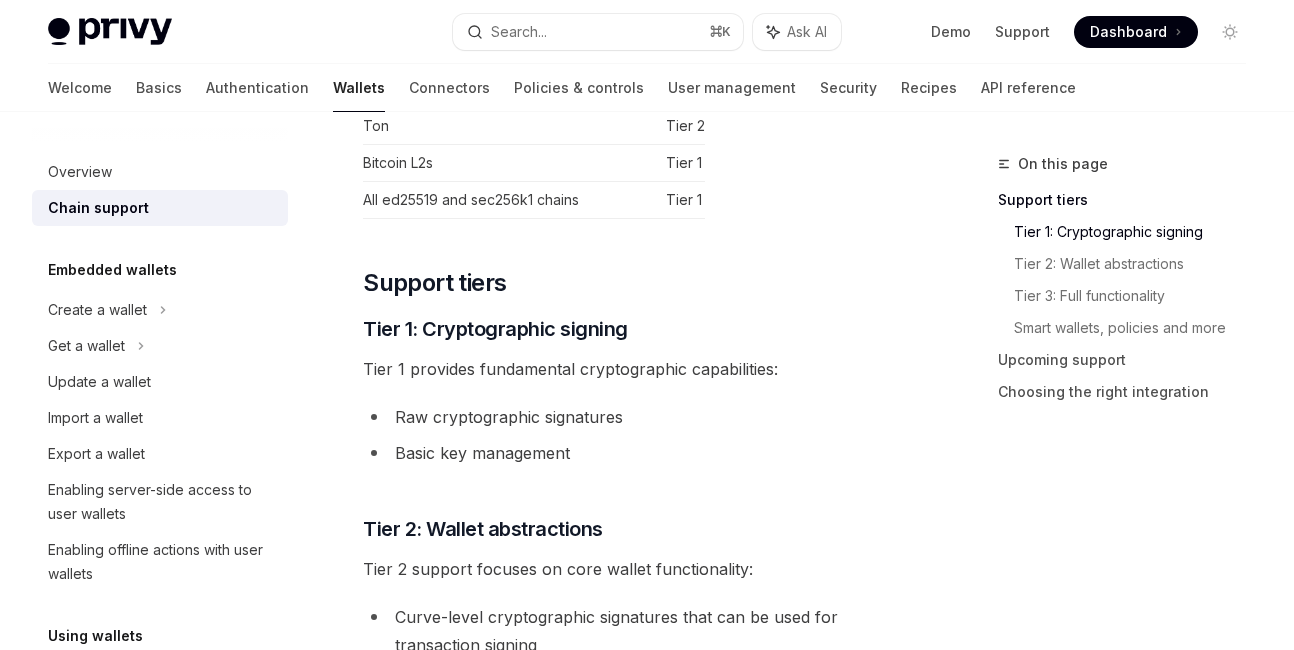scroll, scrollTop: 836, scrollLeft: 0, axis: vertical 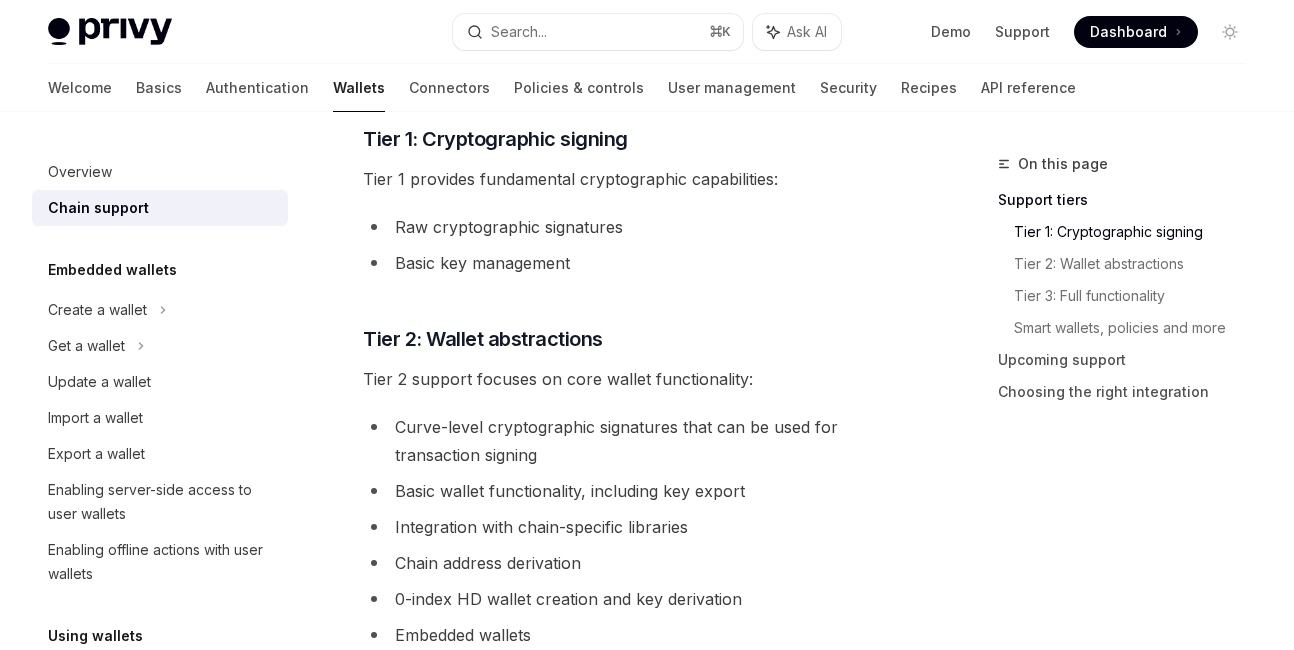 click on "Tier 2 support focuses on core wallet functionality:" at bounding box center [634, 379] 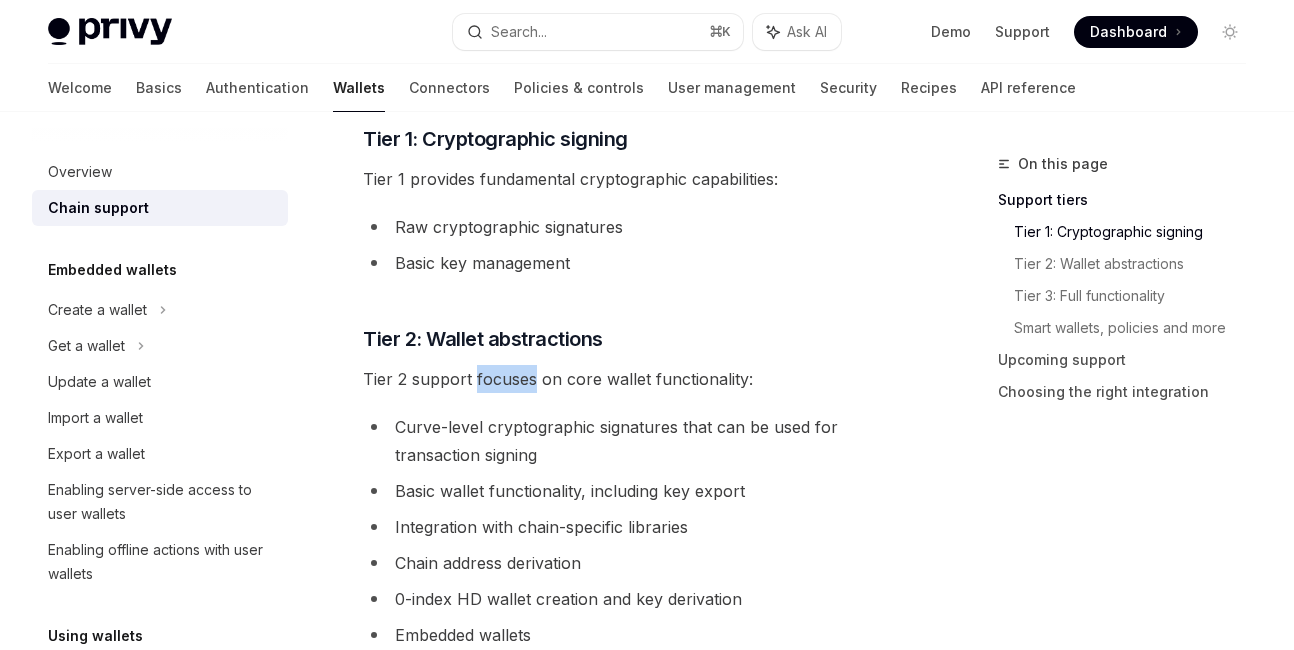 click on "Tier 2 support focuses on core wallet functionality:" at bounding box center (634, 379) 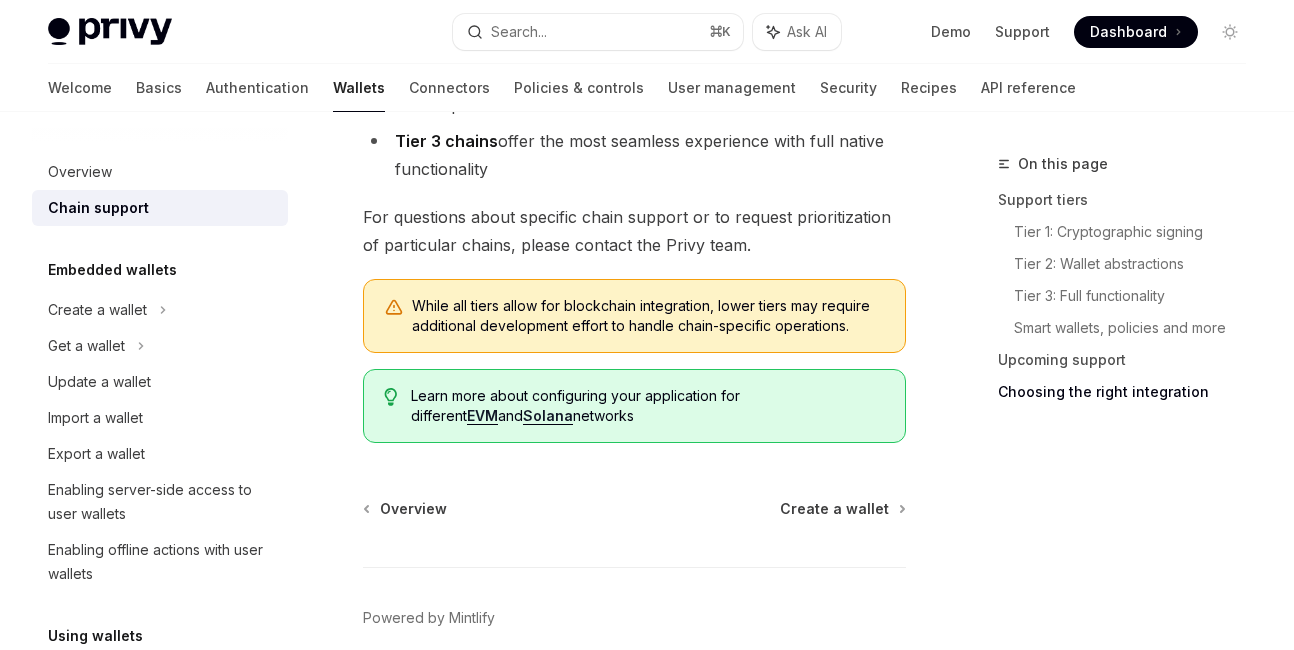 scroll, scrollTop: 2714, scrollLeft: 0, axis: vertical 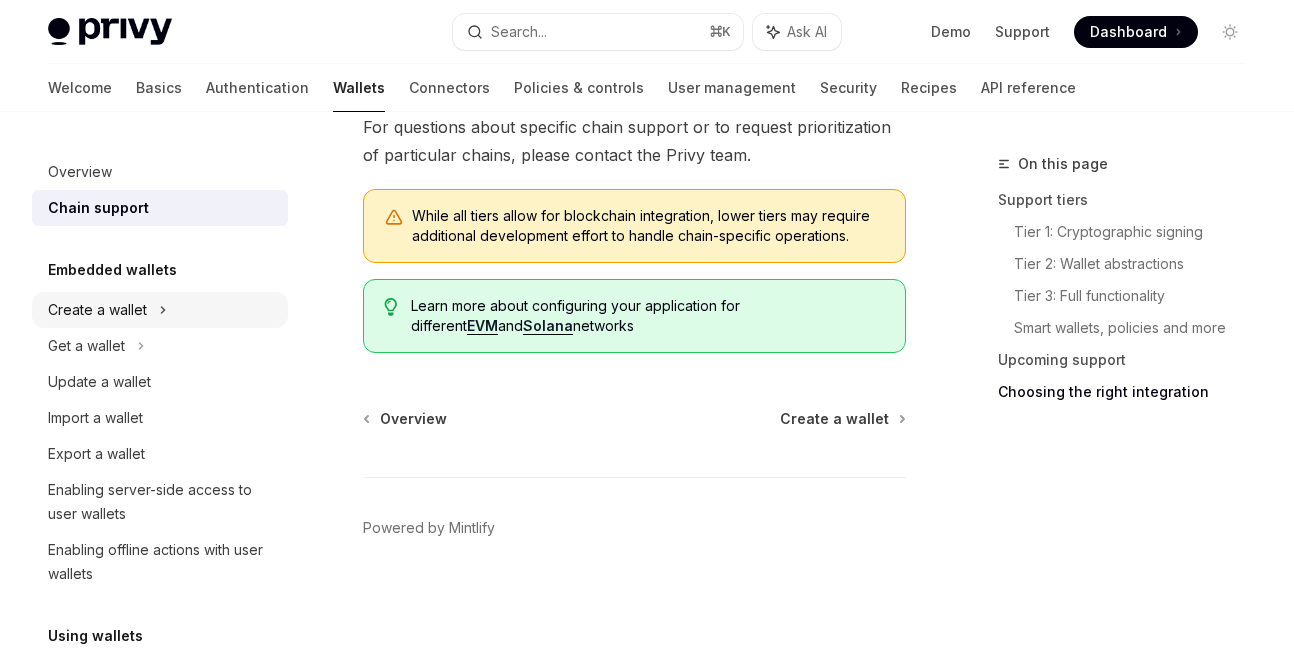 click on "Create a wallet" at bounding box center (160, 310) 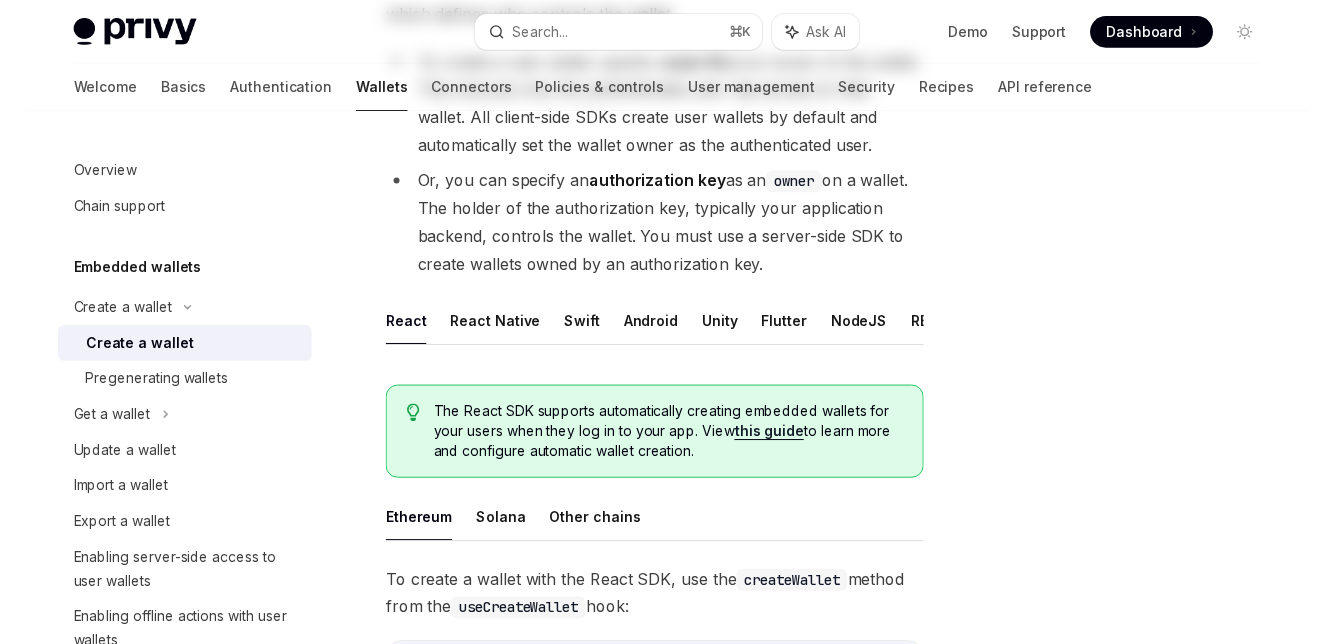 scroll, scrollTop: 0, scrollLeft: 0, axis: both 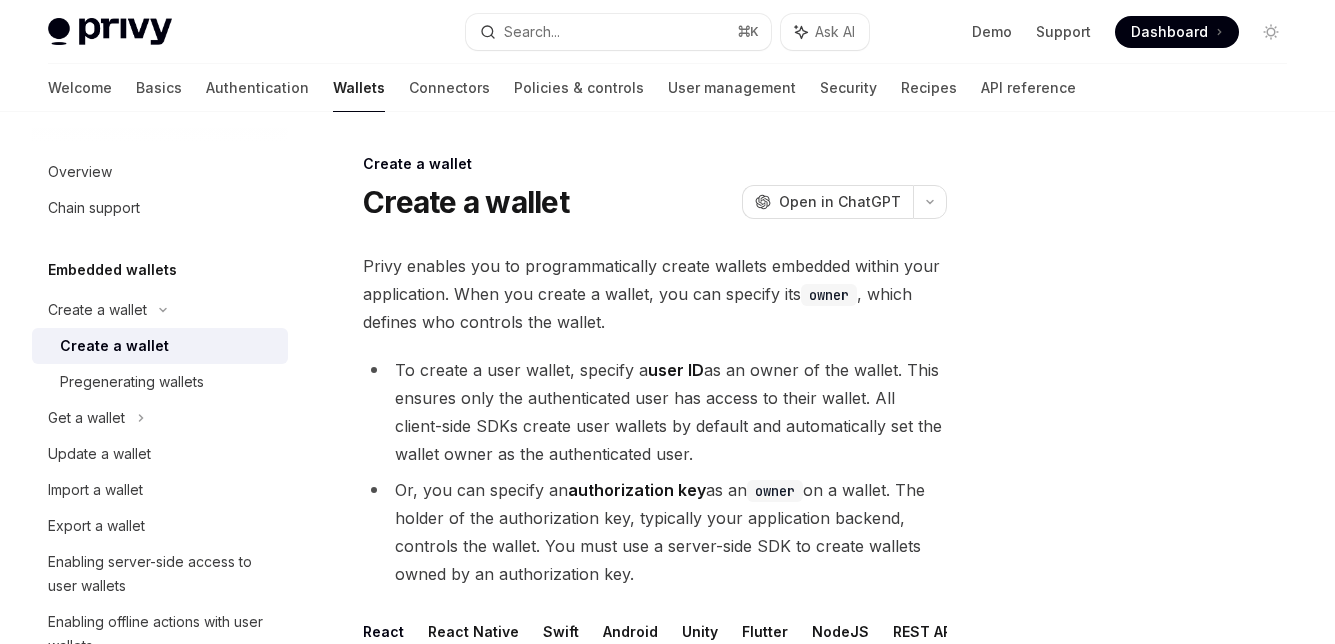 click on "Privy enables you to programmatically create wallets embedded within your application. When you create a wallet, you can specify its  owner , which defines who controls the wallet." at bounding box center (655, 294) 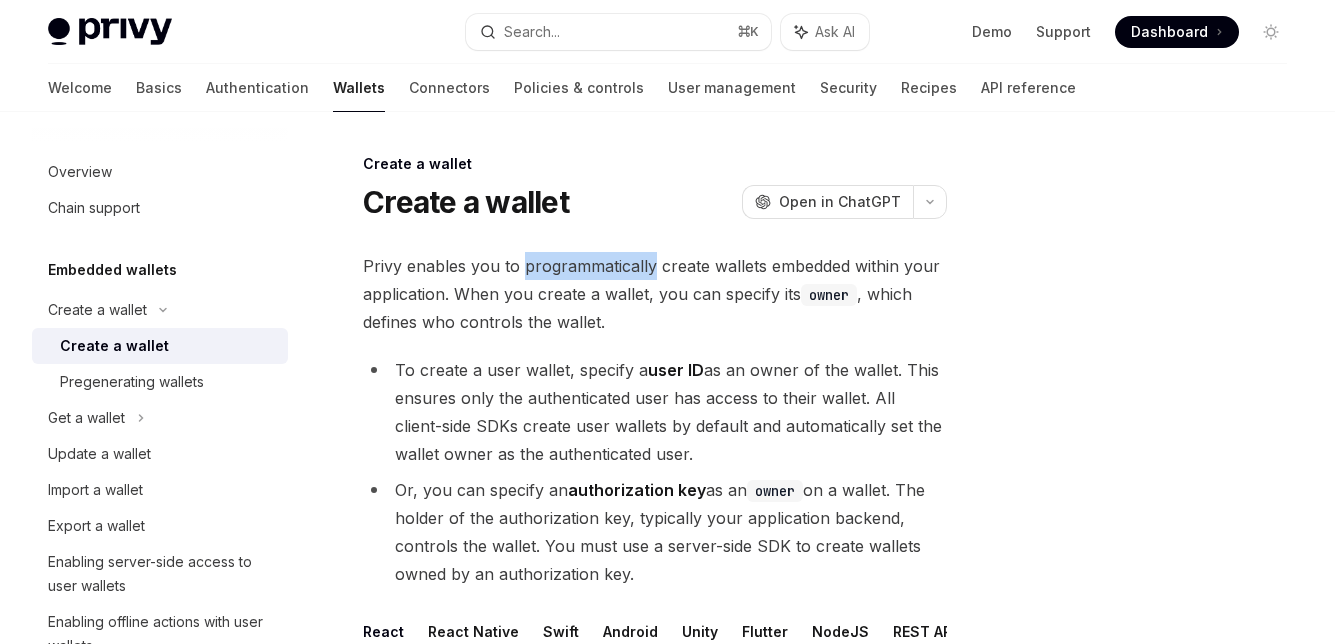 click on "Privy enables you to programmatically create wallets embedded within your application. When you create a wallet, you can specify its  owner , which defines who controls the wallet." at bounding box center (655, 294) 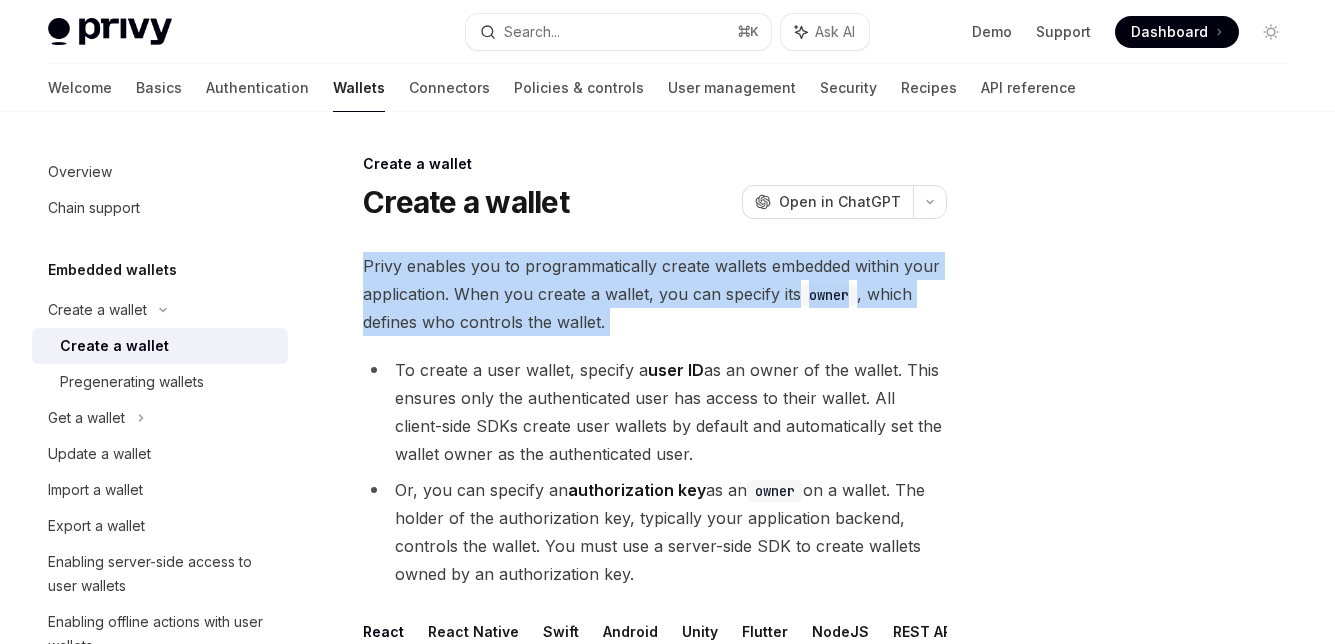 click on "Create a wallet OpenAI Open in ChatGPT" at bounding box center [655, 202] 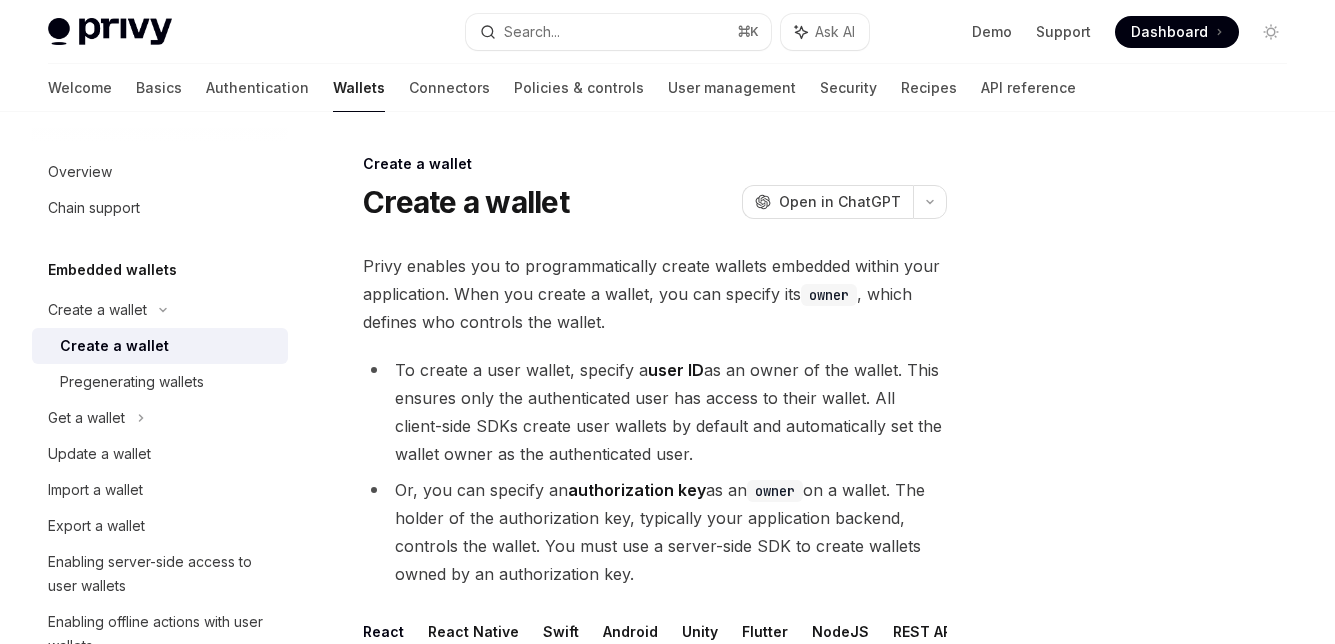 click on "Create a wallet OpenAI Open in ChatGPT" at bounding box center [655, 202] 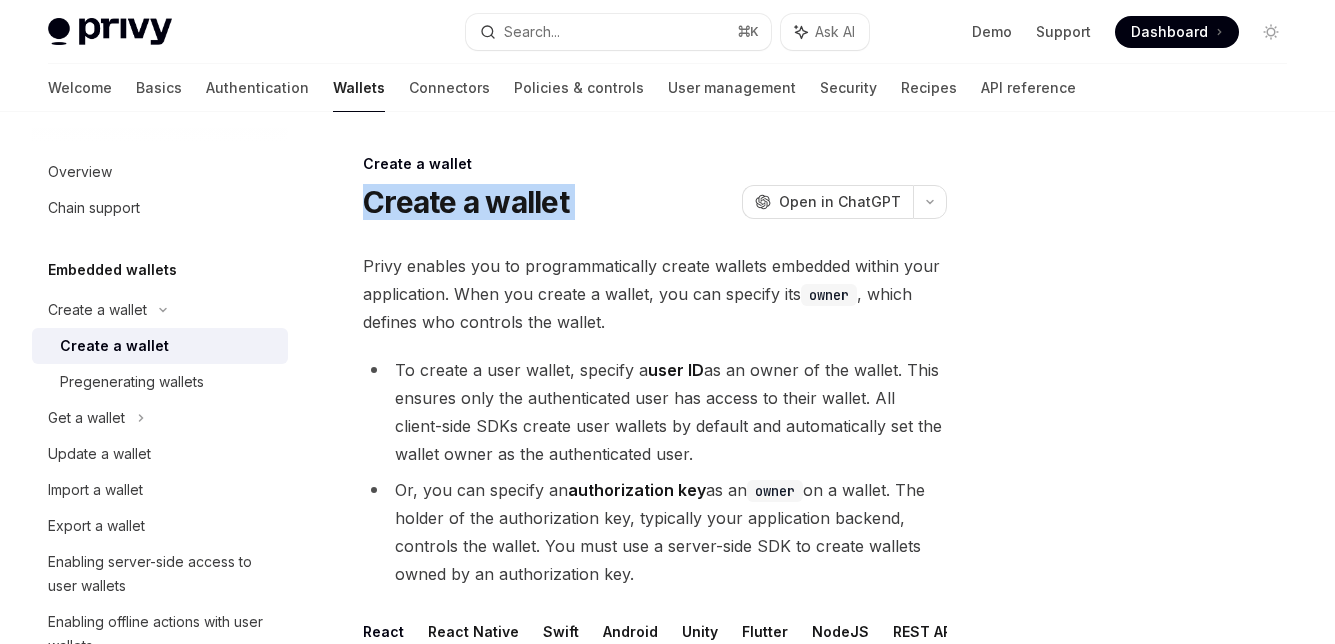 click on "Privy enables you to programmatically create wallets embedded within your application. When you create a wallet, you can specify its  owner , which defines who controls the wallet." at bounding box center (655, 294) 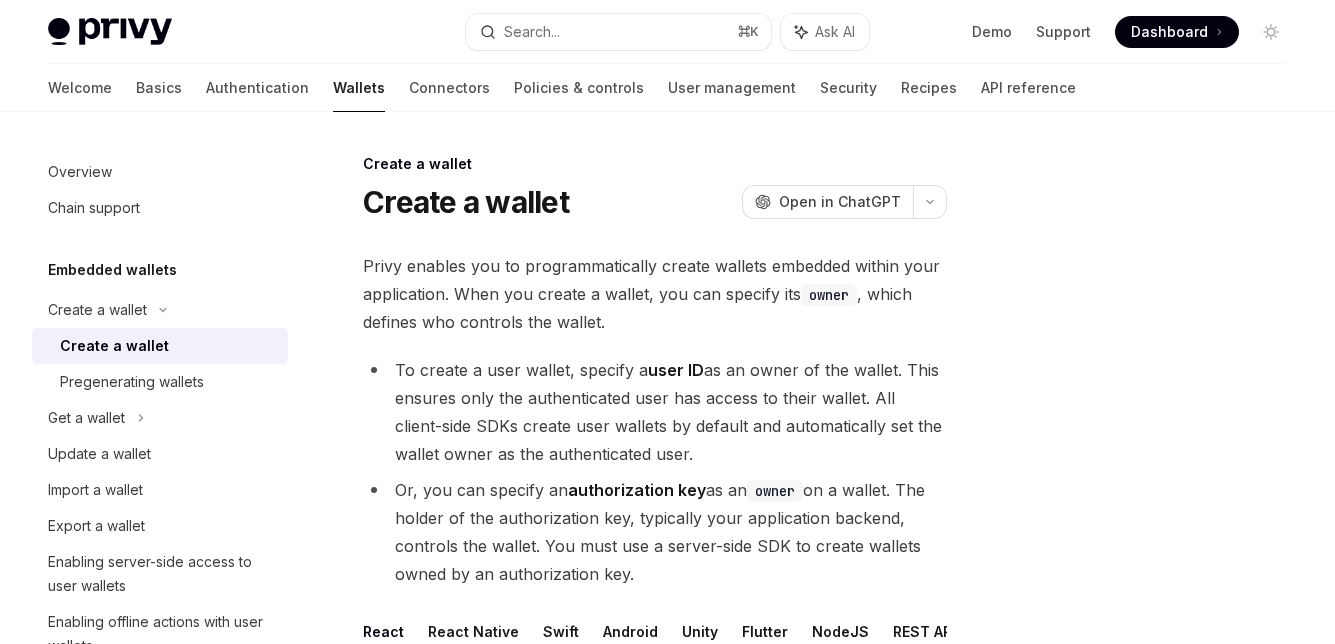 click on "Privy enables you to programmatically create wallets embedded within your application. When you create a wallet, you can specify its  owner , which defines who controls the wallet." at bounding box center (655, 294) 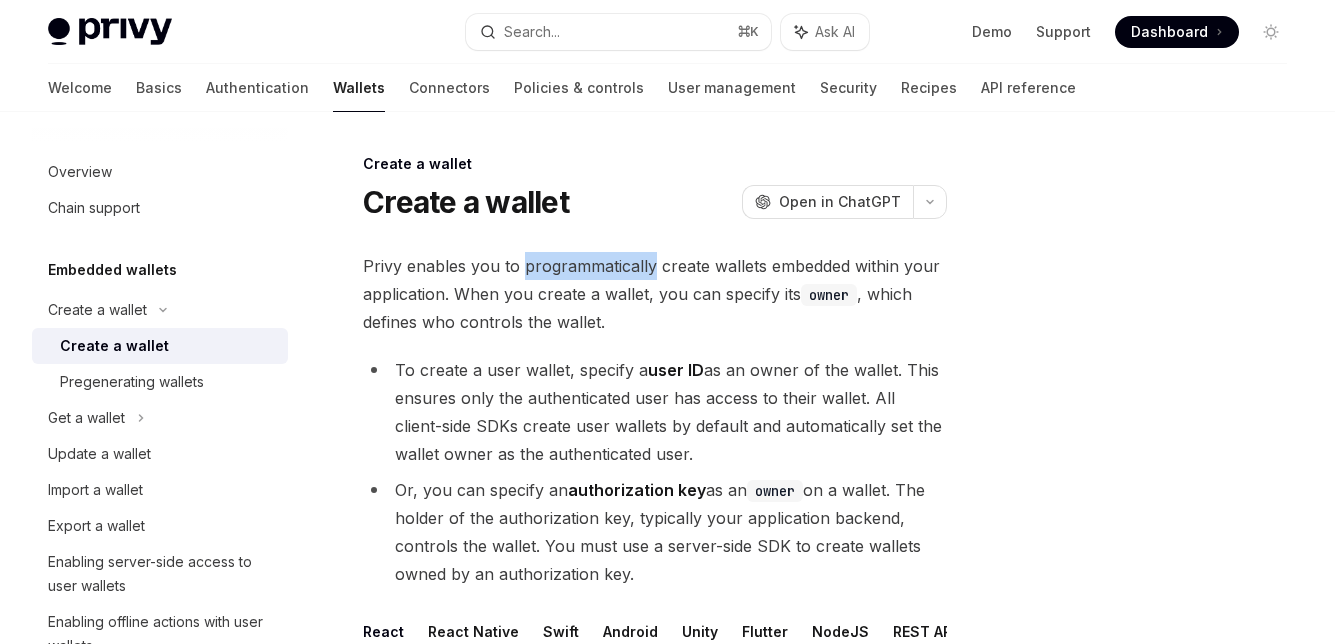 click on "Privy enables you to programmatically create wallets embedded within your application. When you create a wallet, you can specify its  owner , which defines who controls the wallet." at bounding box center (655, 294) 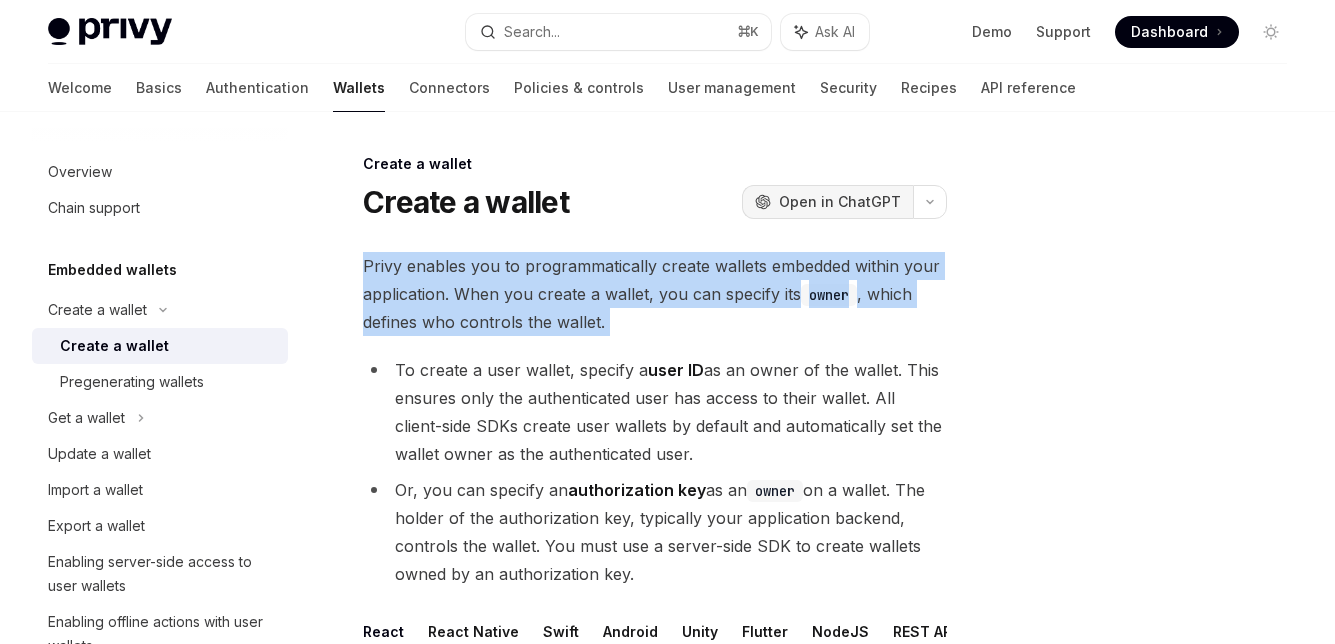 click 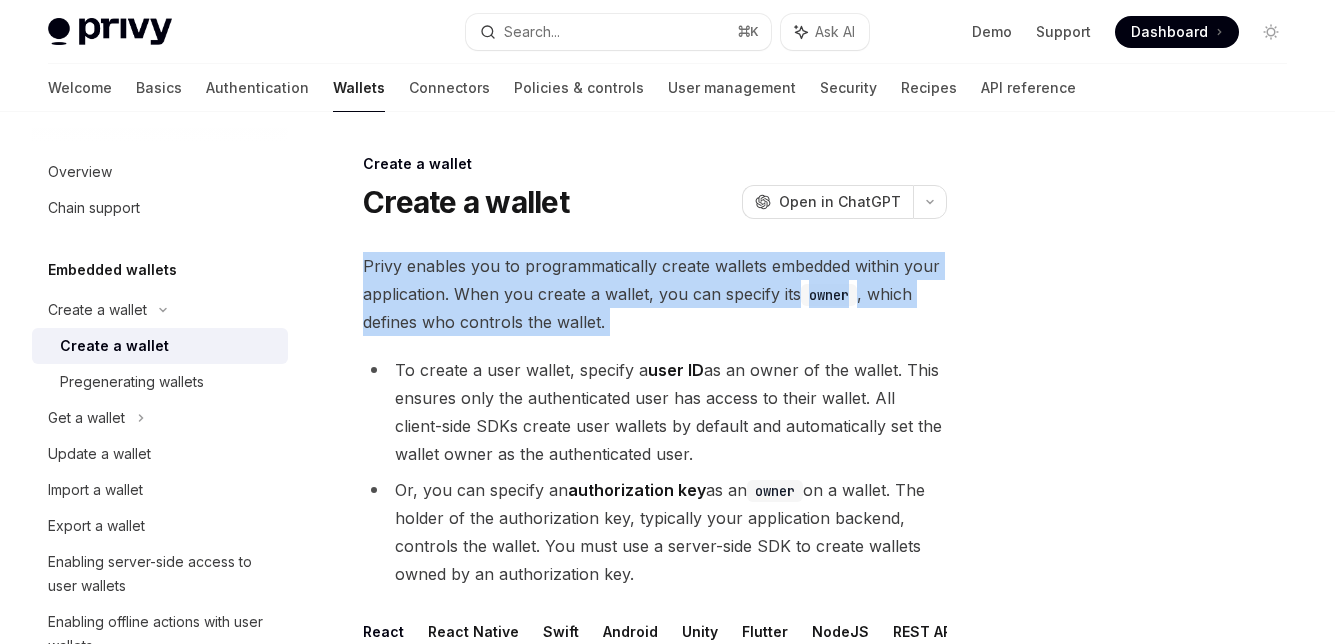 click on "Or, you can specify an  authorization key  as an  owner  on a wallet. The holder of the authorization key, typically your application backend, controls the wallet. You must use a server-side SDK to create wallets owned by an authorization key." at bounding box center (655, 532) 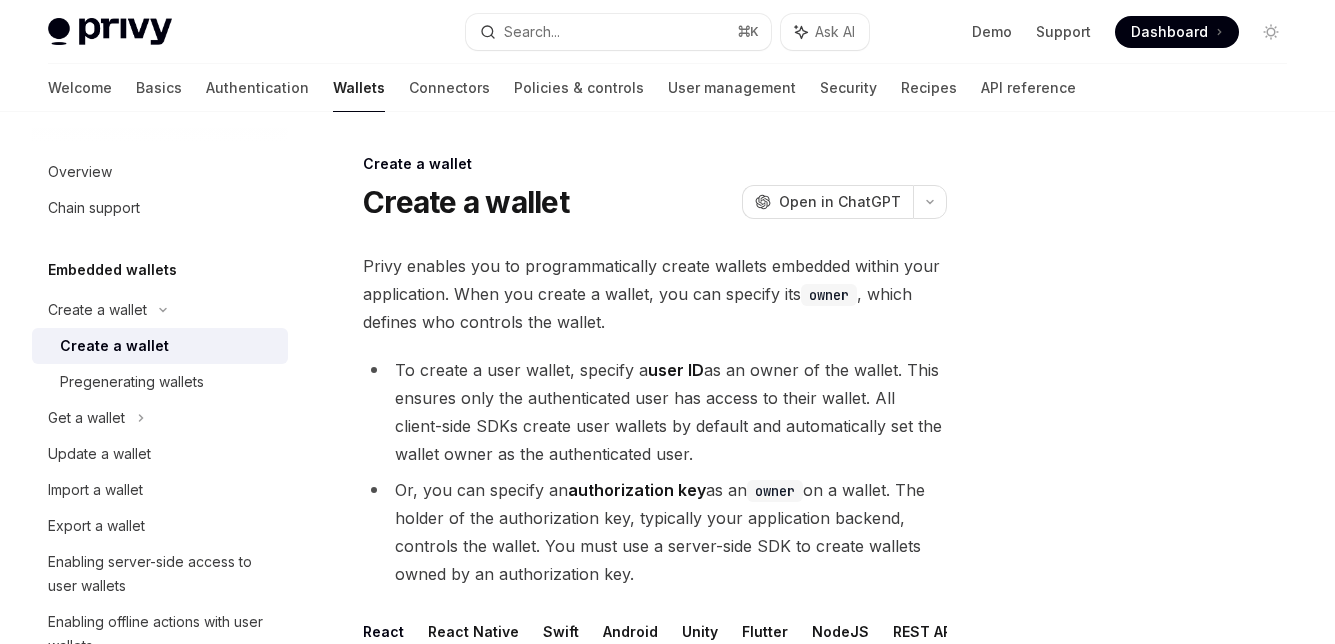 click on "Or, you can specify an  authorization key  as an  owner  on a wallet. The holder of the authorization key, typically your application backend, controls the wallet. You must use a server-side SDK to create wallets owned by an authorization key." at bounding box center (655, 532) 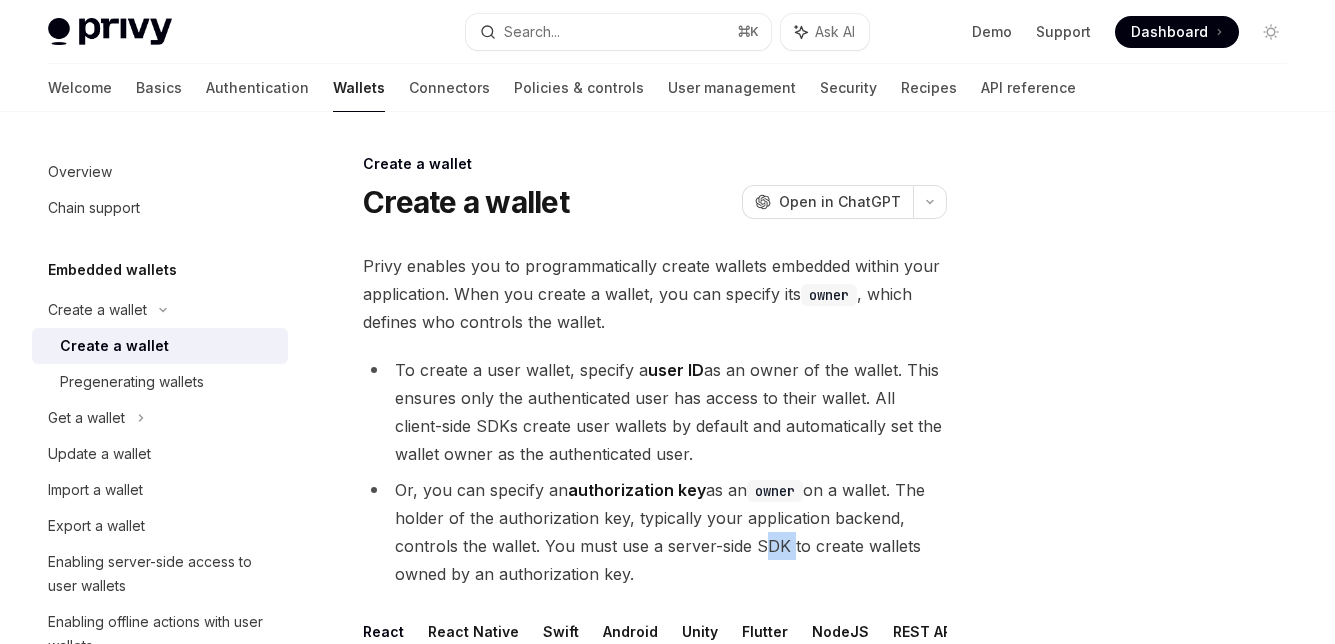 click on "Or, you can specify an  authorization key  as an  owner  on a wallet. The holder of the authorization key, typically your application backend, controls the wallet. You must use a server-side SDK to create wallets owned by an authorization key." at bounding box center [655, 532] 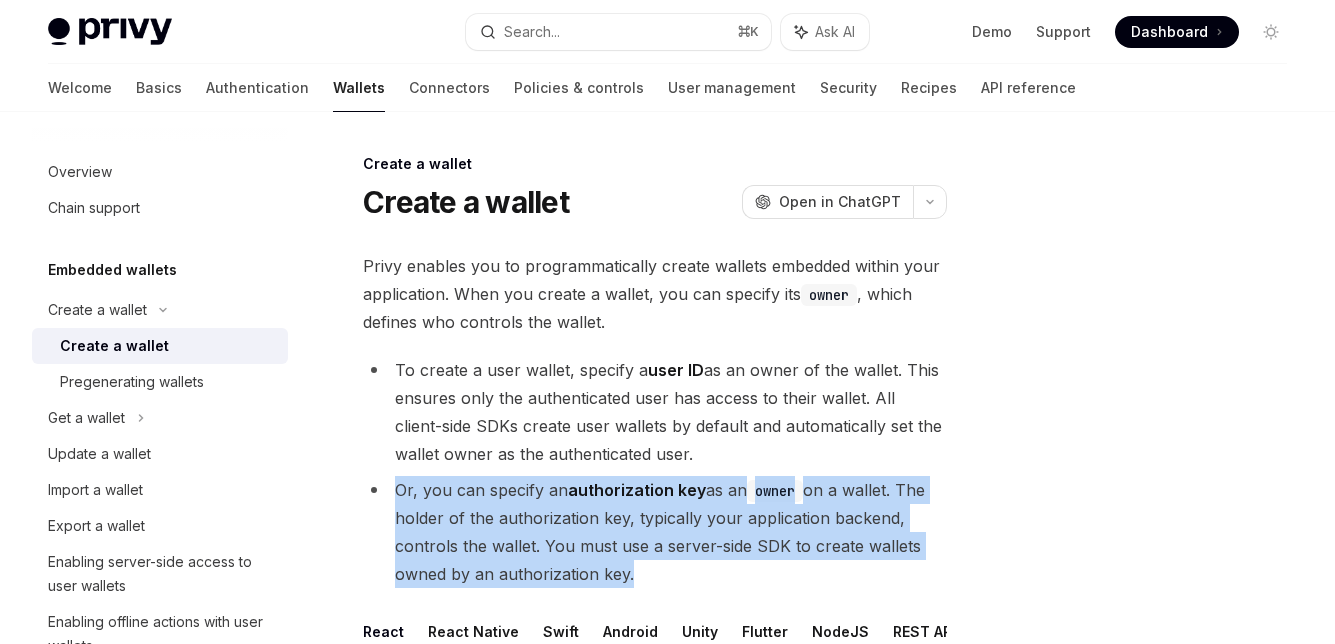 click on "Privy enables you to programmatically create wallets embedded within your application. When you create a wallet, you can specify its  owner , which defines who controls the wallet." at bounding box center (655, 294) 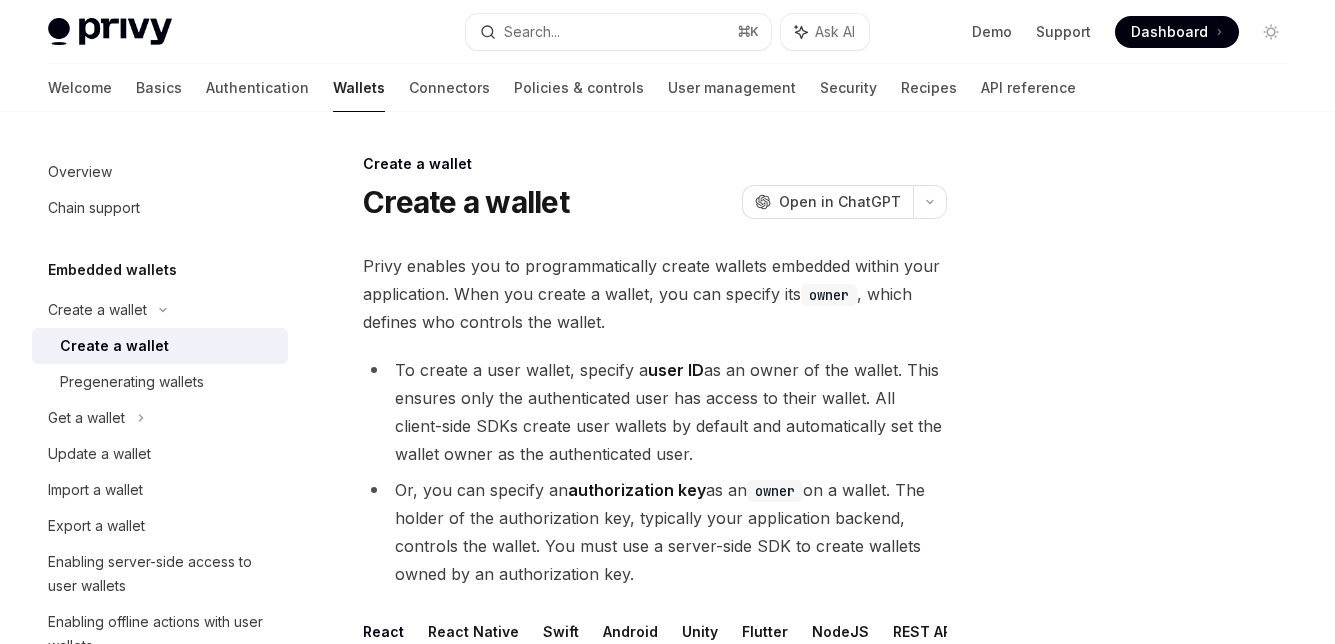 click on "Privy enables you to programmatically create wallets embedded within your application. When you create a wallet, you can specify its  owner , which defines who controls the wallet." at bounding box center [655, 294] 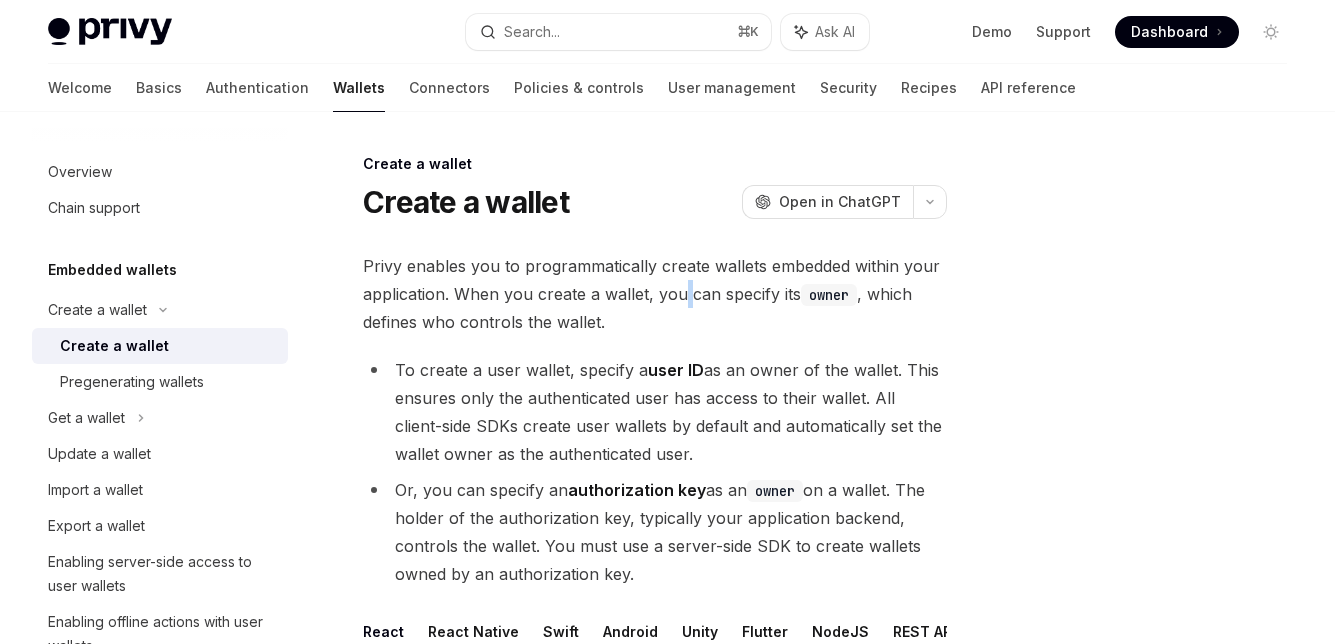 click on "Privy enables you to programmatically create wallets embedded within your application. When you create a wallet, you can specify its  owner , which defines who controls the wallet." at bounding box center [655, 294] 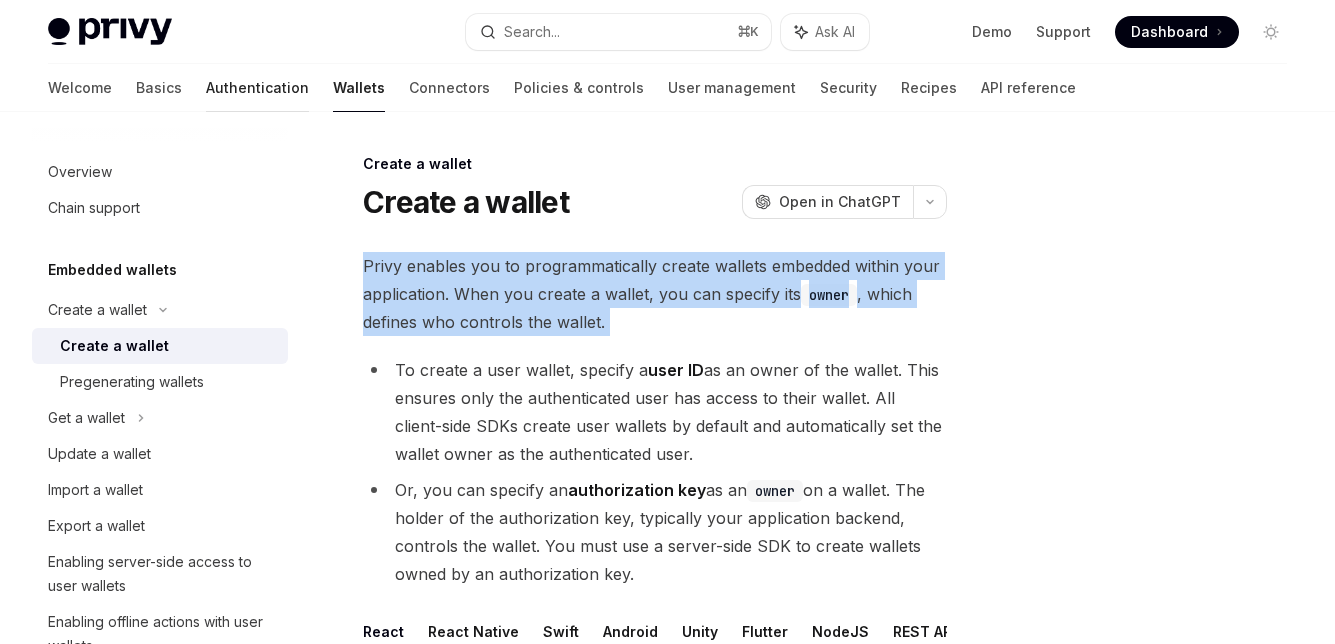 click on "Authentication" at bounding box center (257, 88) 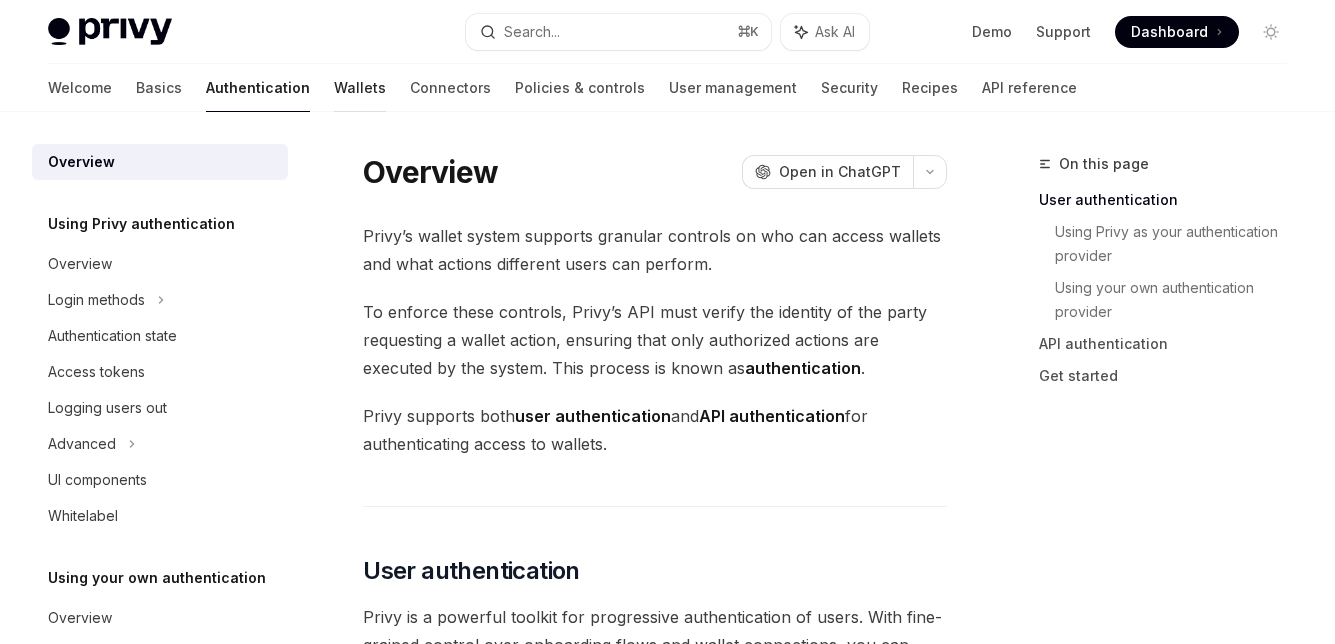 click on "Wallets" at bounding box center (360, 88) 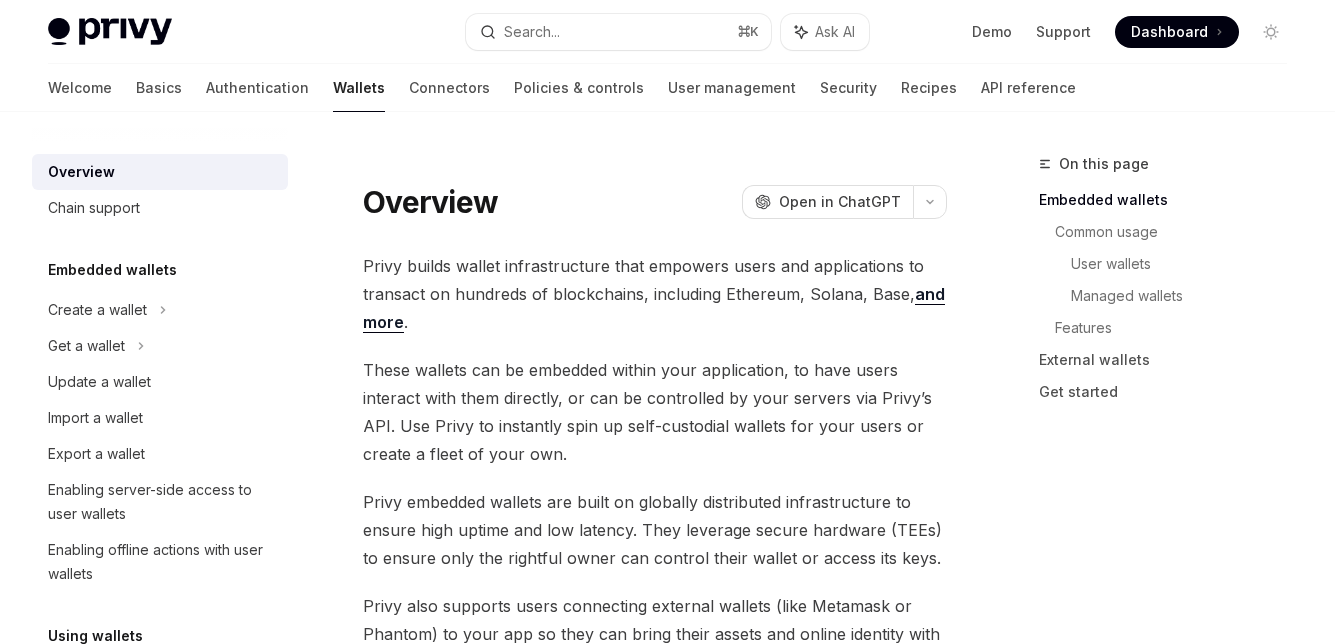 click on "Embedded wallets Create a wallet Get a wallet Update a wallet Import a wallet Export a wallet Enabling server-side access to user wallets Enabling offline actions with user wallets" at bounding box center (160, 425) 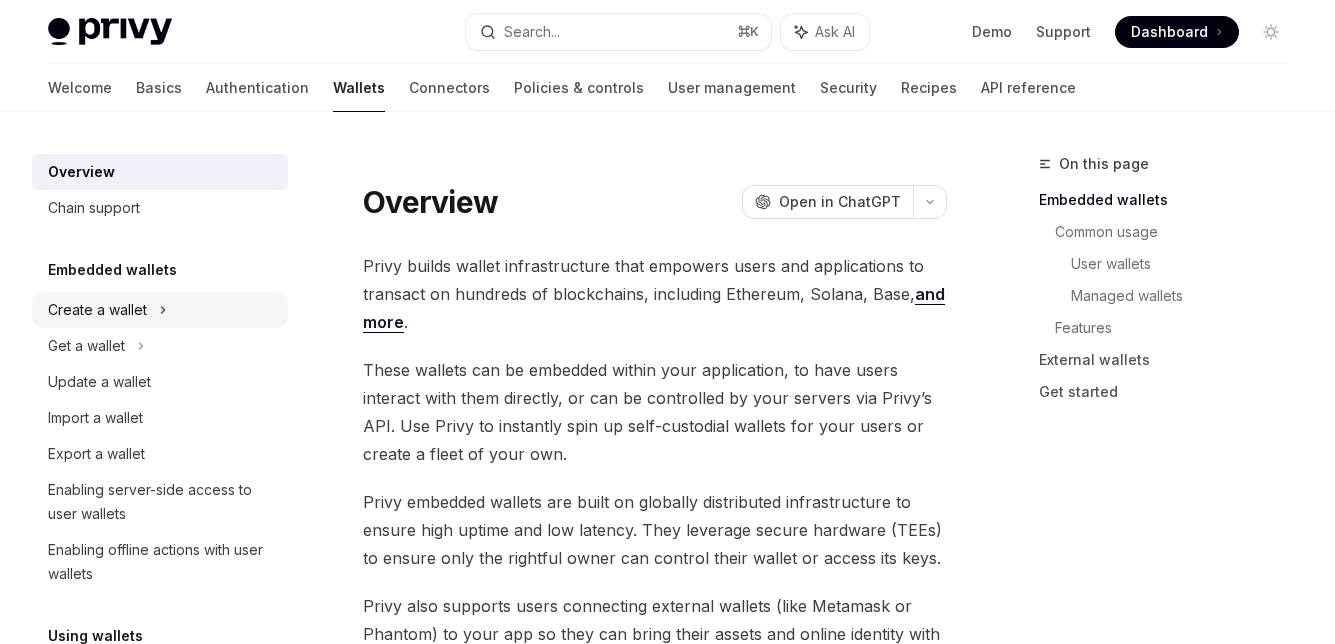 click on "Create a wallet" at bounding box center [160, 310] 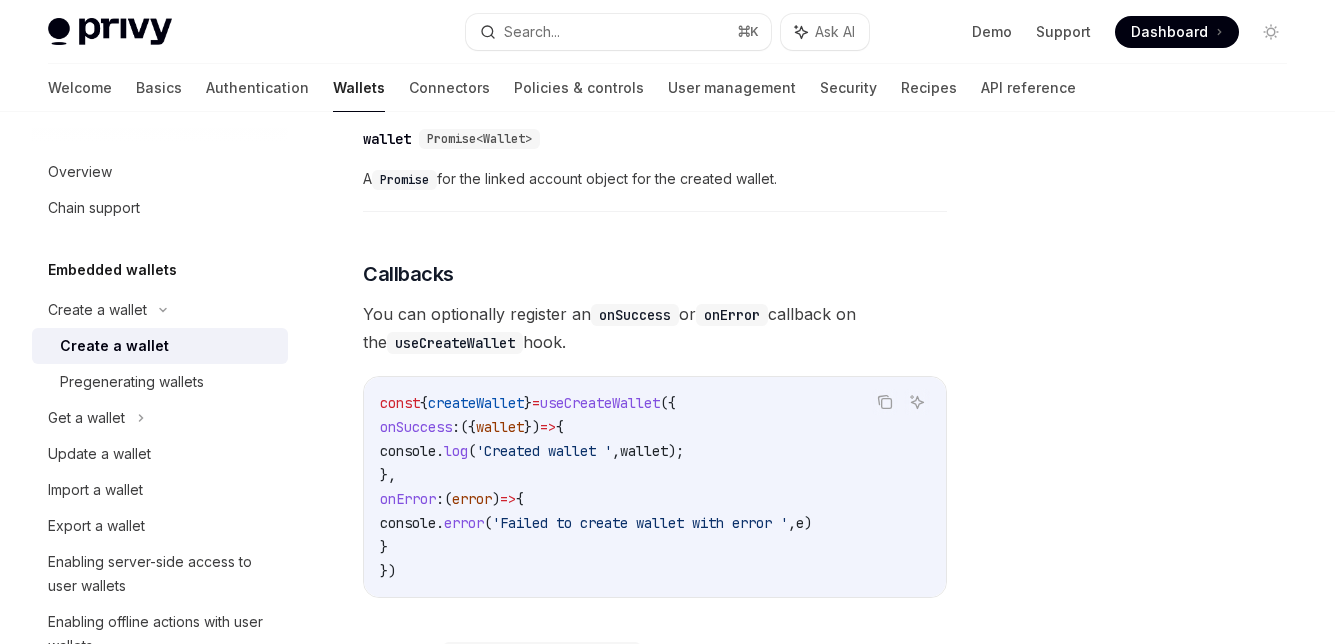 scroll, scrollTop: 1893, scrollLeft: 0, axis: vertical 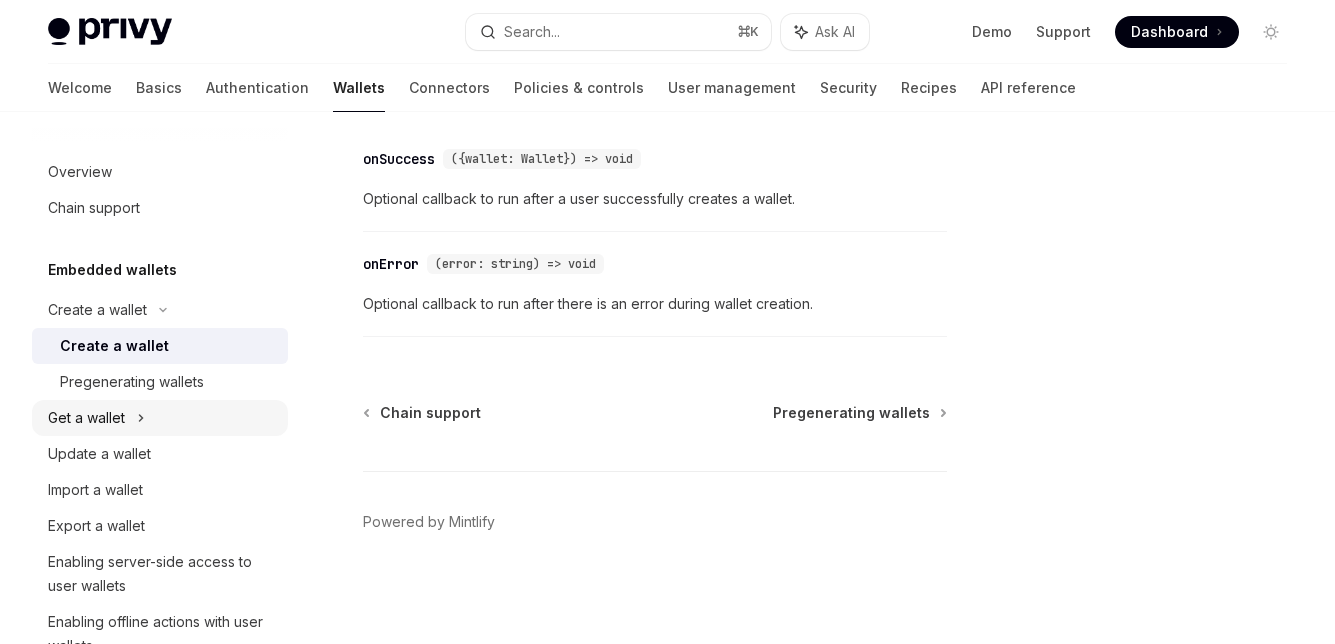 click on "Get a wallet" at bounding box center [160, 418] 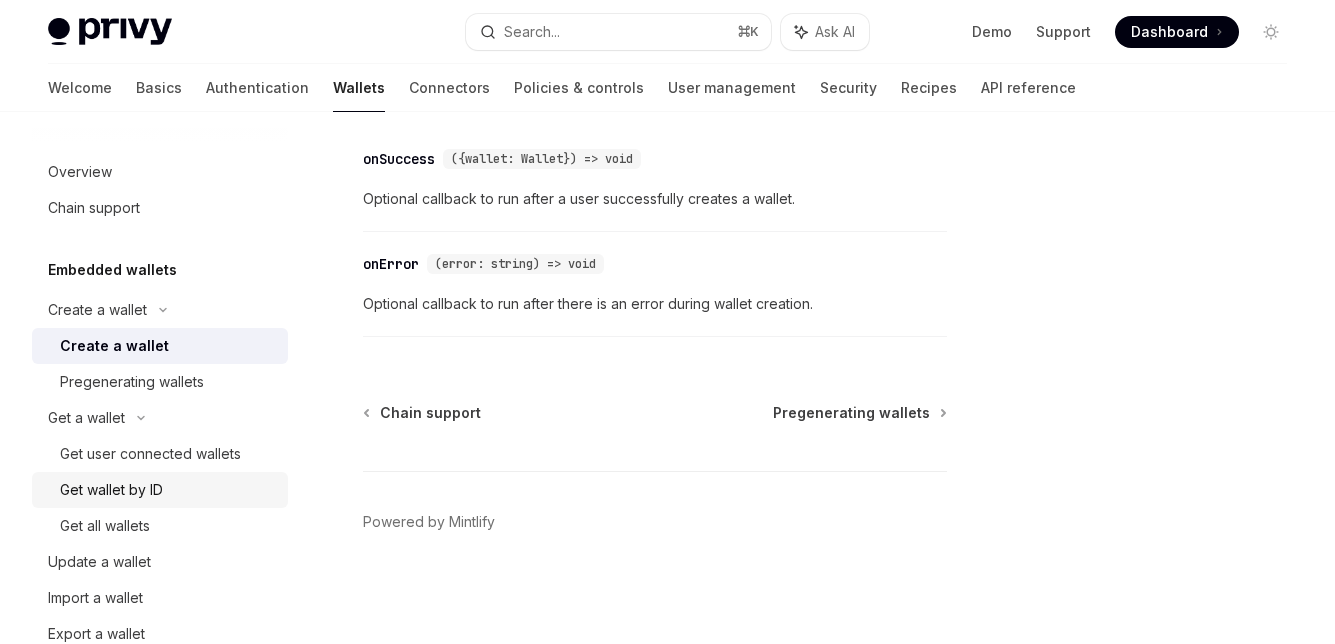 click on "Get wallet by ID" at bounding box center [168, 490] 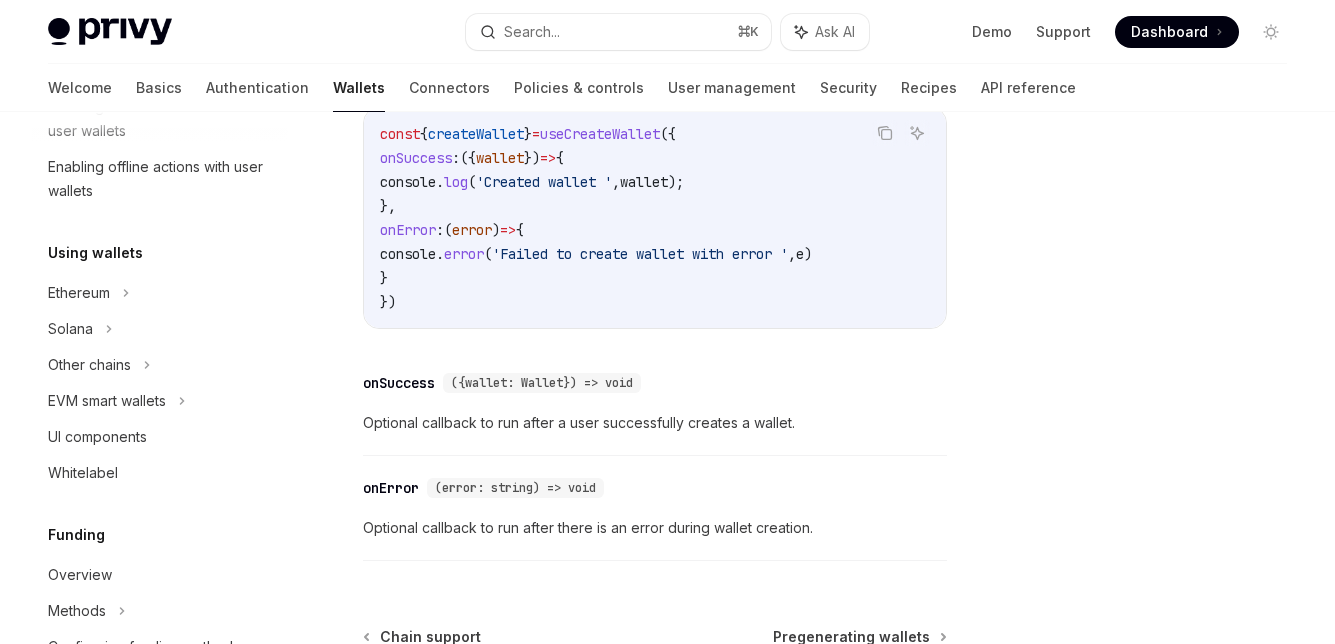 scroll, scrollTop: 1008, scrollLeft: 0, axis: vertical 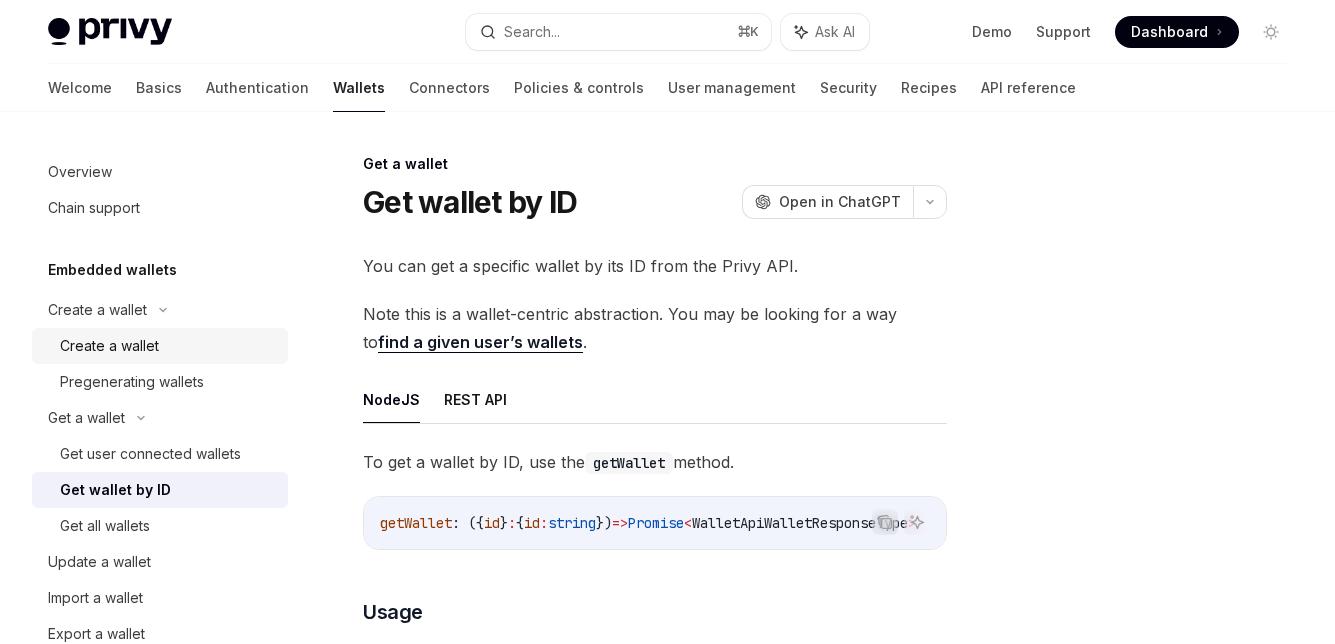 click on "Create a wallet" at bounding box center [109, 346] 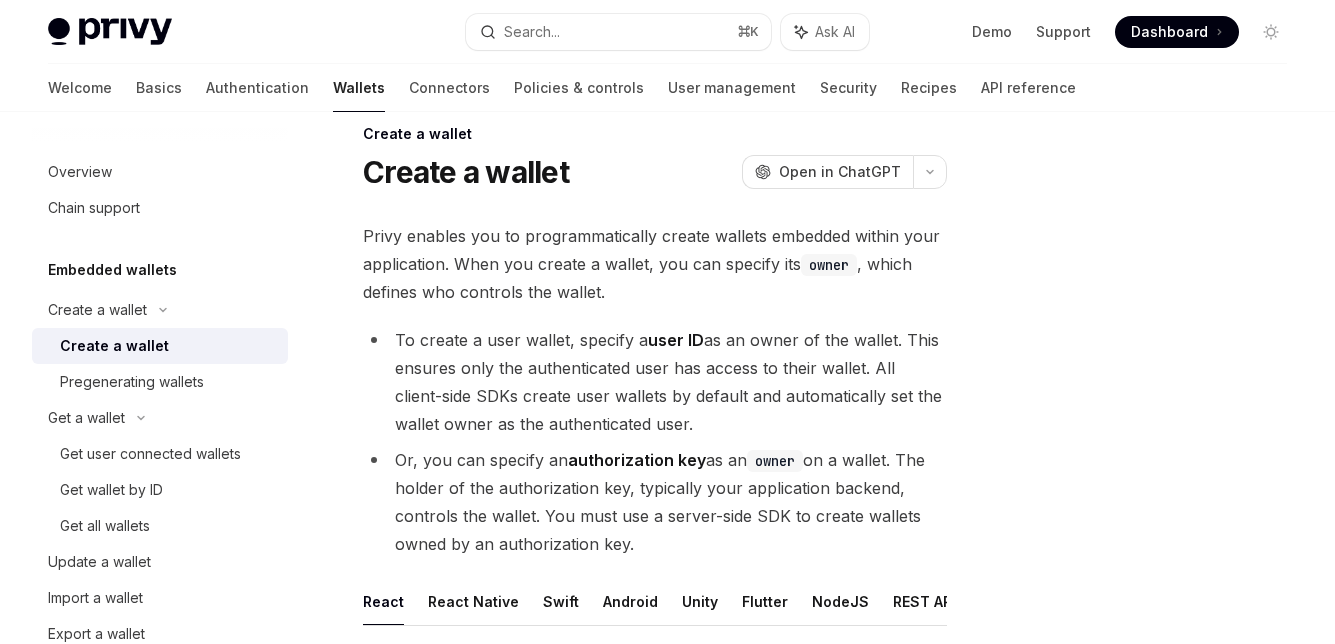 scroll, scrollTop: 0, scrollLeft: 0, axis: both 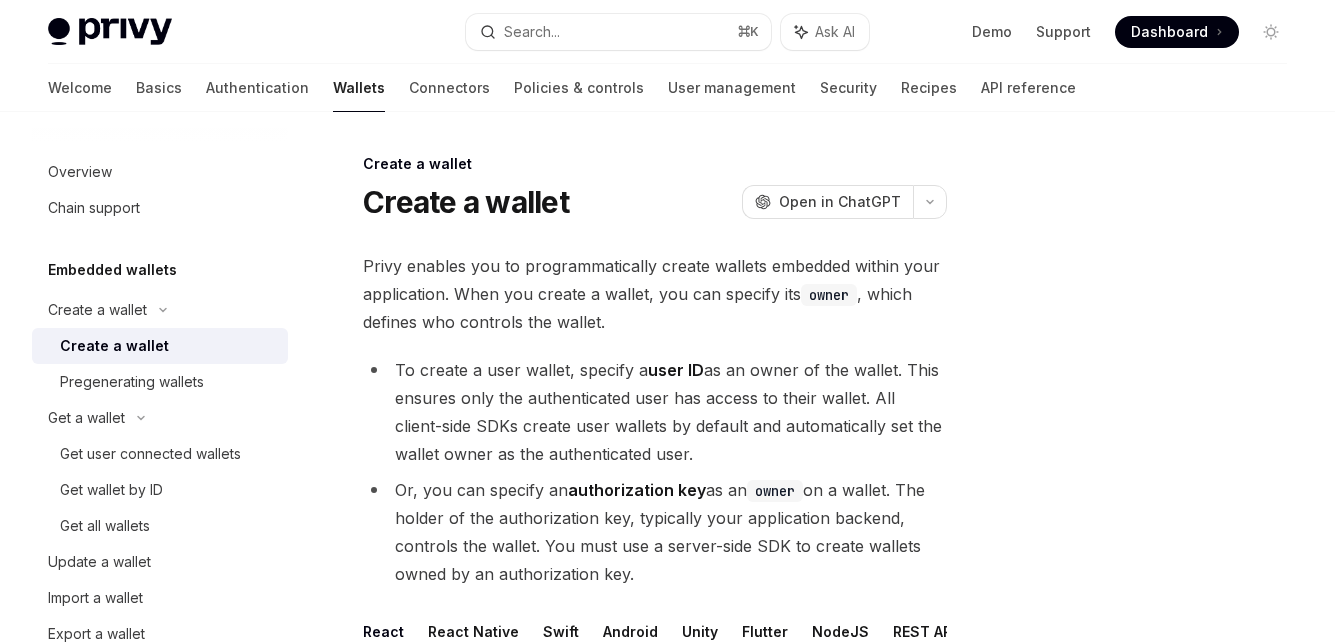 click on "Privy enables you to programmatically create wallets embedded within your application. When you create a wallet, you can specify its  owner , which defines who controls the wallet." at bounding box center [655, 294] 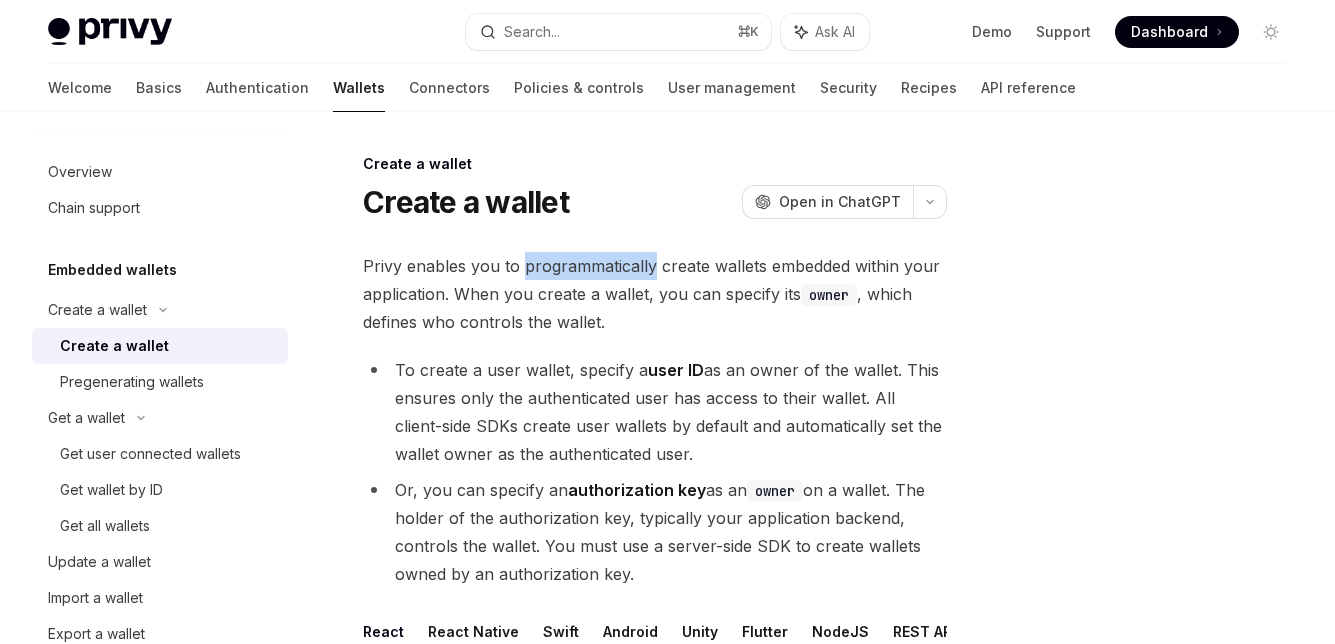 click on "Privy enables you to programmatically create wallets embedded within your application. When you create a wallet, you can specify its  owner , which defines who controls the wallet." at bounding box center [655, 294] 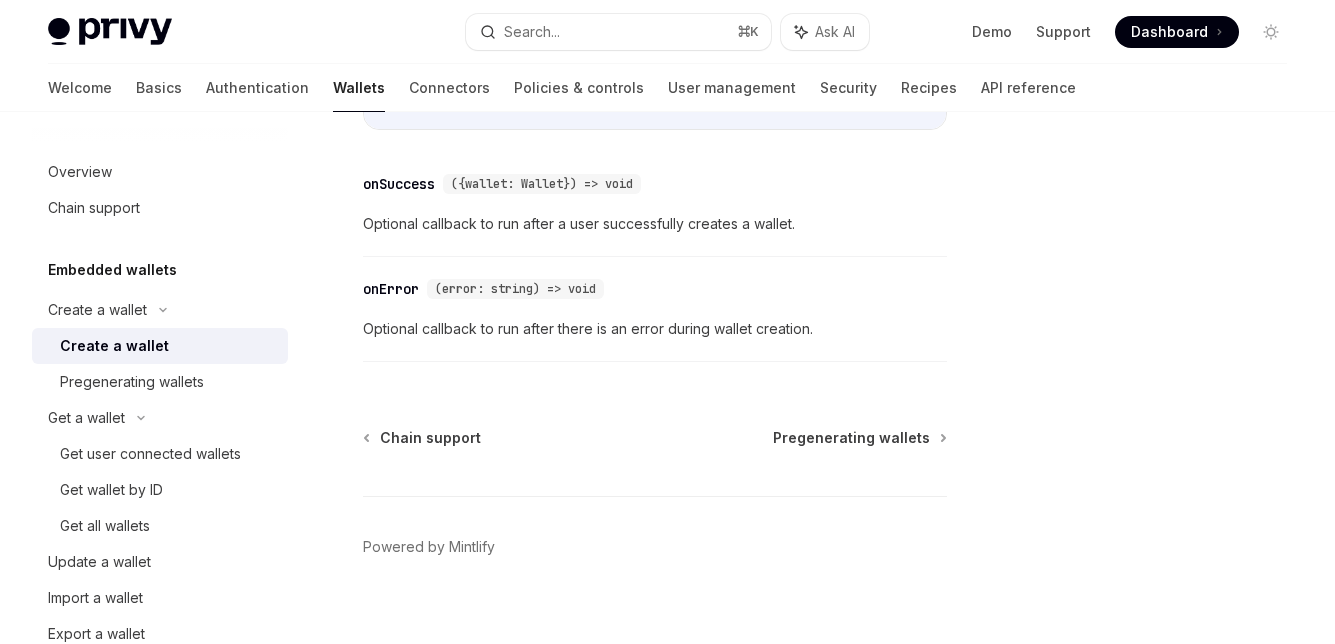 scroll, scrollTop: 1893, scrollLeft: 0, axis: vertical 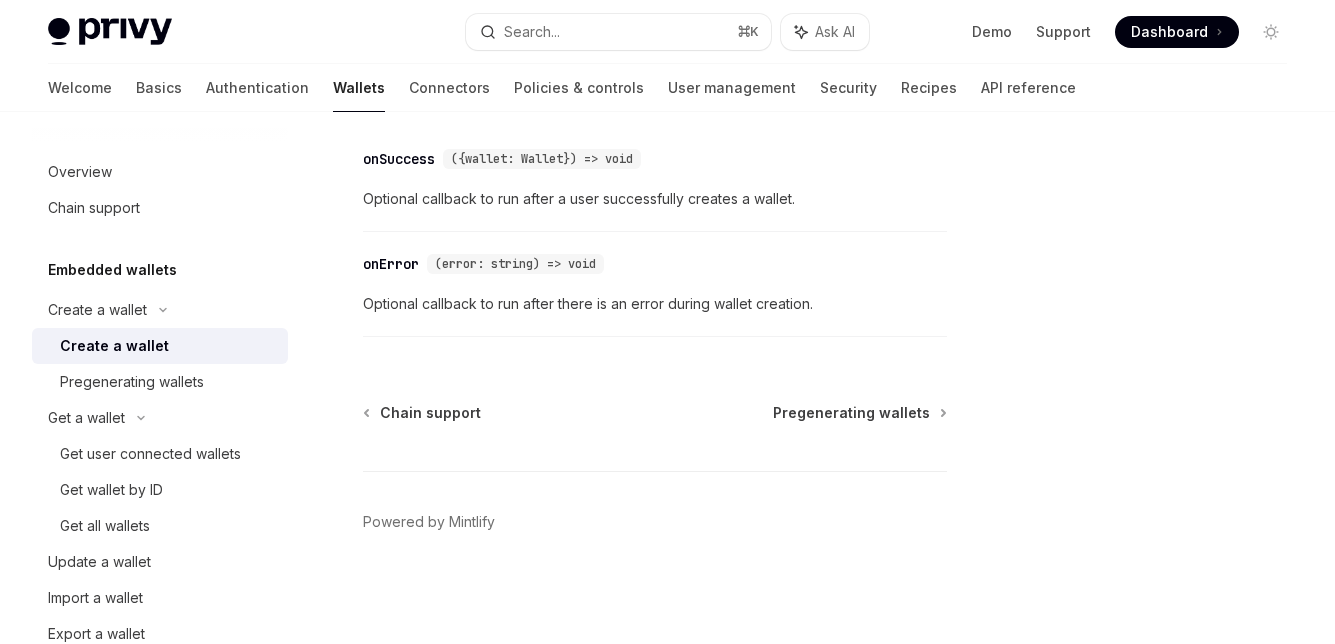 click on "Create a wallet Create a wallet OpenAI Open in ChatGPT OpenAI Open in ChatGPT Privy enables you to programmatically create wallets embedded within your application. When you create a wallet, you can specify its  owner , which defines who controls the wallet.
To create a user wallet, specify a  user ID  as an owner of the wallet. This ensures only the authenticated user has access to their wallet. All client-side SDKs create user wallets by default and automatically set the wallet owner as the authenticated user.
Or, you can specify an  authorization key  as an  owner  on a wallet. The holder of the authorization key, typically your application backend, controls the wallet. You must use a server-side SDK to create wallets owned by an authorization key.
React   React Native   Swift   Android   Unity   Flutter   NodeJS   REST API The React SDK supports automatically creating embedded wallets for your users when they log in to your app. View  this guide   Ethereum   Solana   Other chains createWallet" at bounding box center (467, -541) 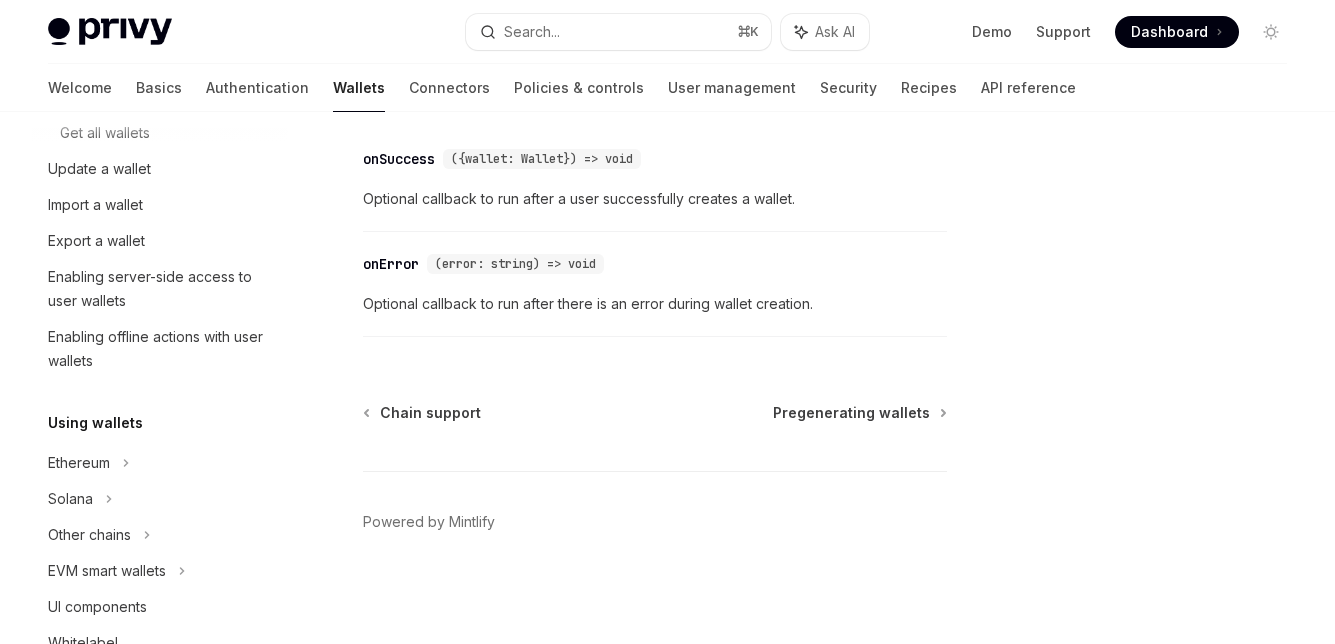 scroll, scrollTop: 0, scrollLeft: 0, axis: both 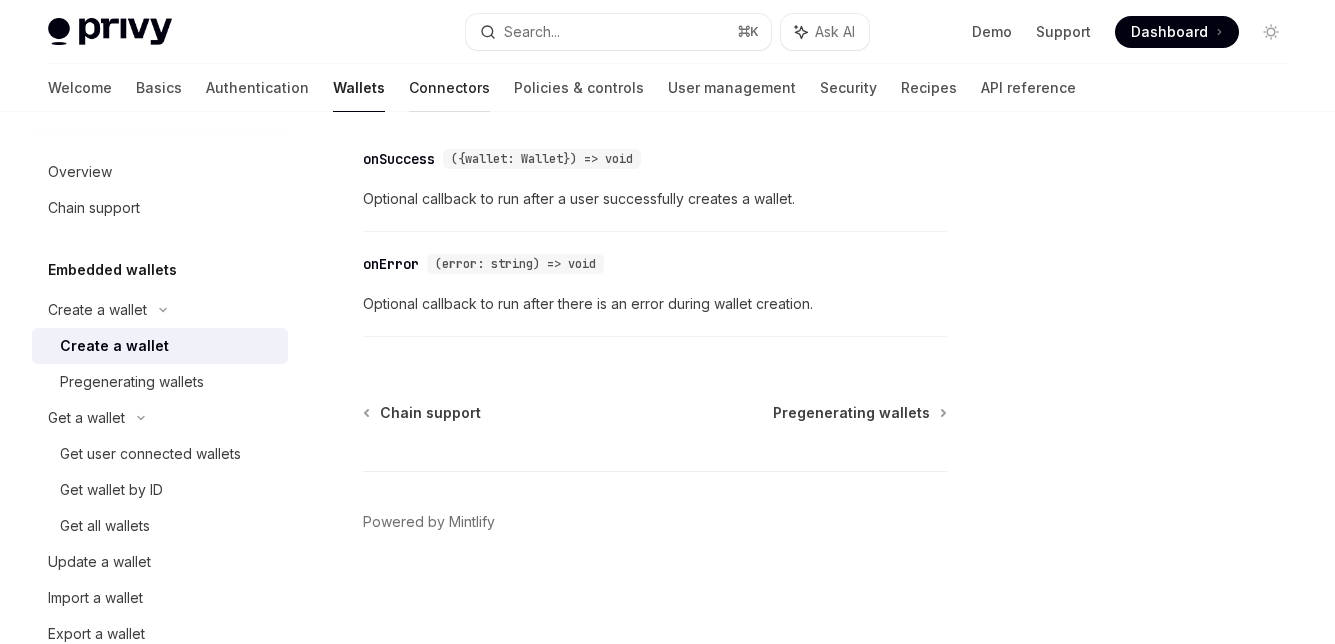 click on "Connectors" at bounding box center (449, 88) 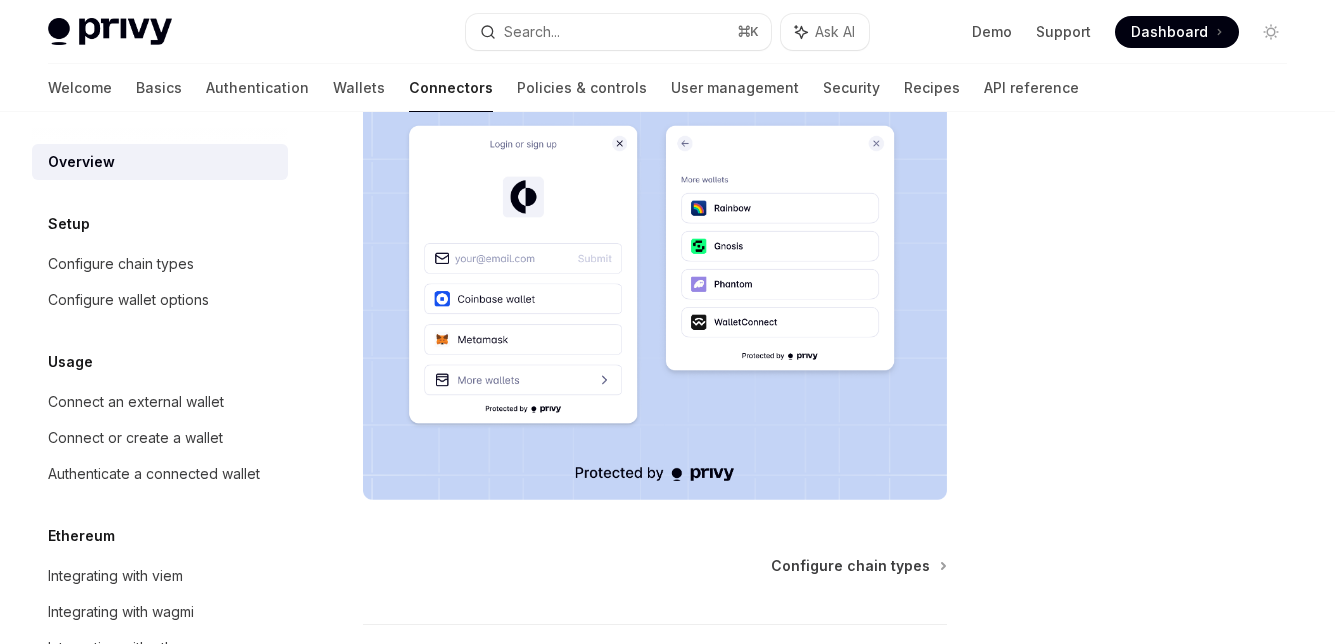 scroll, scrollTop: 493, scrollLeft: 0, axis: vertical 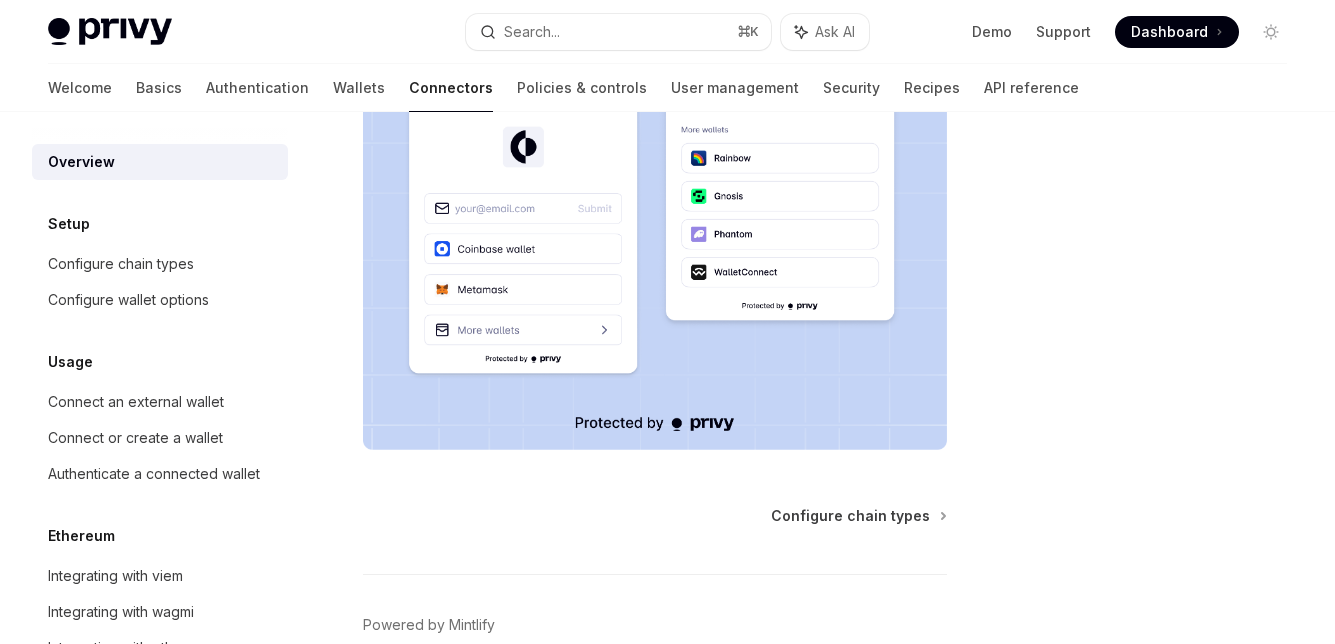 click on "Configure chain types Powered by Mintlify" at bounding box center (655, 626) 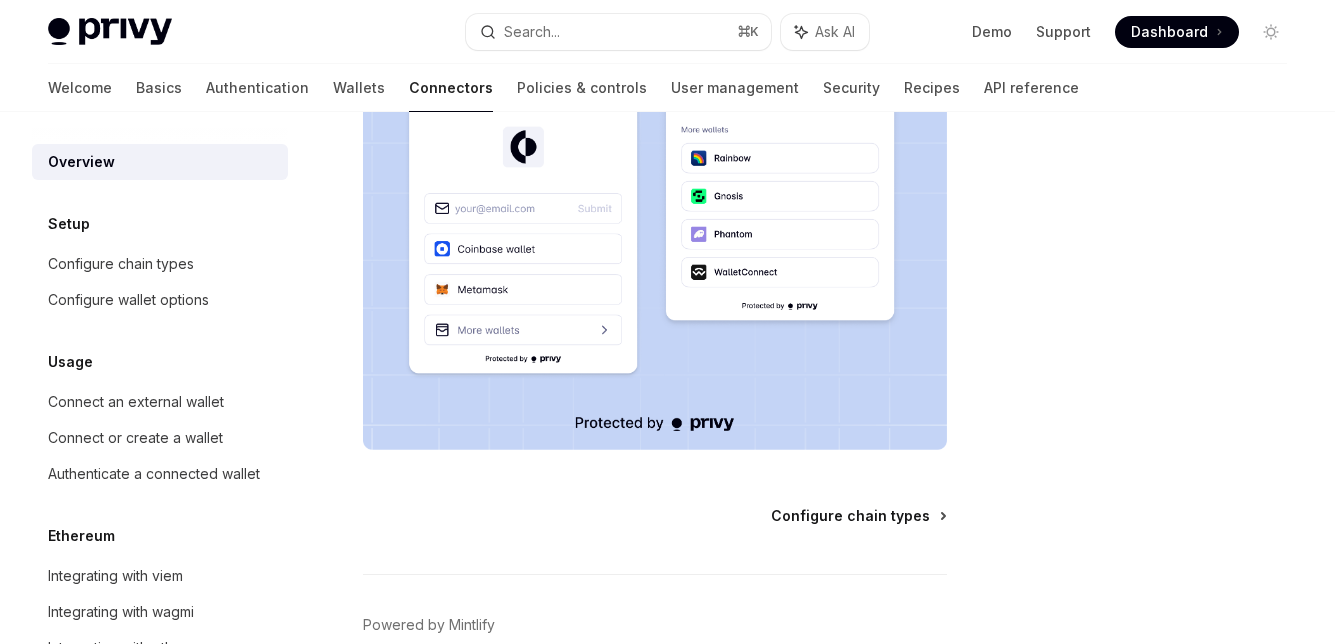 click on "Configure chain types" at bounding box center [850, 516] 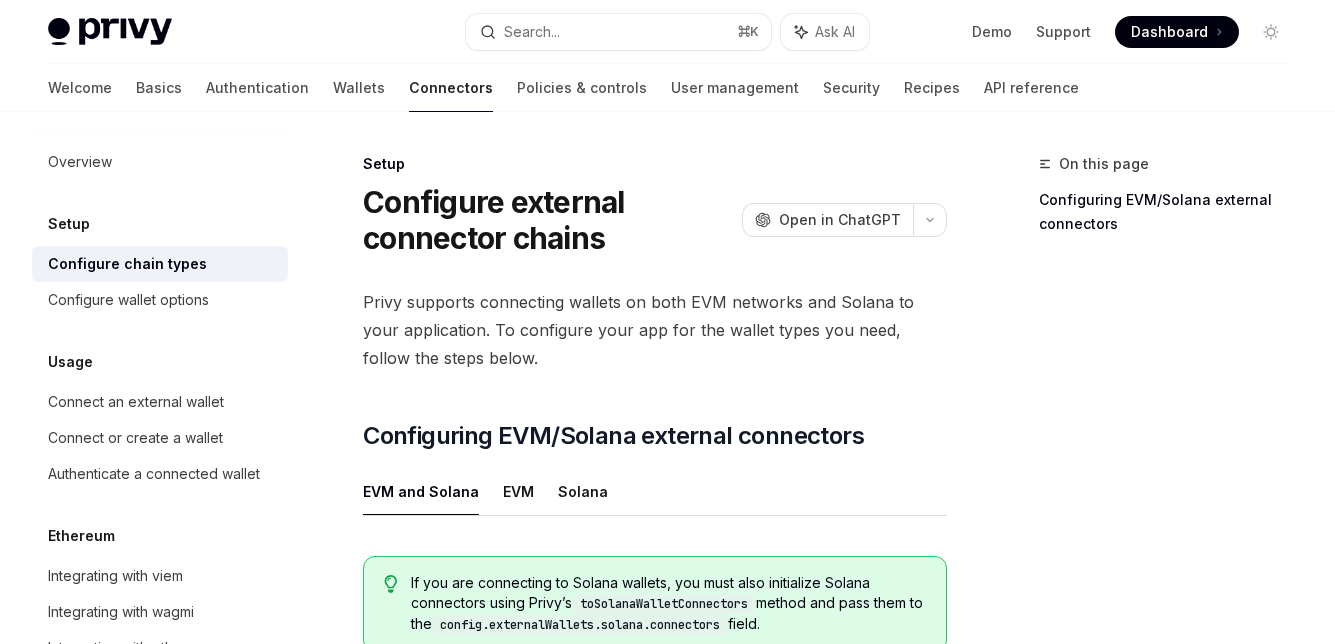 scroll, scrollTop: 734, scrollLeft: 0, axis: vertical 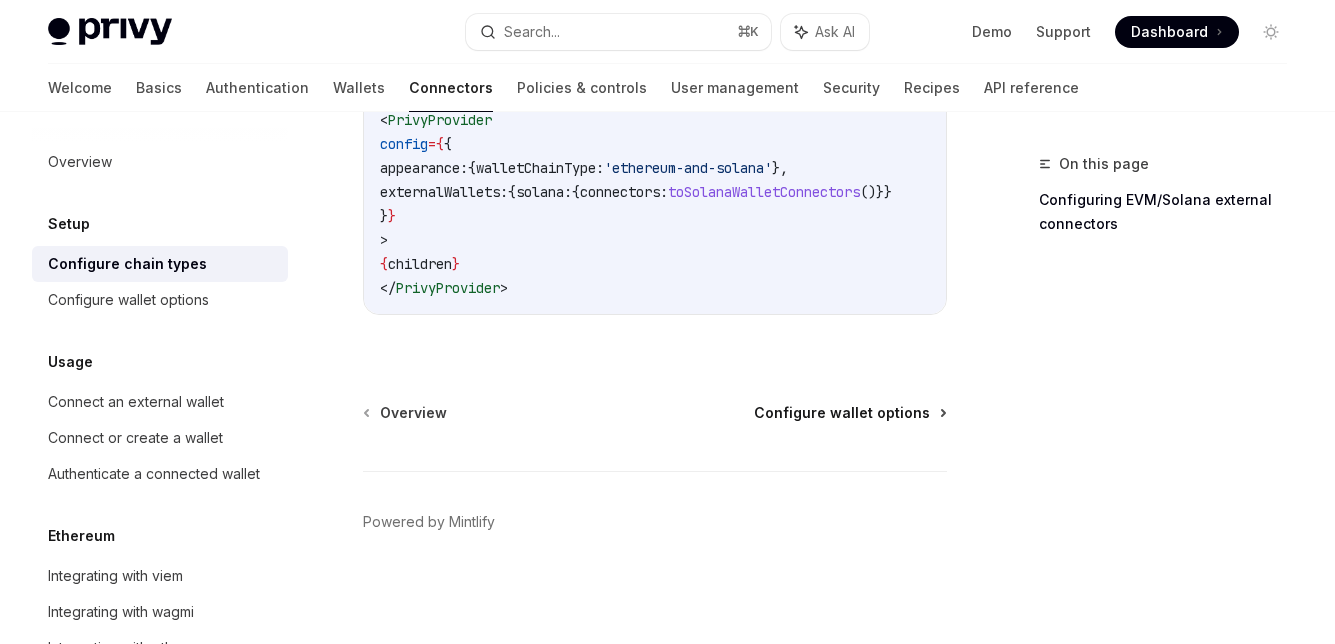 click on "Configure wallet options" at bounding box center [842, 413] 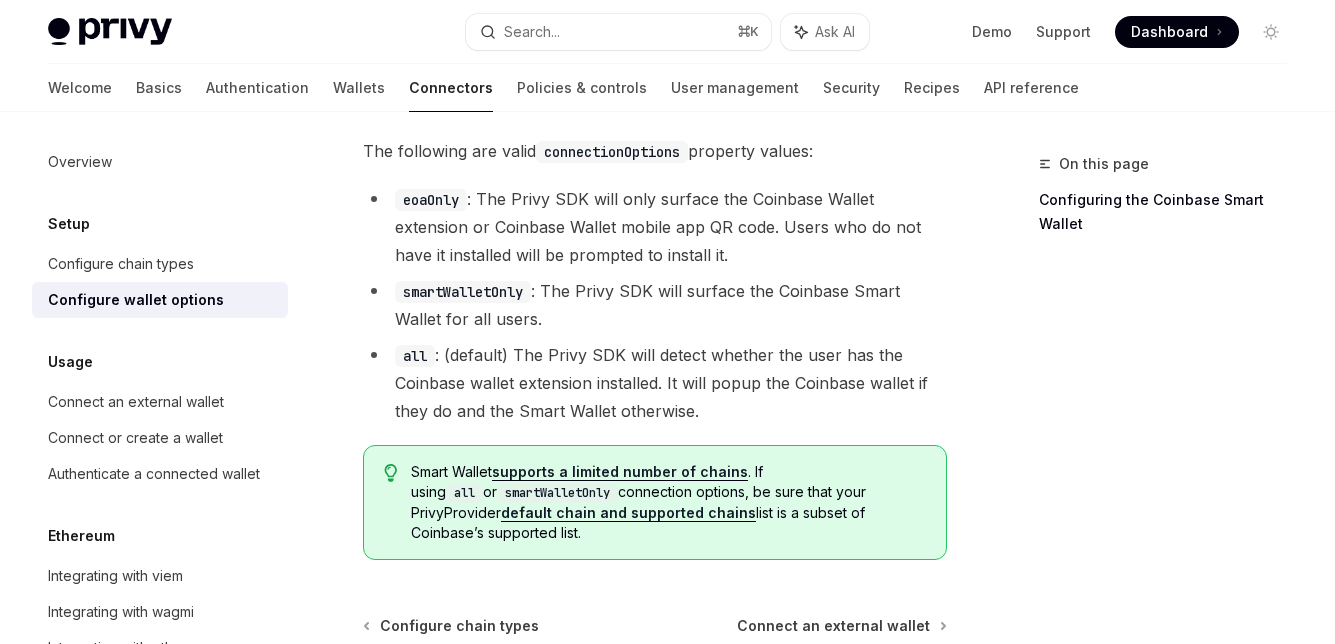 scroll, scrollTop: 3310, scrollLeft: 0, axis: vertical 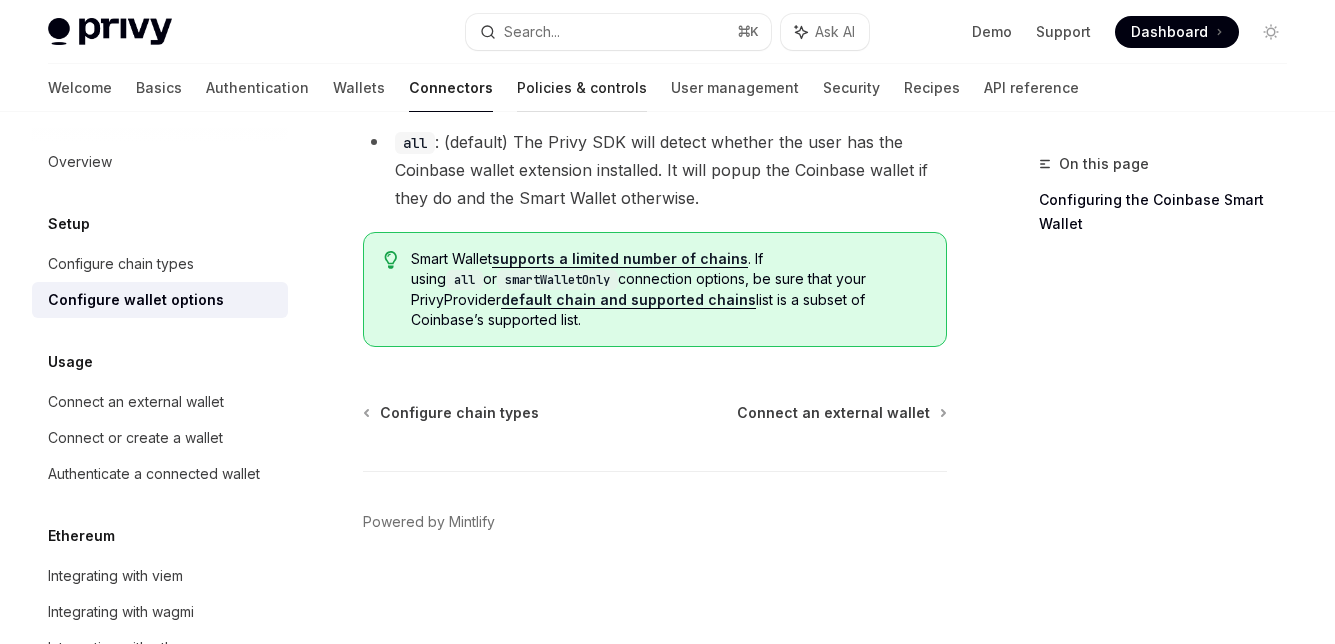 click on "Policies & controls" at bounding box center (582, 88) 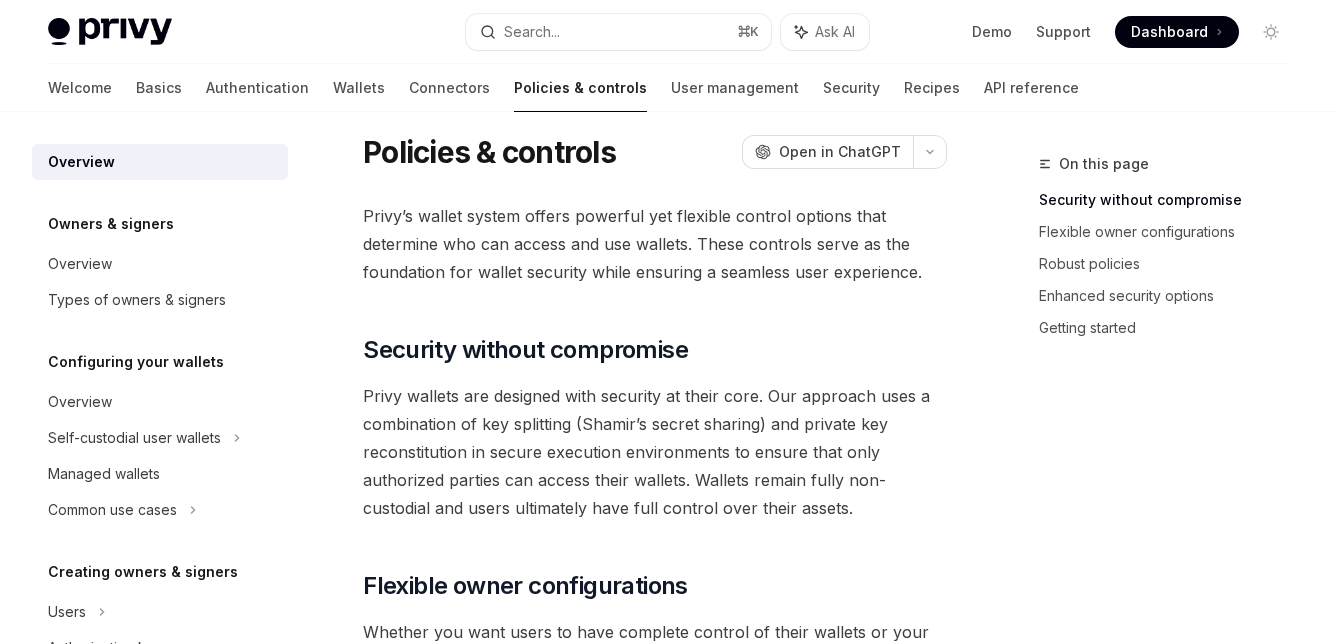 scroll, scrollTop: 0, scrollLeft: 0, axis: both 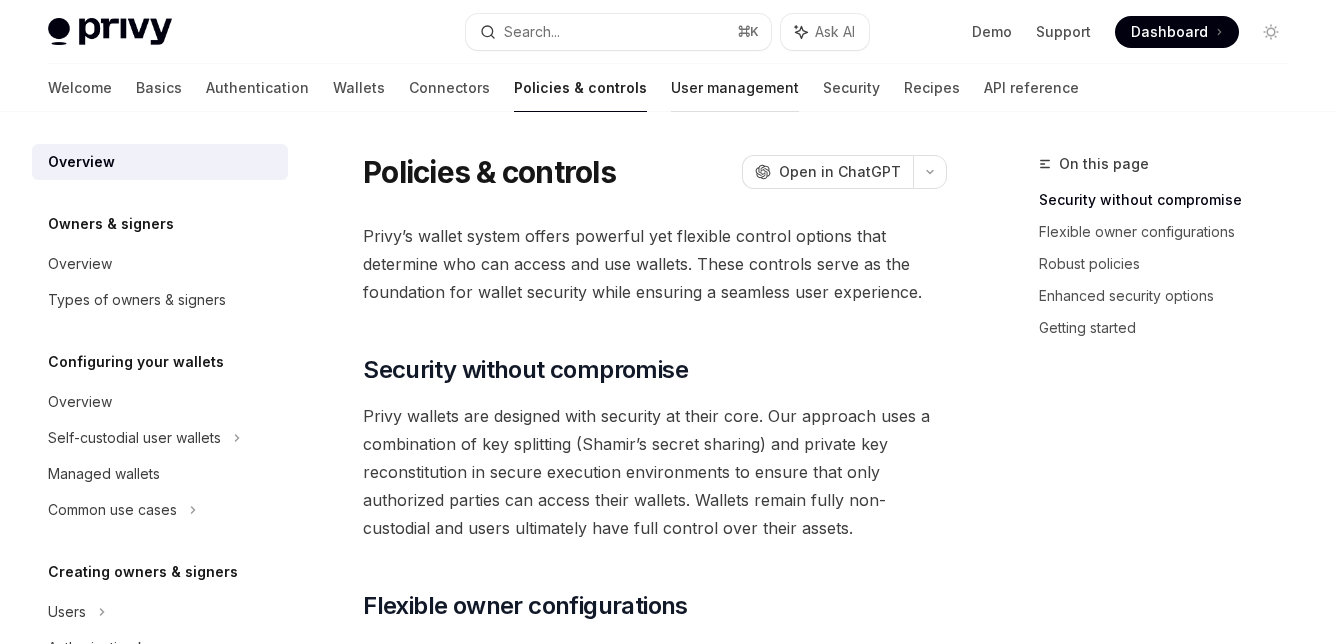 click on "User management" at bounding box center (735, 88) 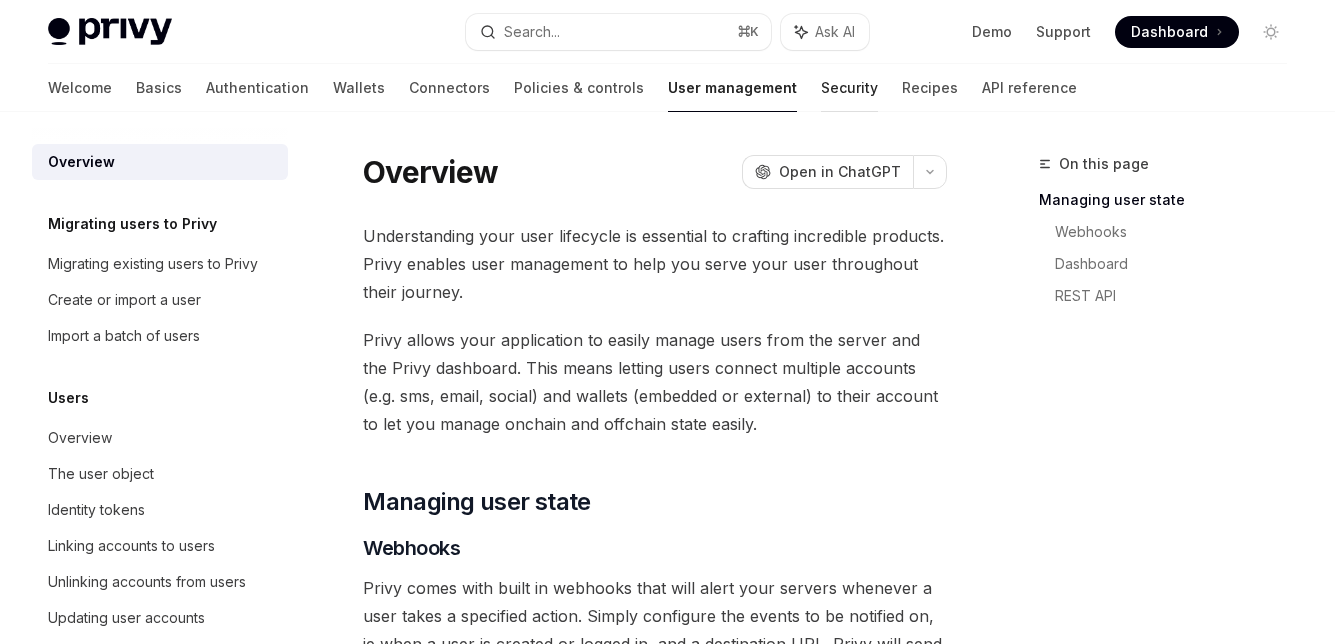 click on "Security" at bounding box center [849, 88] 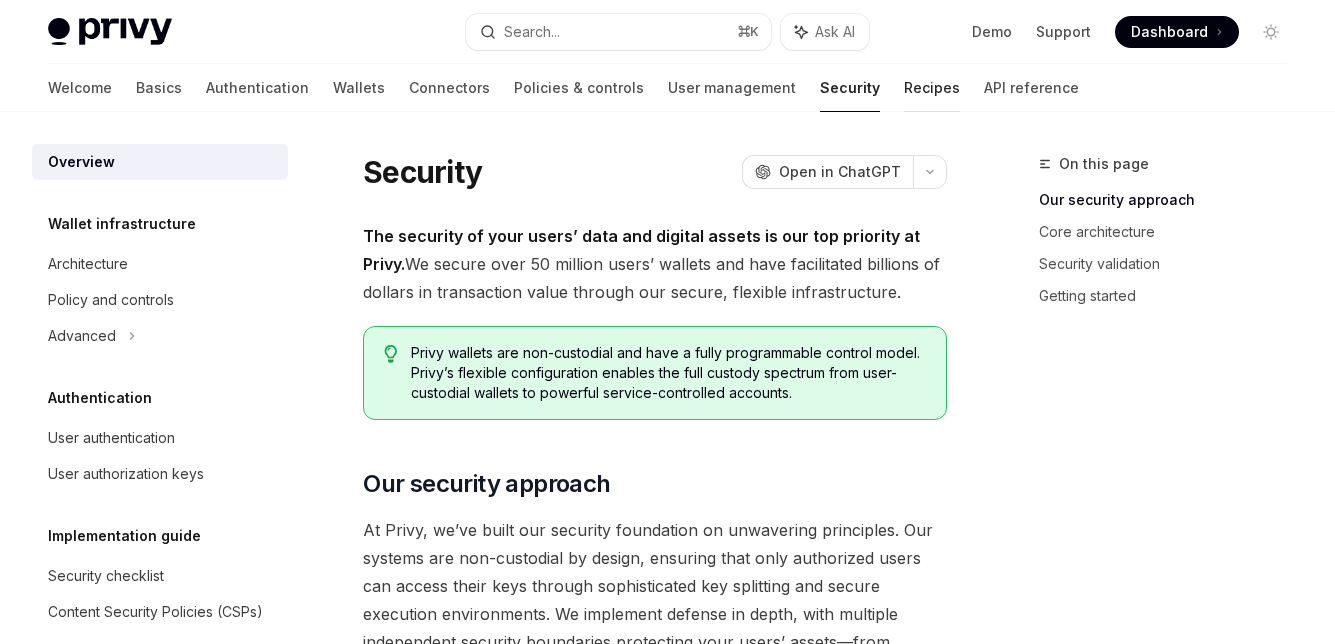 click on "Recipes" at bounding box center (932, 88) 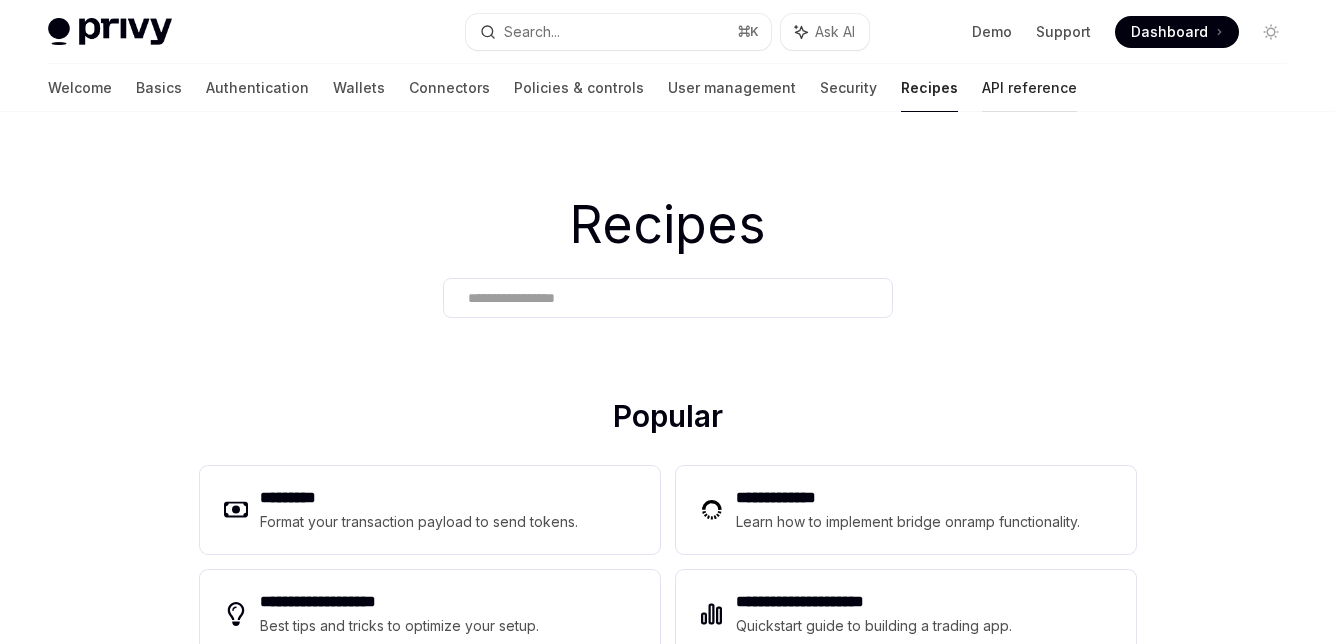 click on "API reference" at bounding box center (1029, 88) 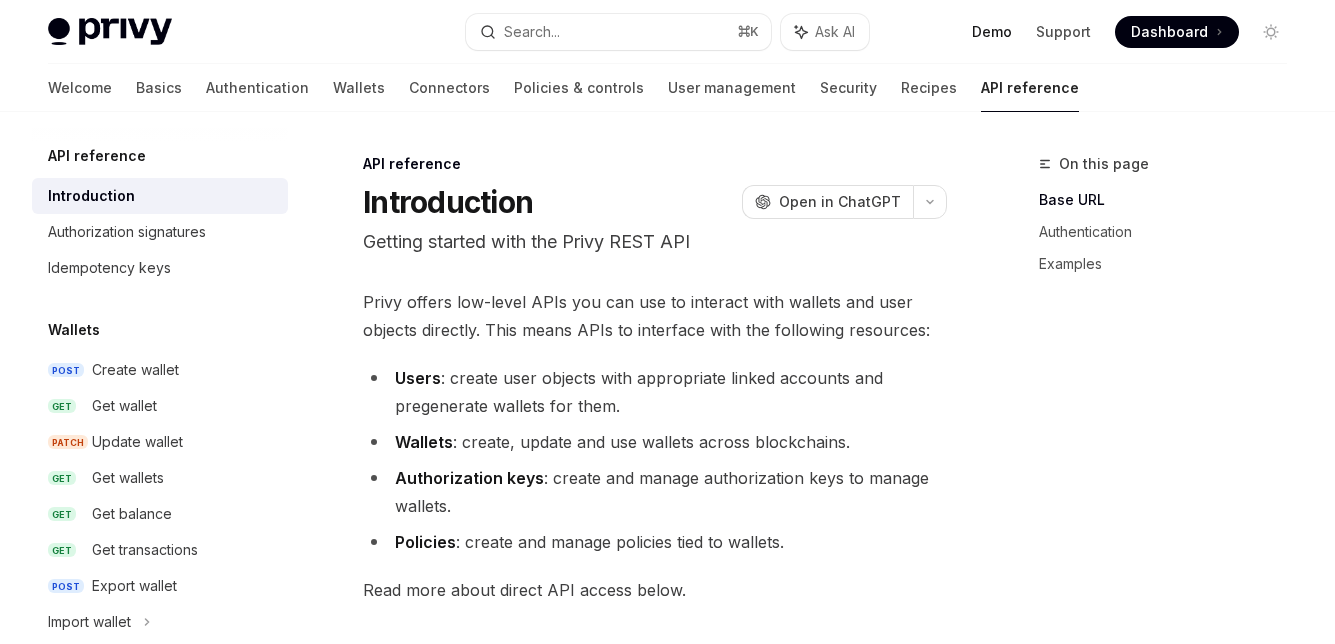 click on "Demo" at bounding box center [992, 32] 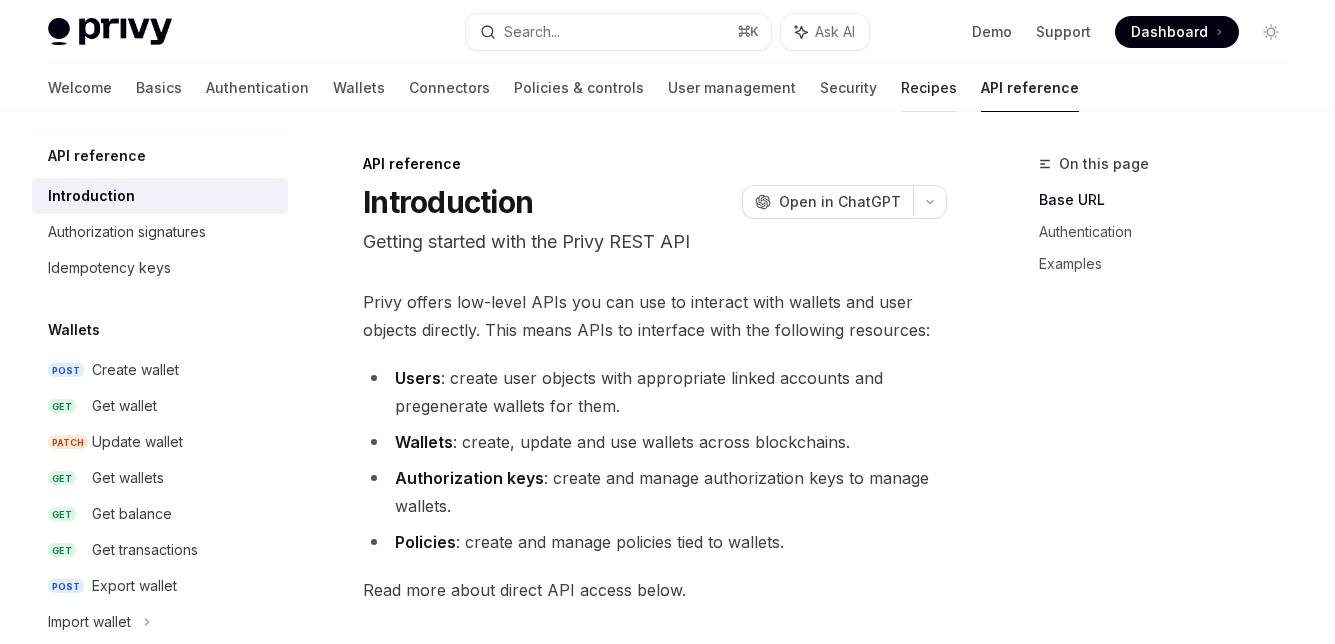click on "Recipes" at bounding box center [929, 88] 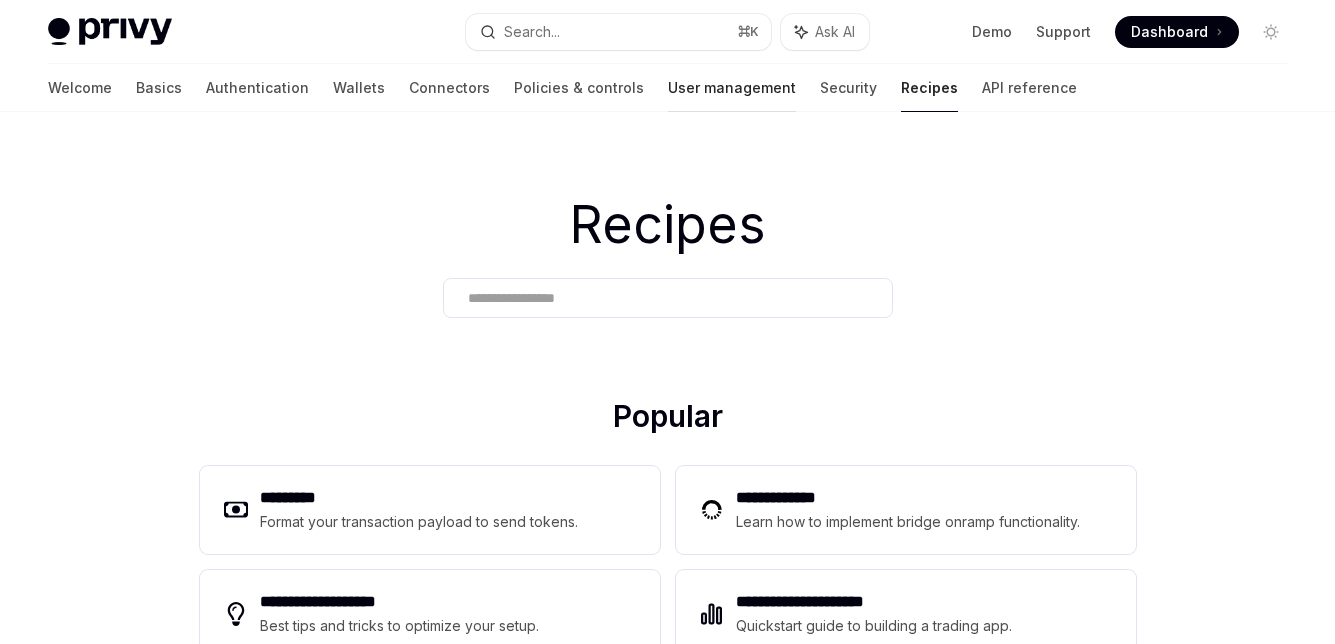 click on "User management" at bounding box center (732, 88) 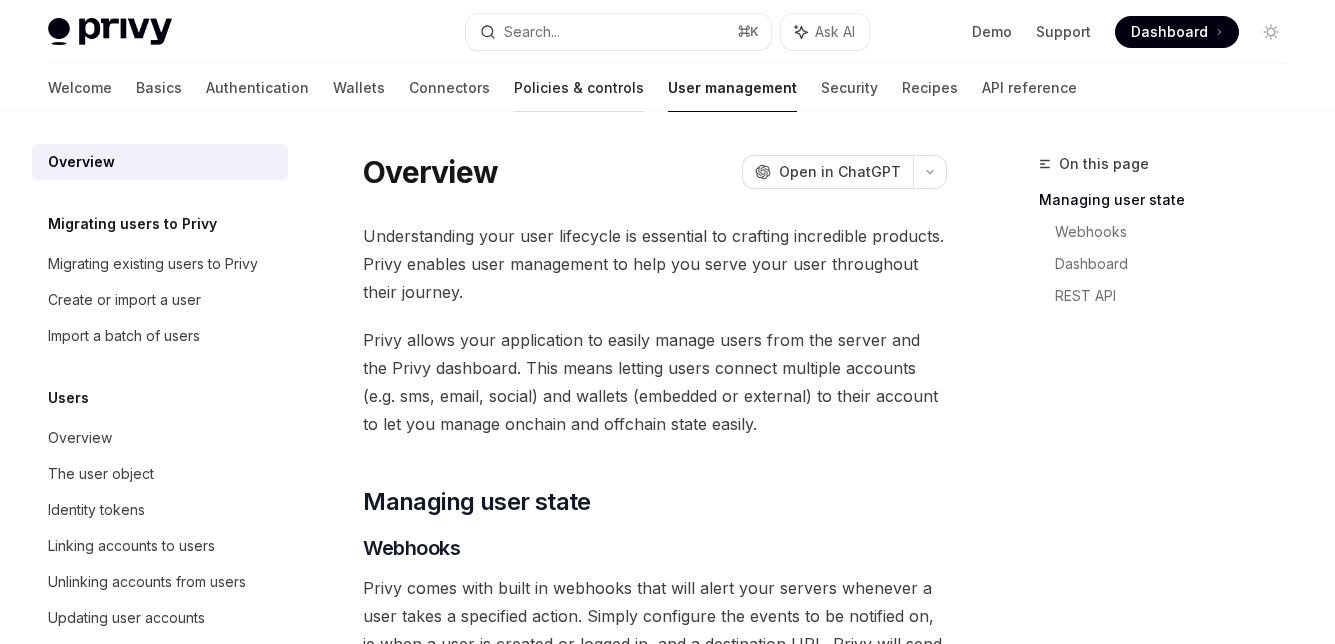 drag, startPoint x: 537, startPoint y: 100, endPoint x: 525, endPoint y: 100, distance: 12 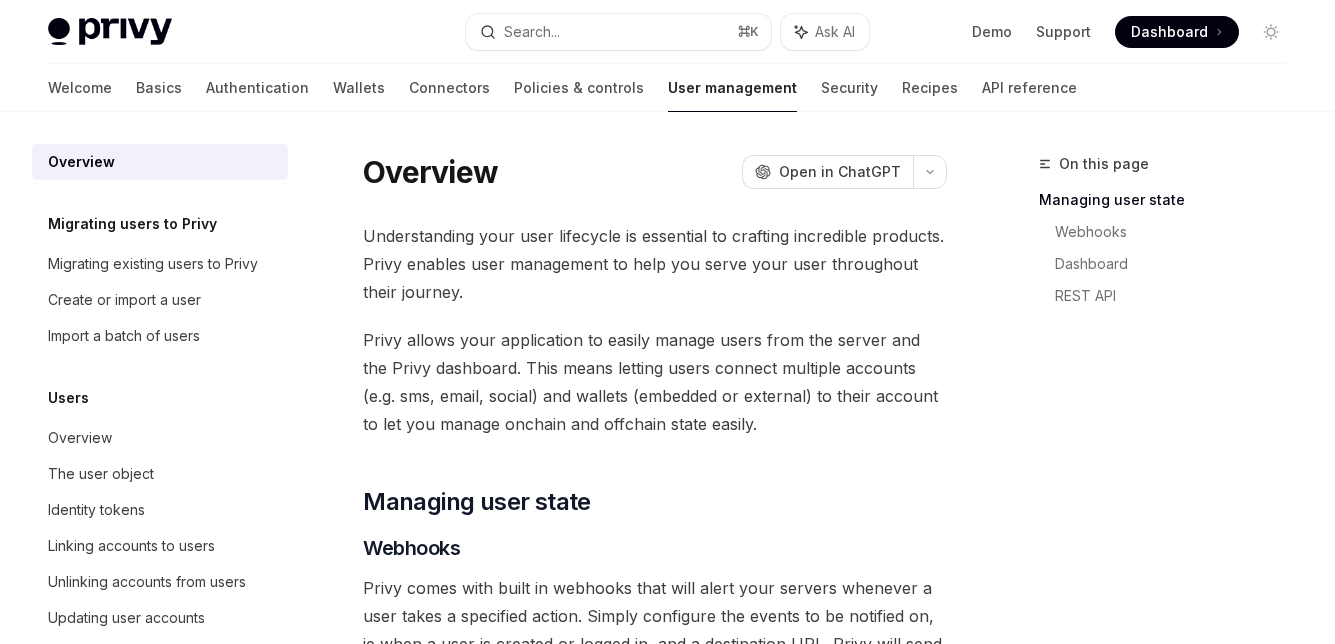 click on "Welcome Basics Authentication Wallets Connectors Policies & controls User management Security Recipes API reference" at bounding box center [562, 88] 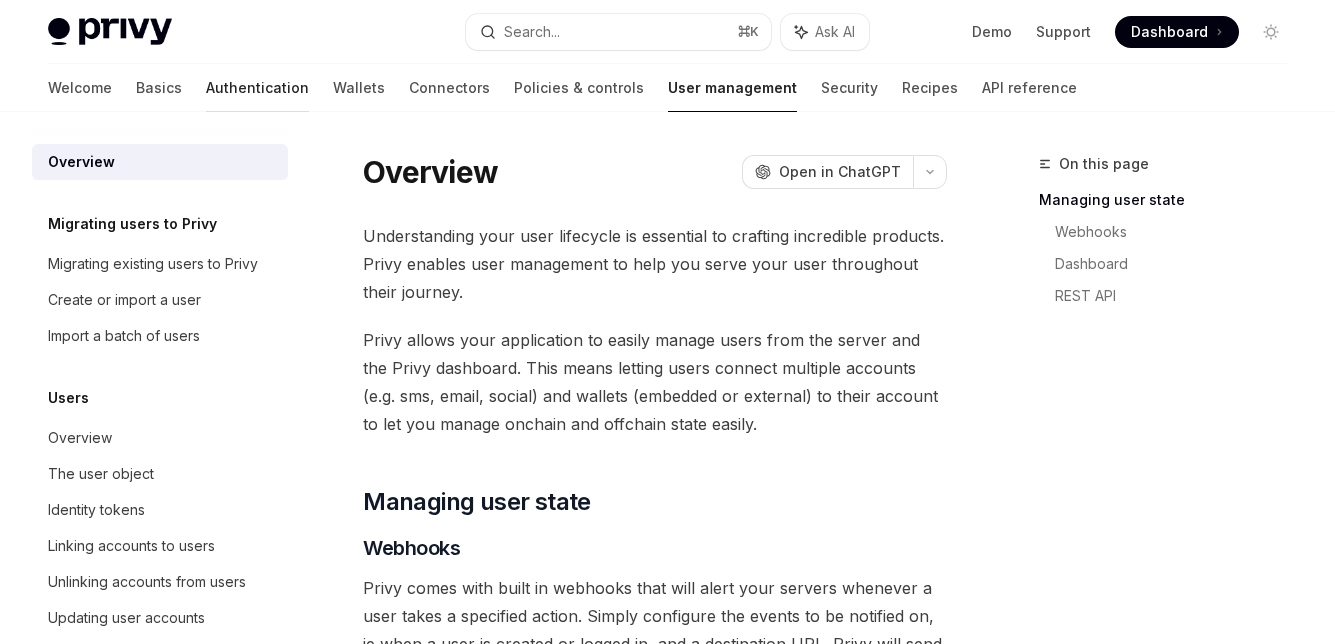 click on "Authentication" at bounding box center (257, 88) 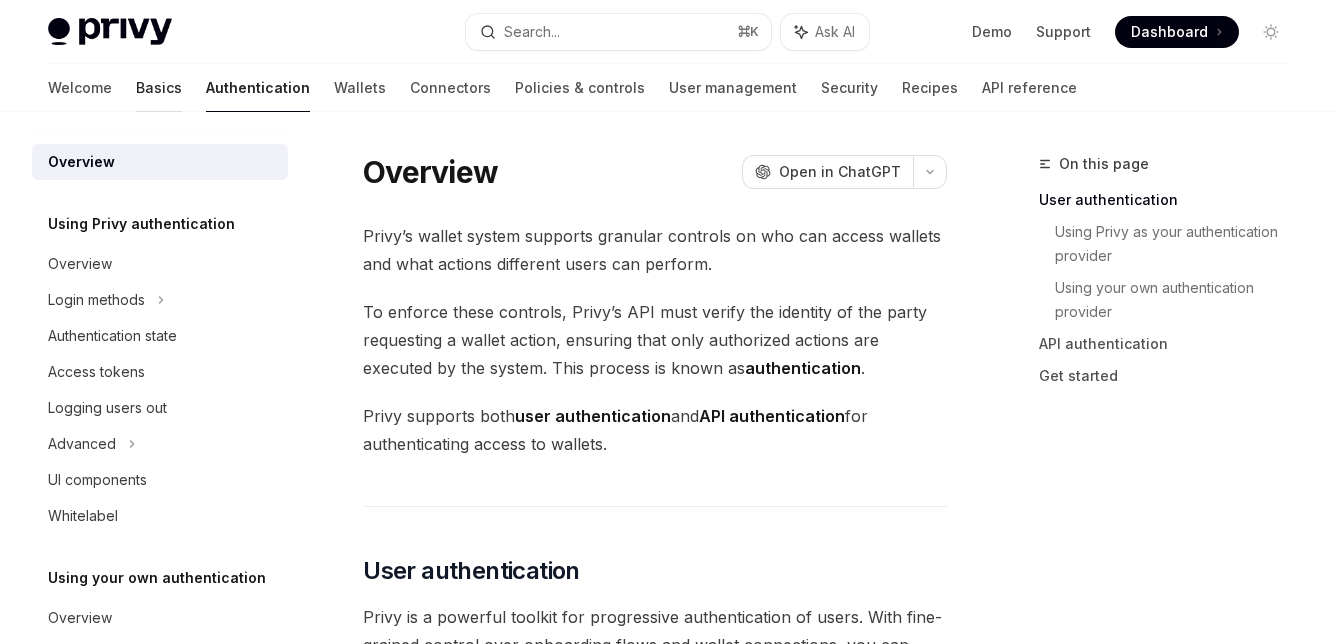 click on "Basics" at bounding box center (159, 88) 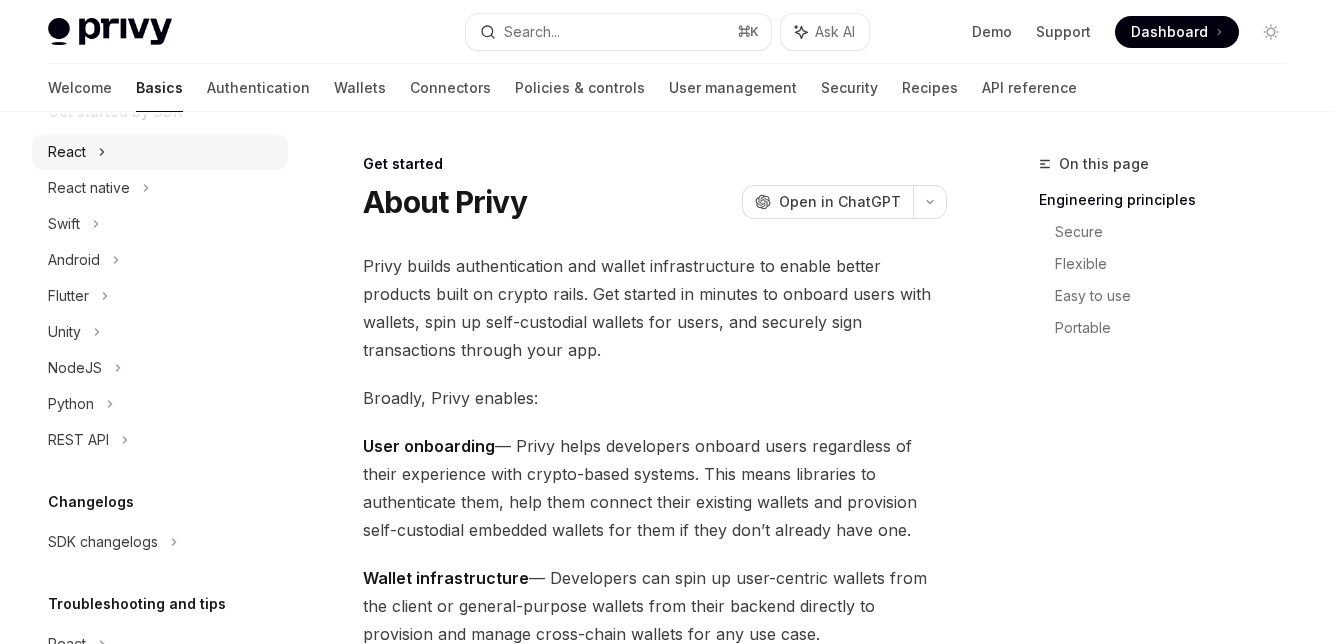 scroll, scrollTop: 216, scrollLeft: 0, axis: vertical 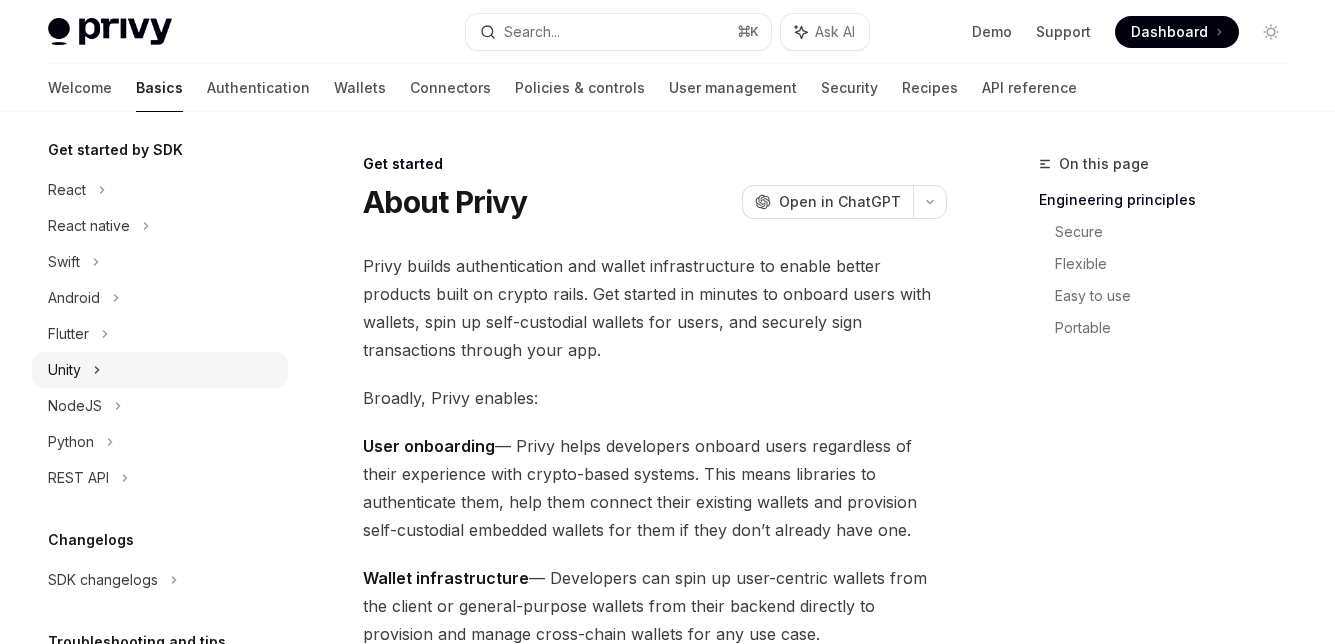 click on "Unity" at bounding box center (160, 370) 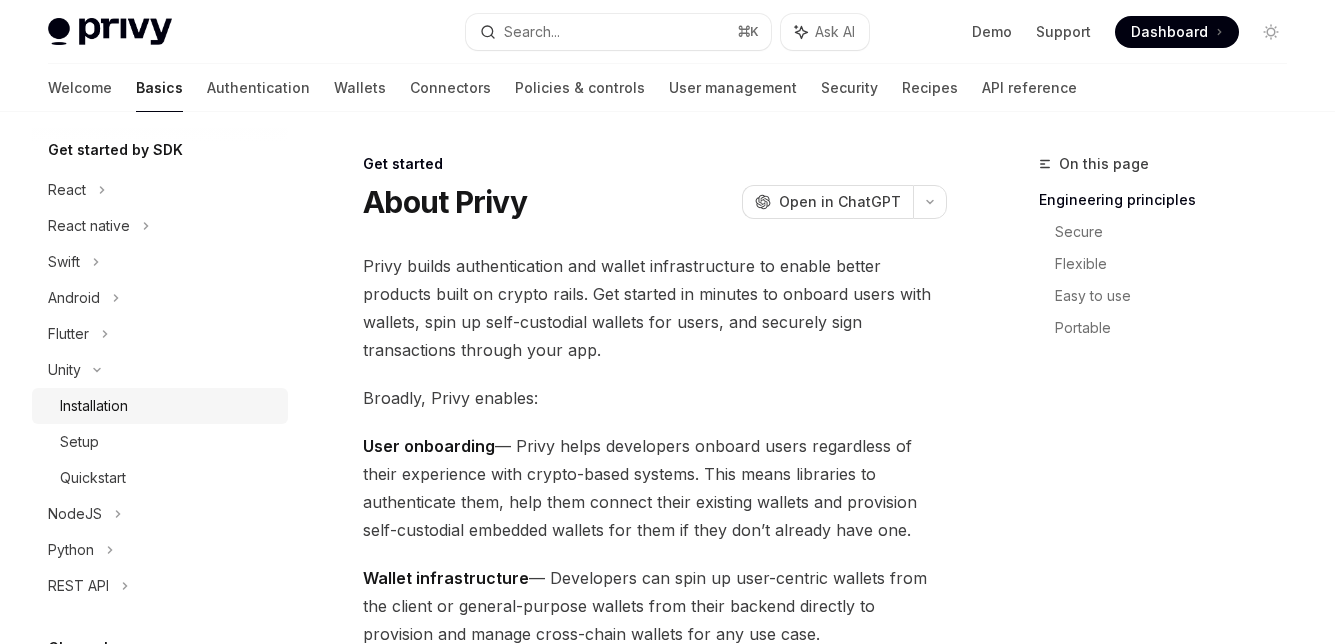 click on "Installation" at bounding box center (94, 406) 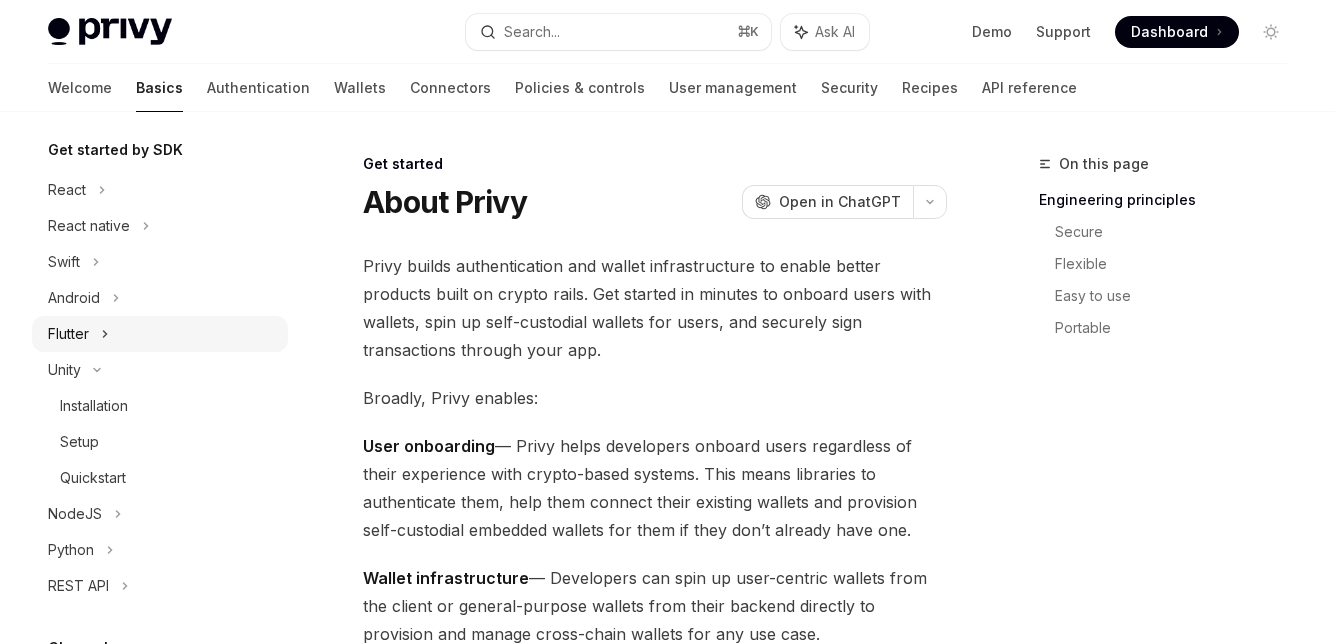 click 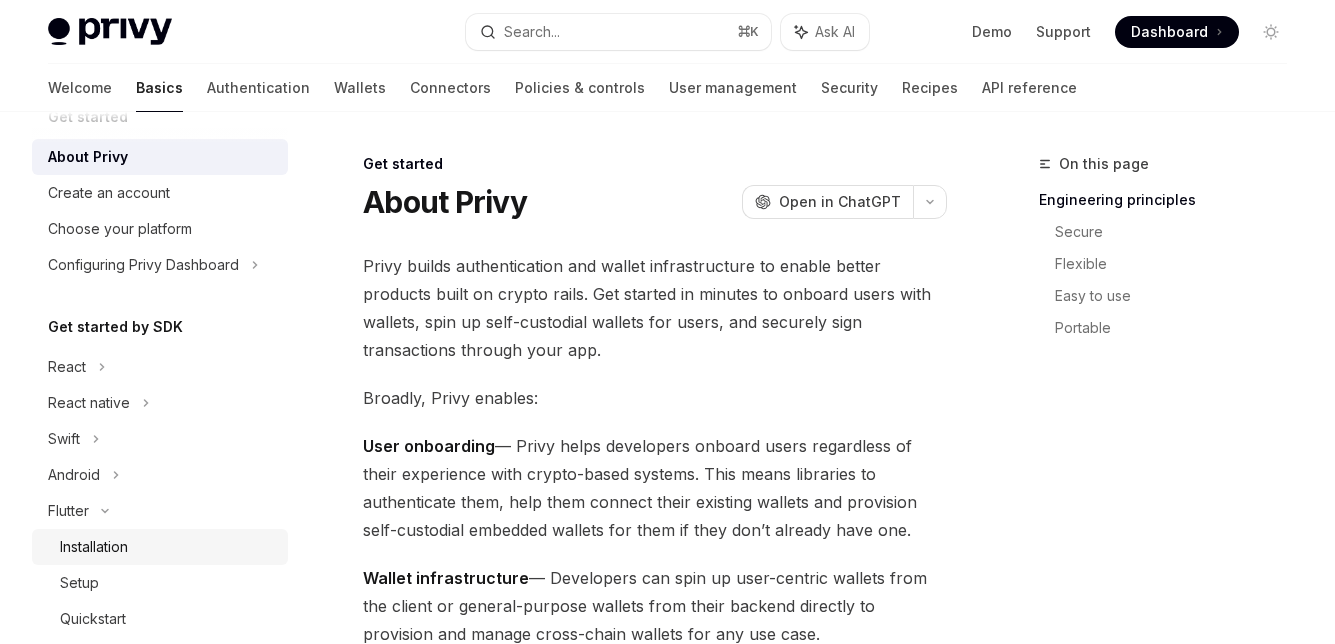 scroll, scrollTop: 0, scrollLeft: 0, axis: both 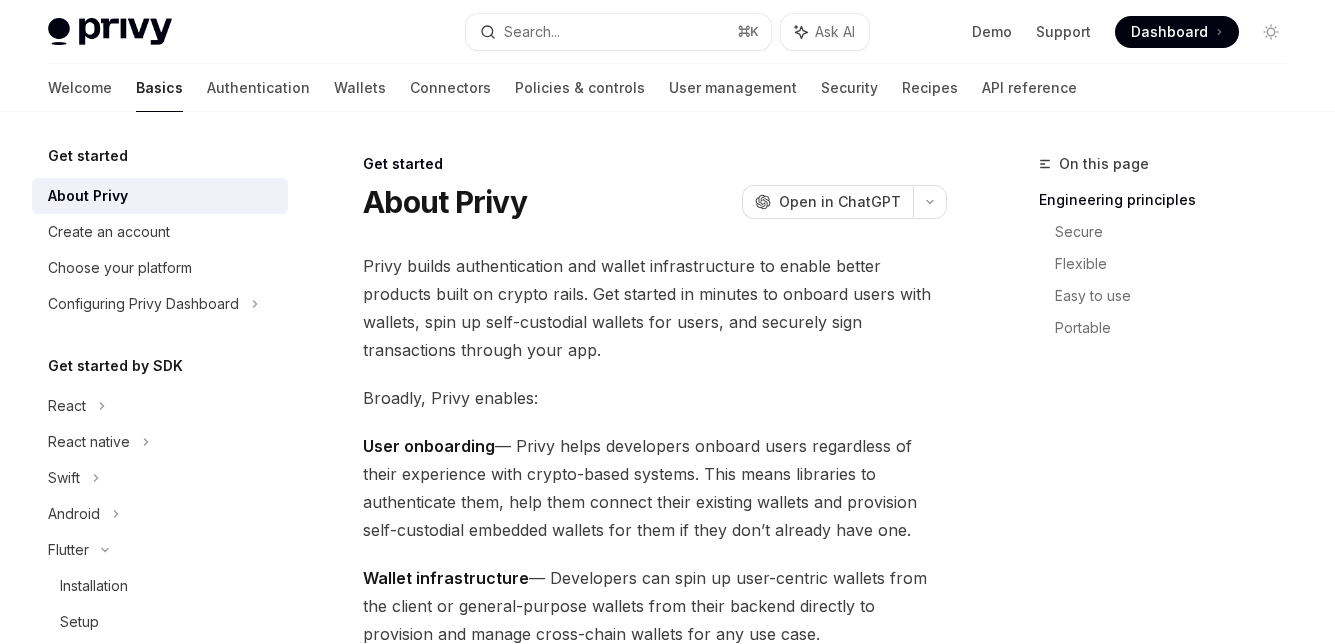 click at bounding box center (110, 32) 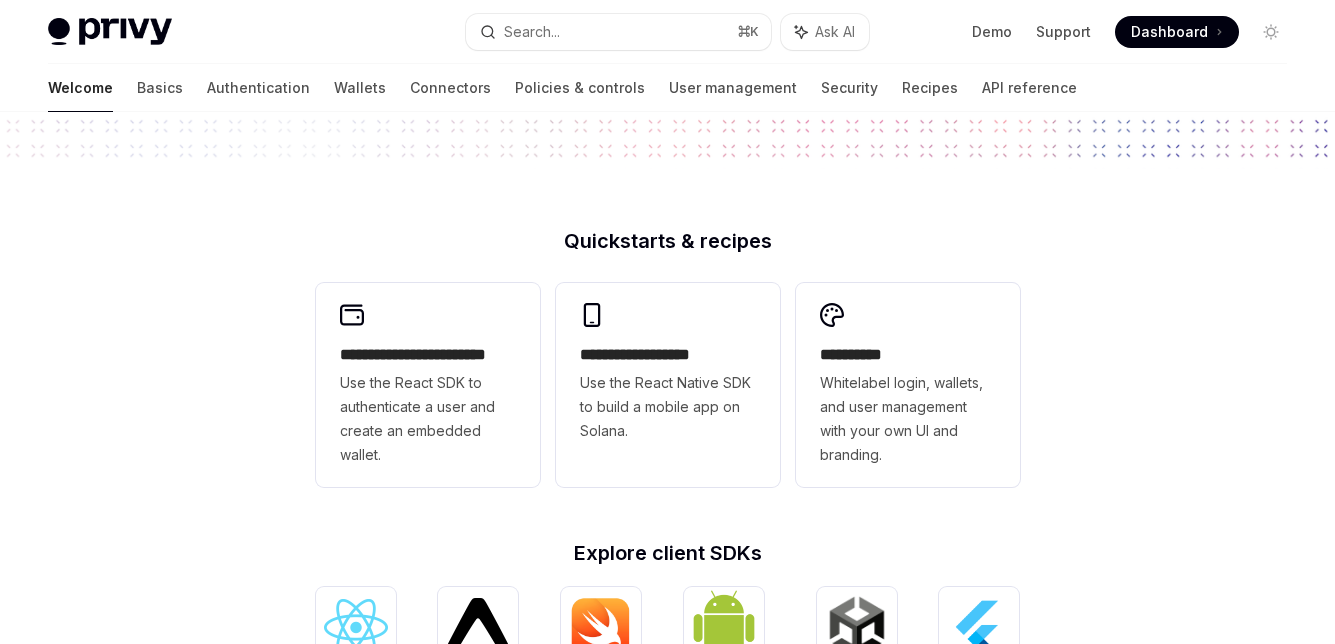 scroll, scrollTop: 0, scrollLeft: 0, axis: both 